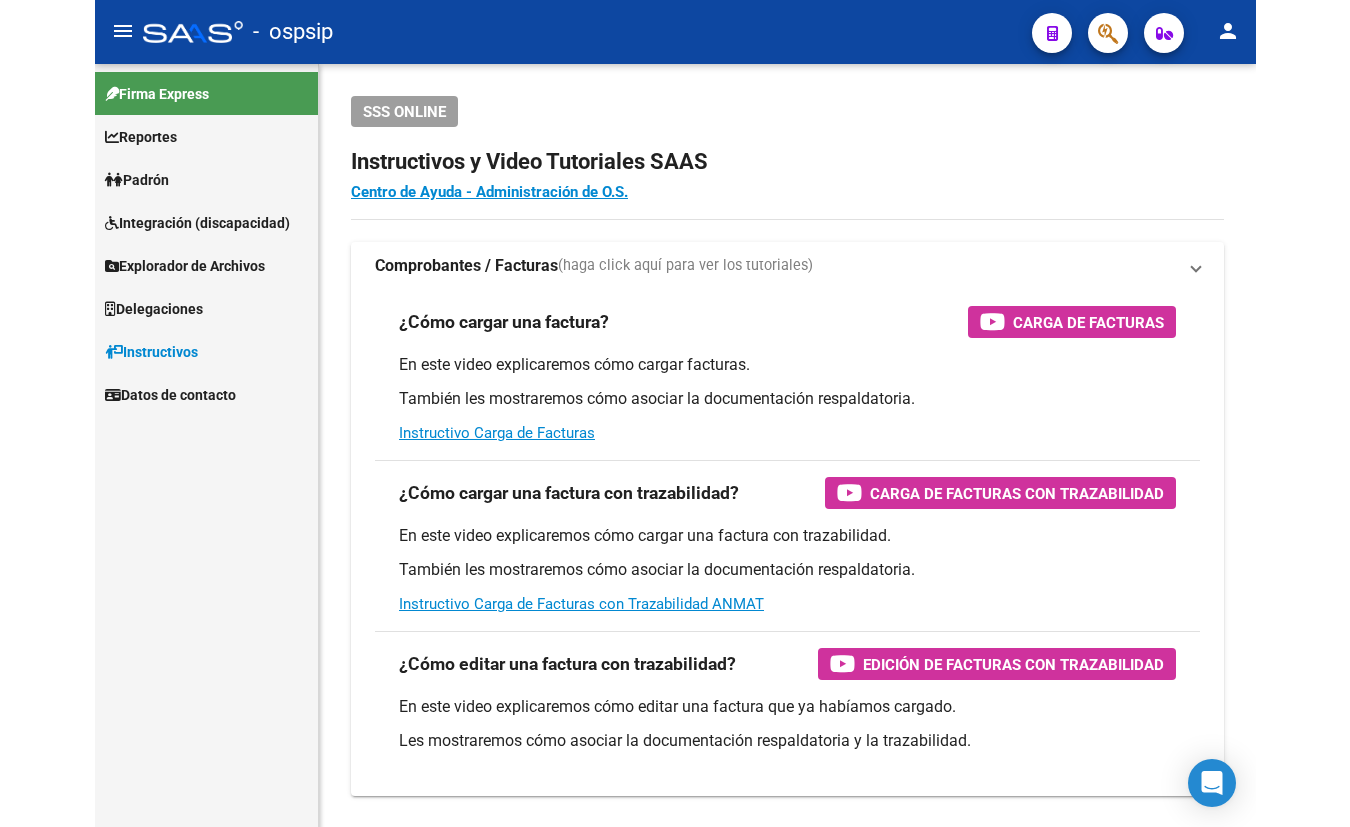 scroll, scrollTop: 0, scrollLeft: 0, axis: both 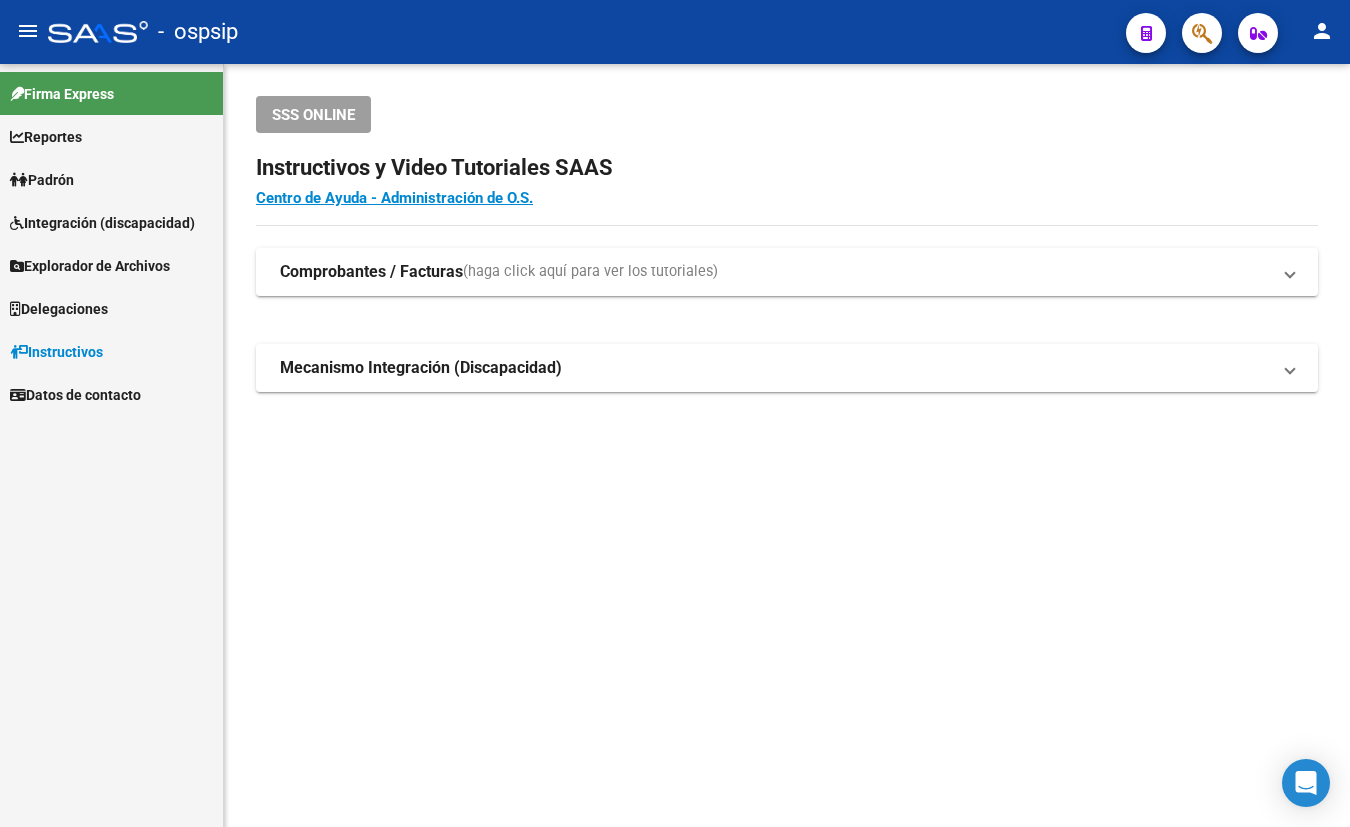 click on "Padrón" at bounding box center [42, 180] 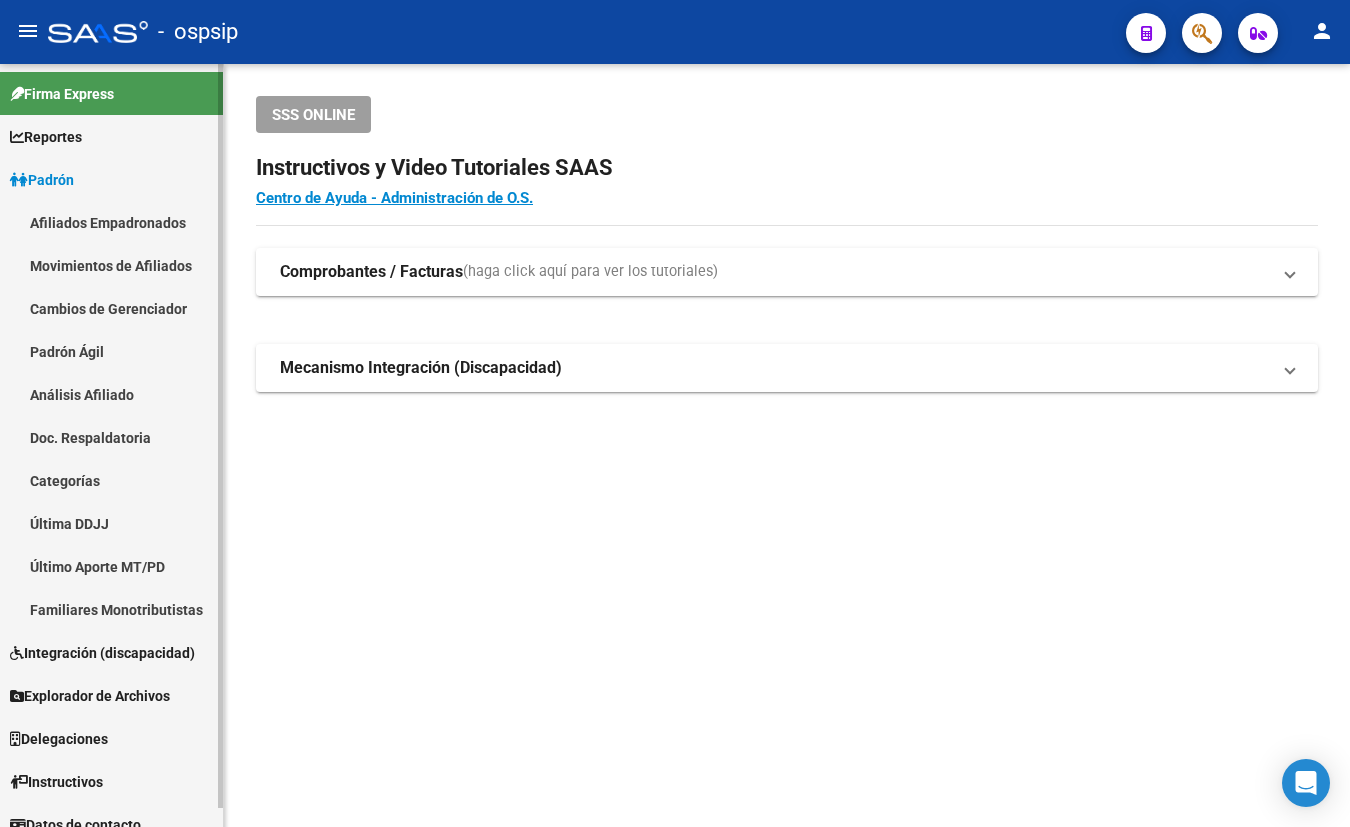 click on "Afiliados Empadronados" at bounding box center [111, 222] 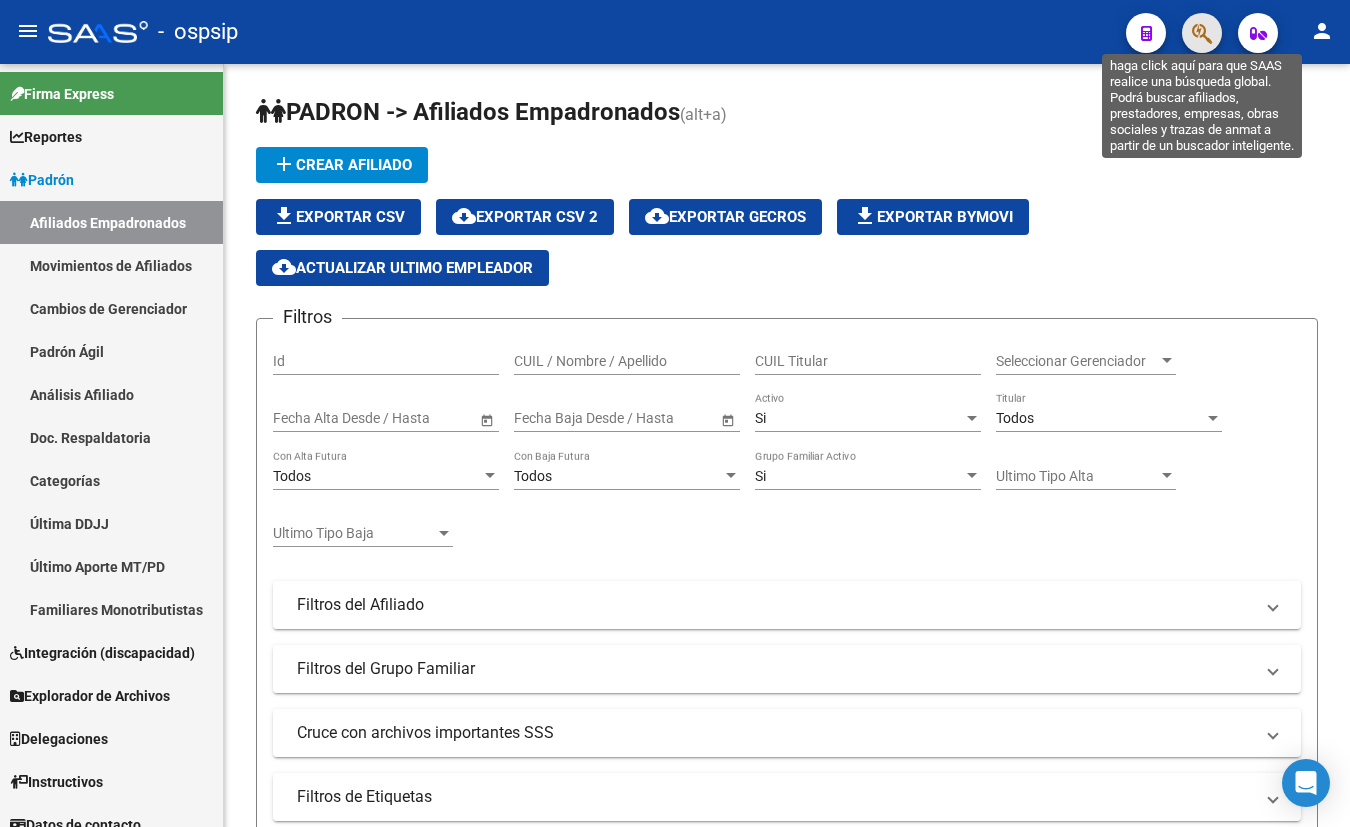 click 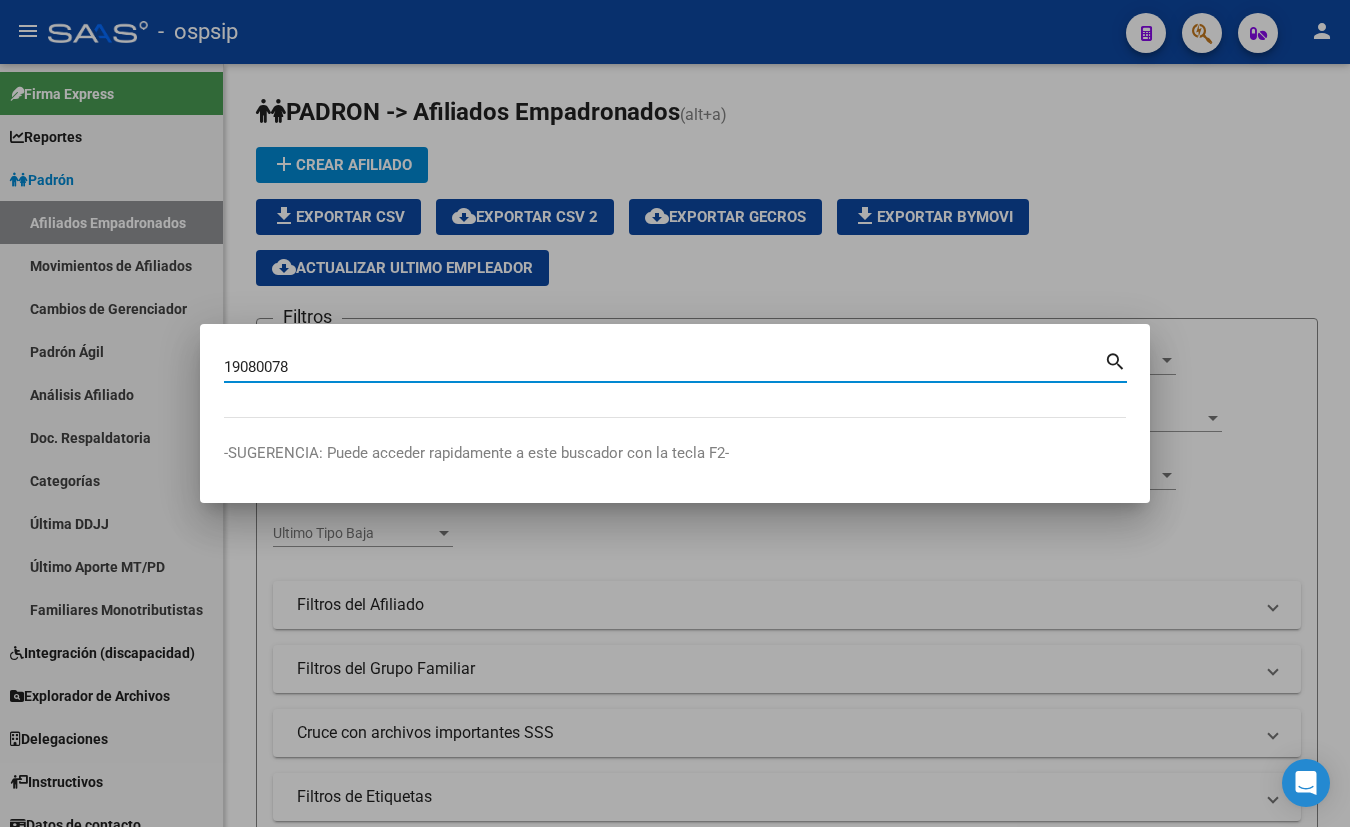 type on "19080078" 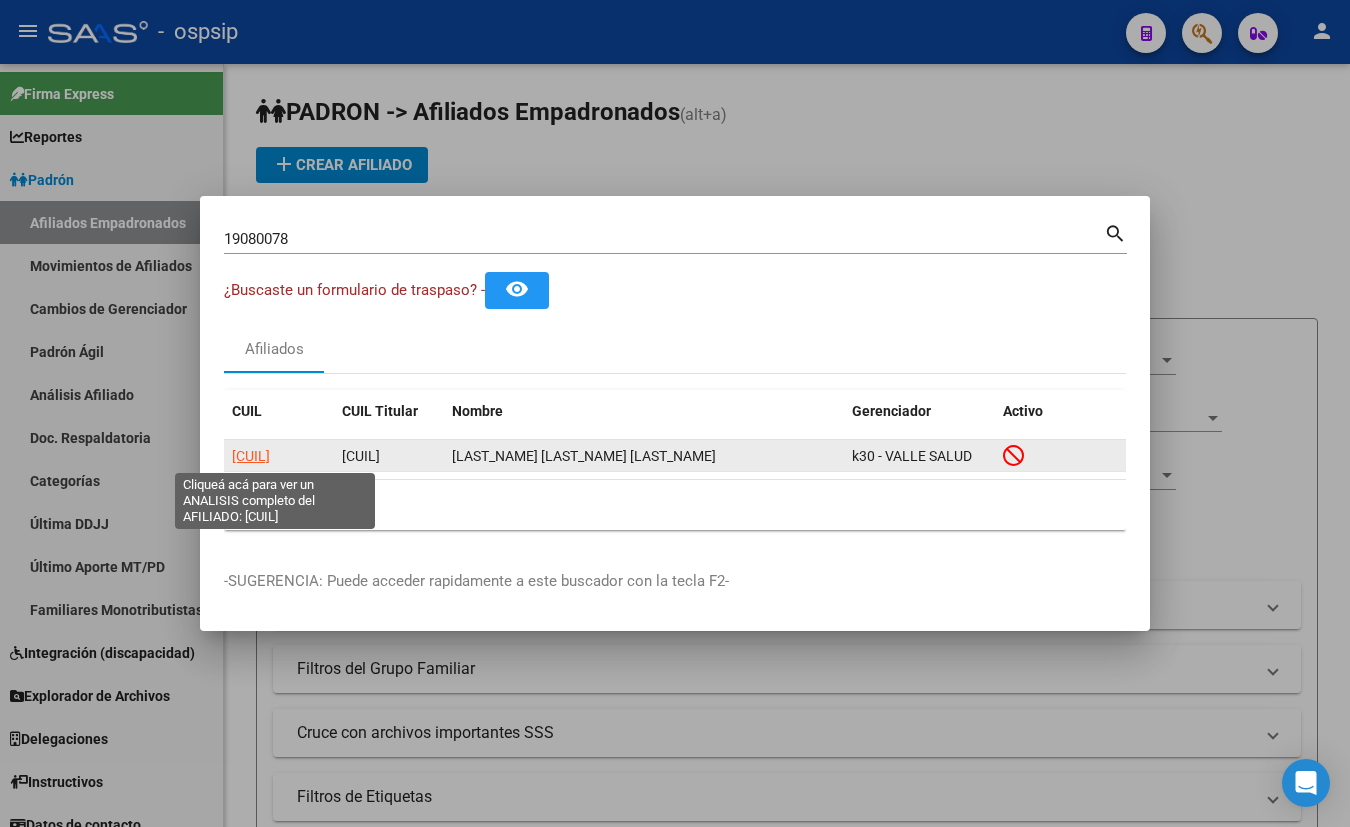 click on "[CUIL]" 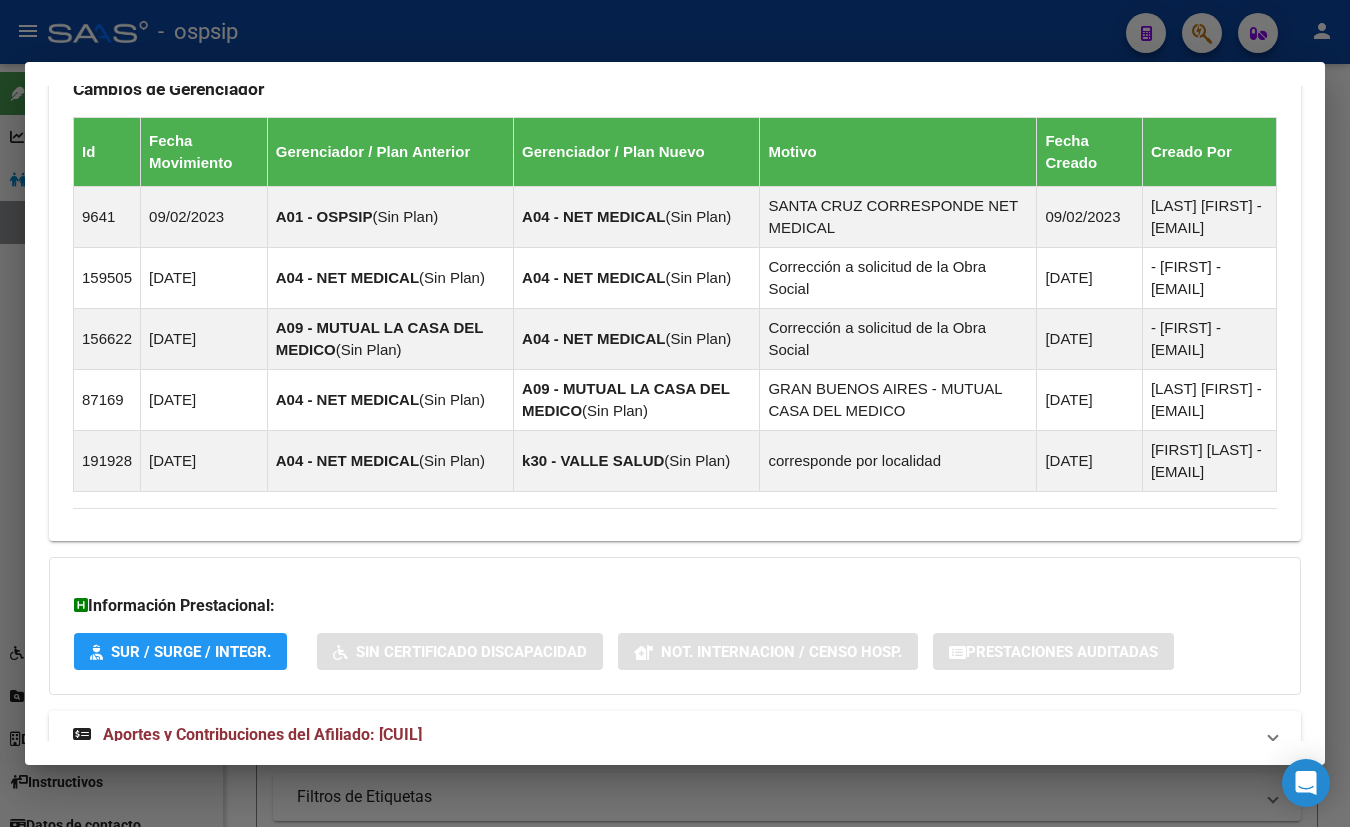 scroll, scrollTop: 1236, scrollLeft: 0, axis: vertical 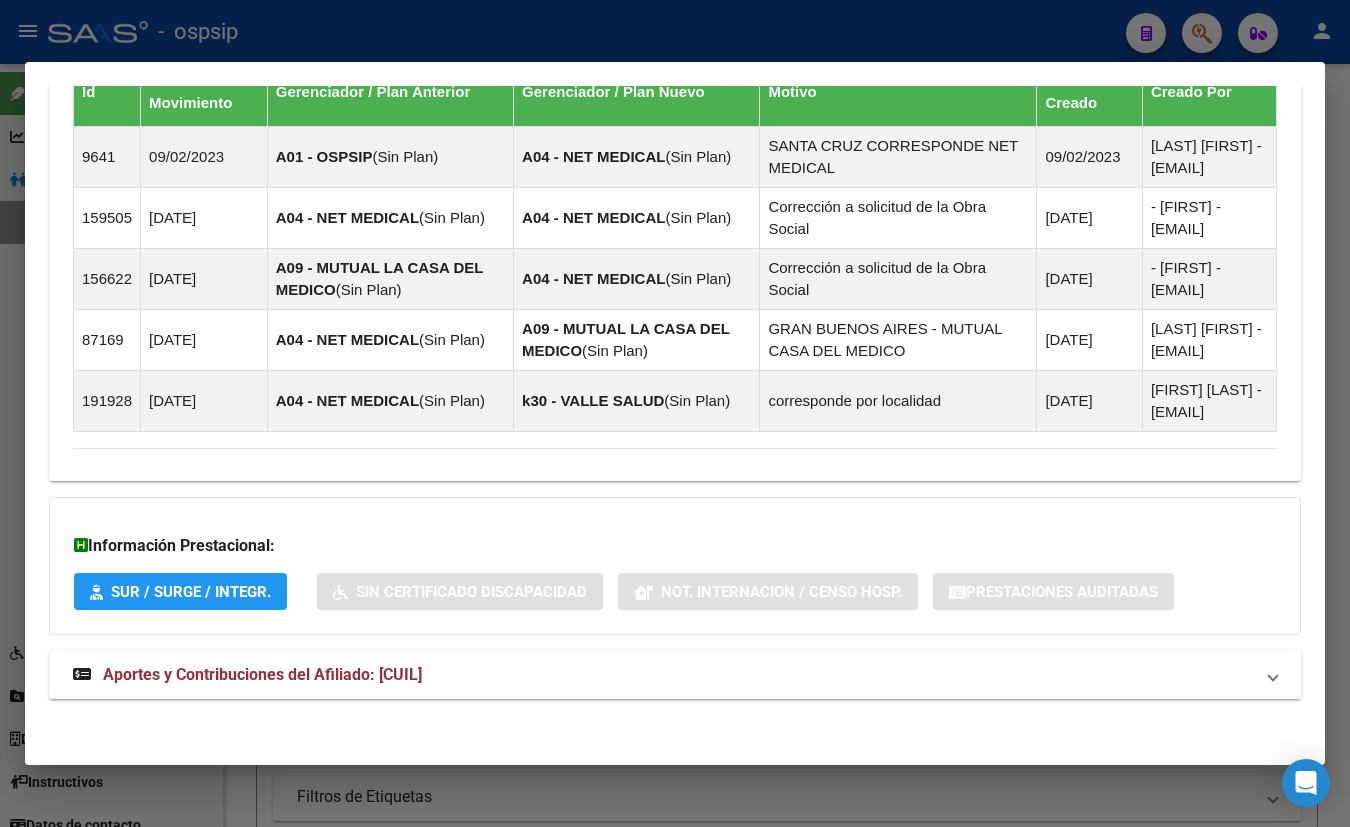 drag, startPoint x: 439, startPoint y: 674, endPoint x: 501, endPoint y: 631, distance: 75.45197 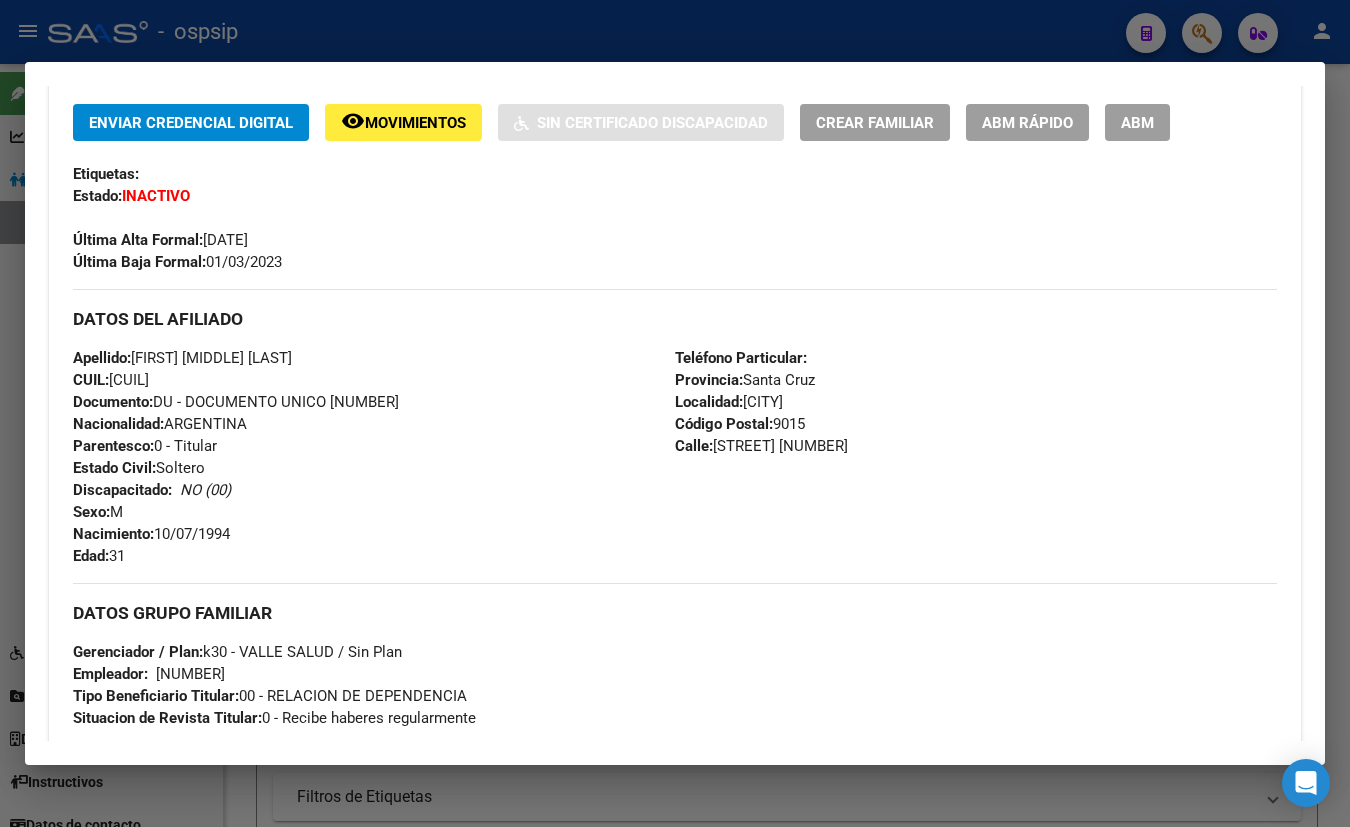 scroll, scrollTop: 464, scrollLeft: 0, axis: vertical 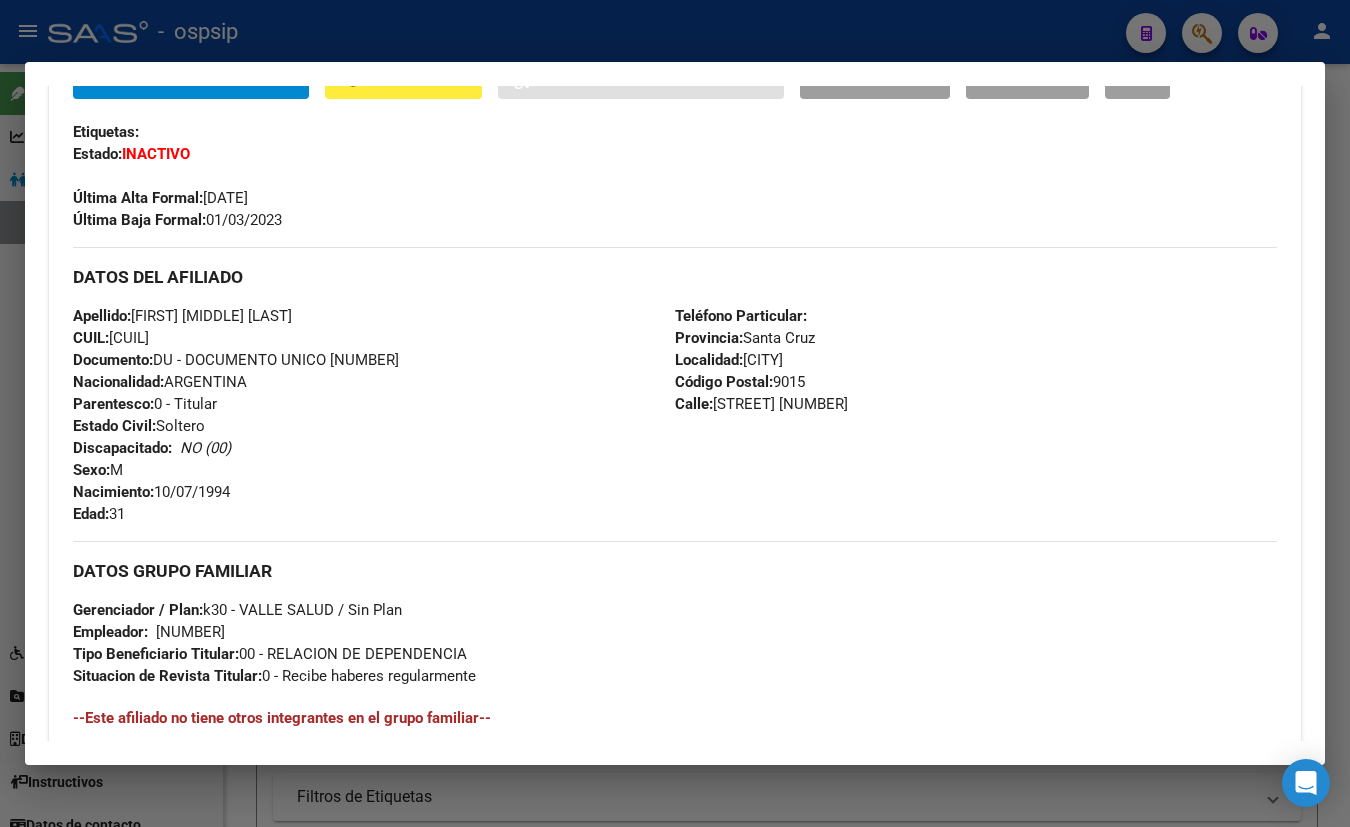 drag, startPoint x: 282, startPoint y: 149, endPoint x: 473, endPoint y: 293, distance: 239.20076 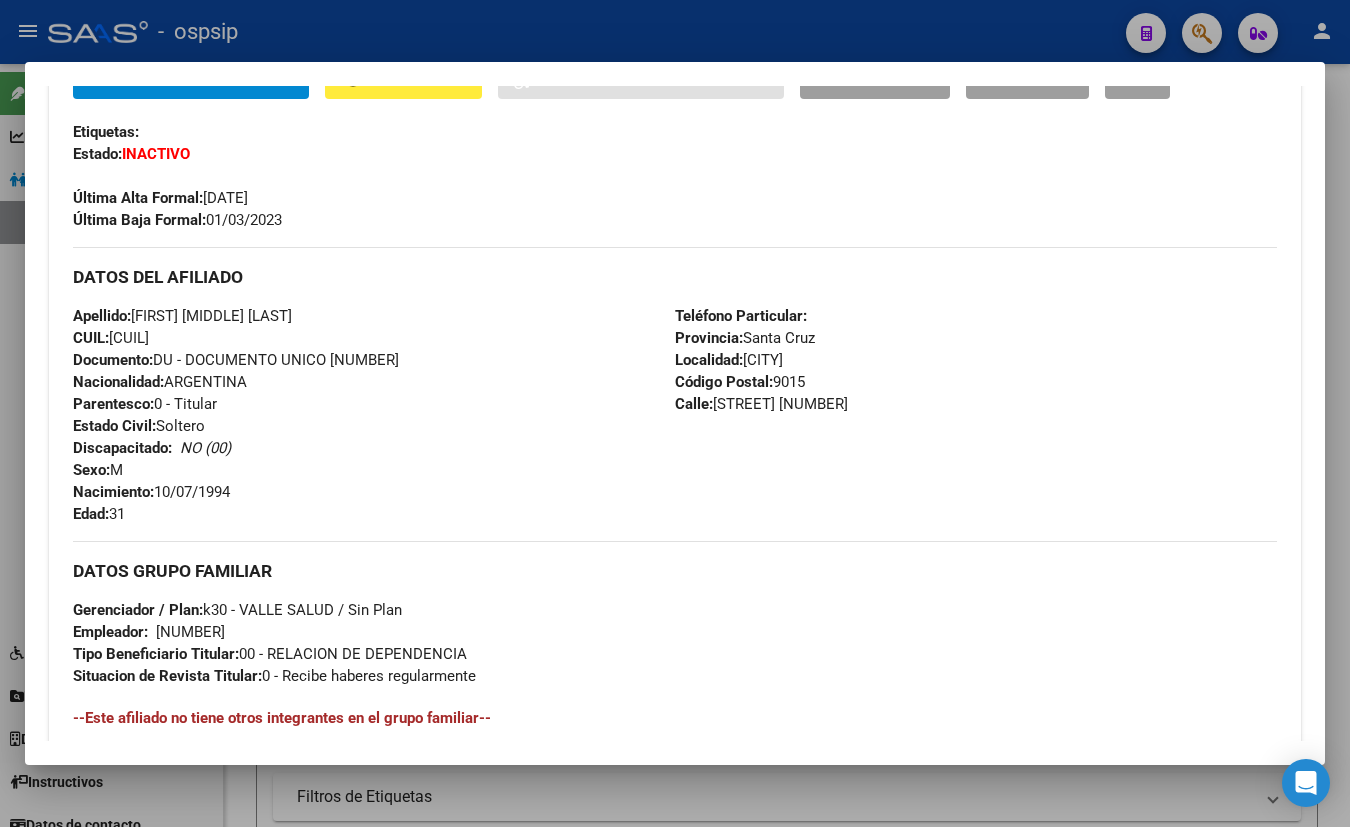 type 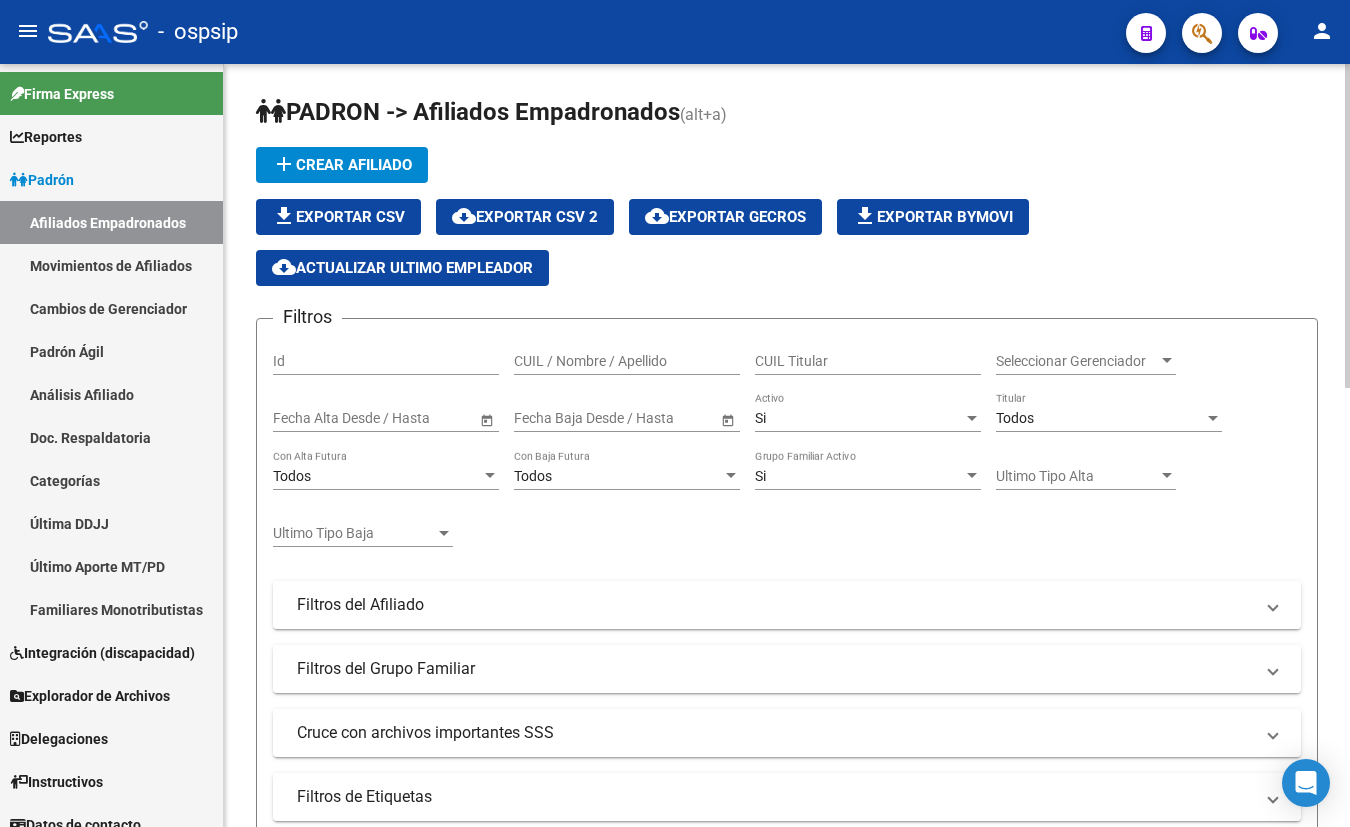 click on "PADRON -> Afiliados Empadronados  (alt+a) add  Crear Afiliado
file_download  Exportar CSV  cloud_download  Exportar CSV 2  cloud_download  Exportar GECROS  file_download  Exportar Bymovi  cloud_download  Actualizar ultimo Empleador  Filtros Id CUIL / Nombre / Apellido CUIL Titular Seleccionar Gerenciador Seleccionar Gerenciador Start date – End date Fecha Alta Desde / Hasta Start date – End date Fecha Baja Desde / Hasta Si Activo Todos Titular Todos Con Alta Futura Todos Con Baja Futura Si Grupo Familiar Activo Ultimo Tipo Alta Ultimo Tipo Alta Ultimo Tipo Baja Ultimo Tipo Baja  Filtros del Afiliado  Edades Edades Sexo Sexo Discapacitado Discapacitado Nacionalidad Nacionalidad Provincia Provincia Estado Civil Estado Civil Start date – End date Fecha Nacimiento Desde / Hasta Todos Tiene PMI Todos Certificado Estudio Codigo Postal Localidad  Filtros del Grupo Familiar  Tipo Beneficiario Titular Tipo Beneficiario Titular Situacion Revista Titular Situacion Revista Titular CUIT Empleador" 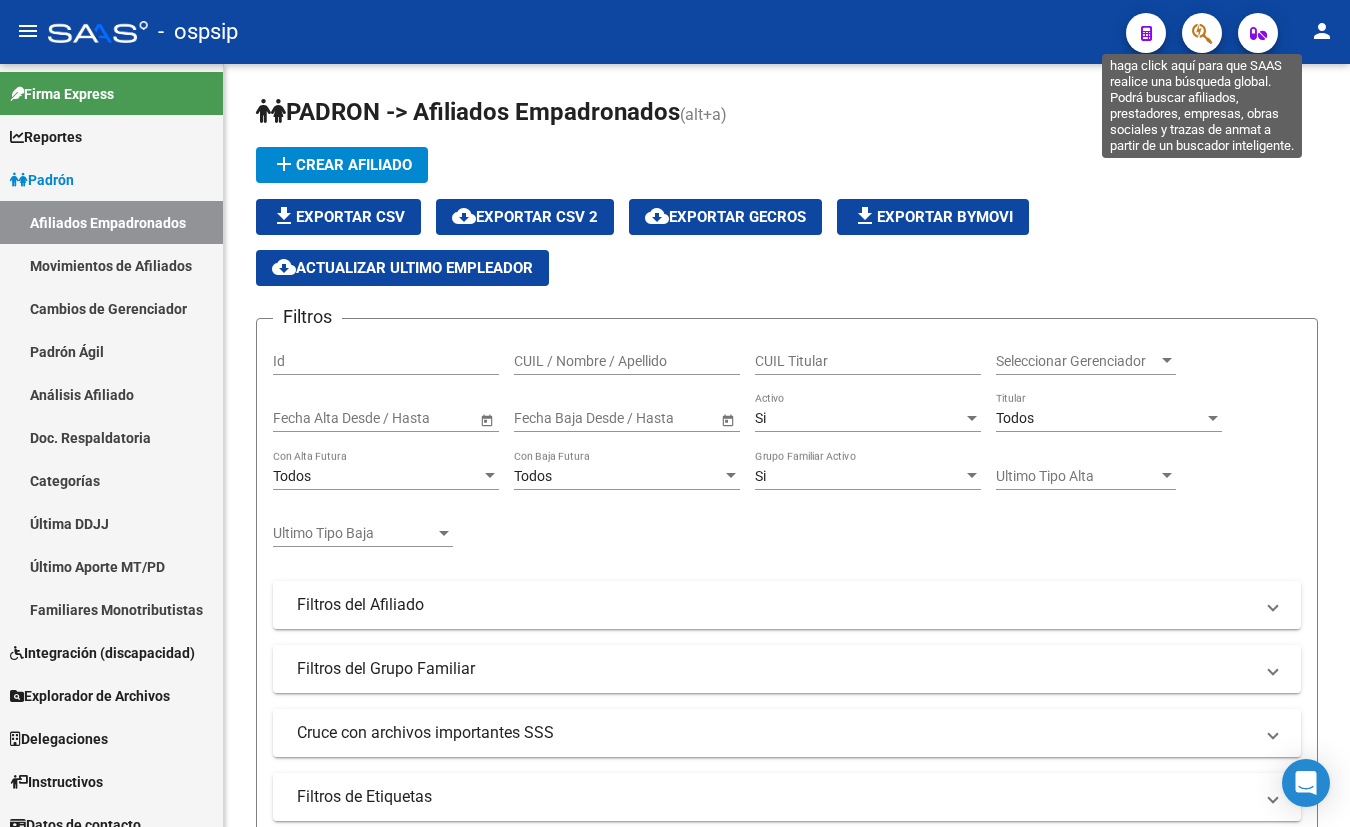 click 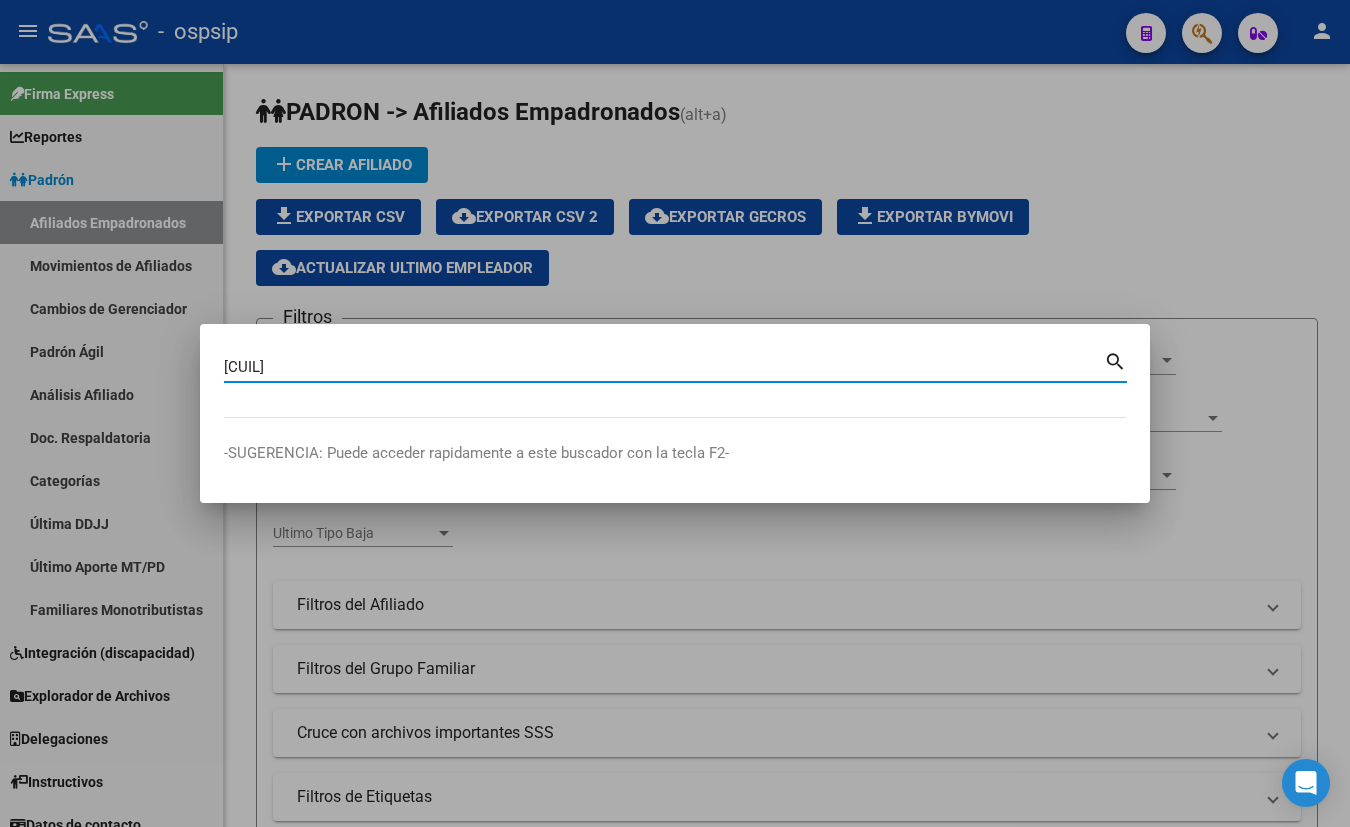 type on "[CUIL]" 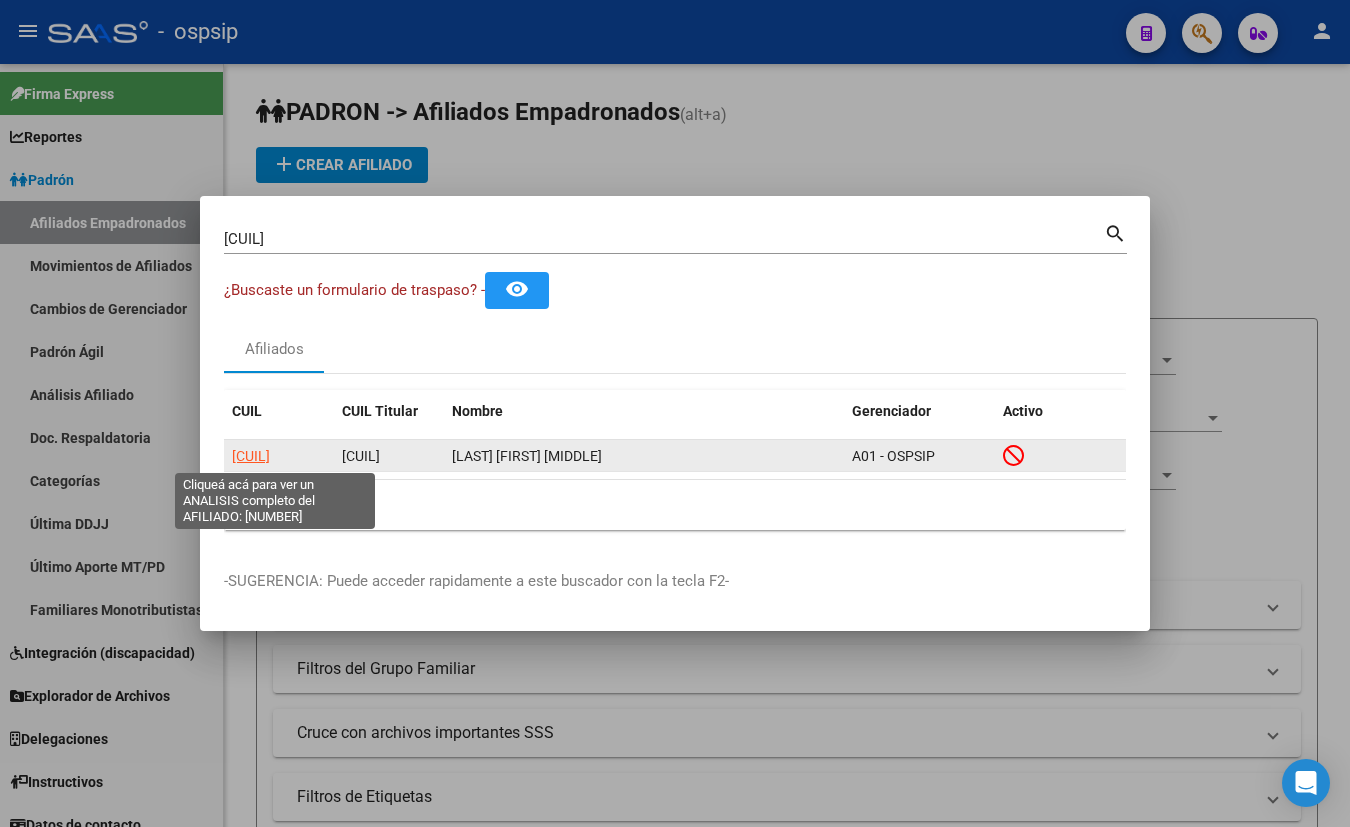 click on "[CUIL]" 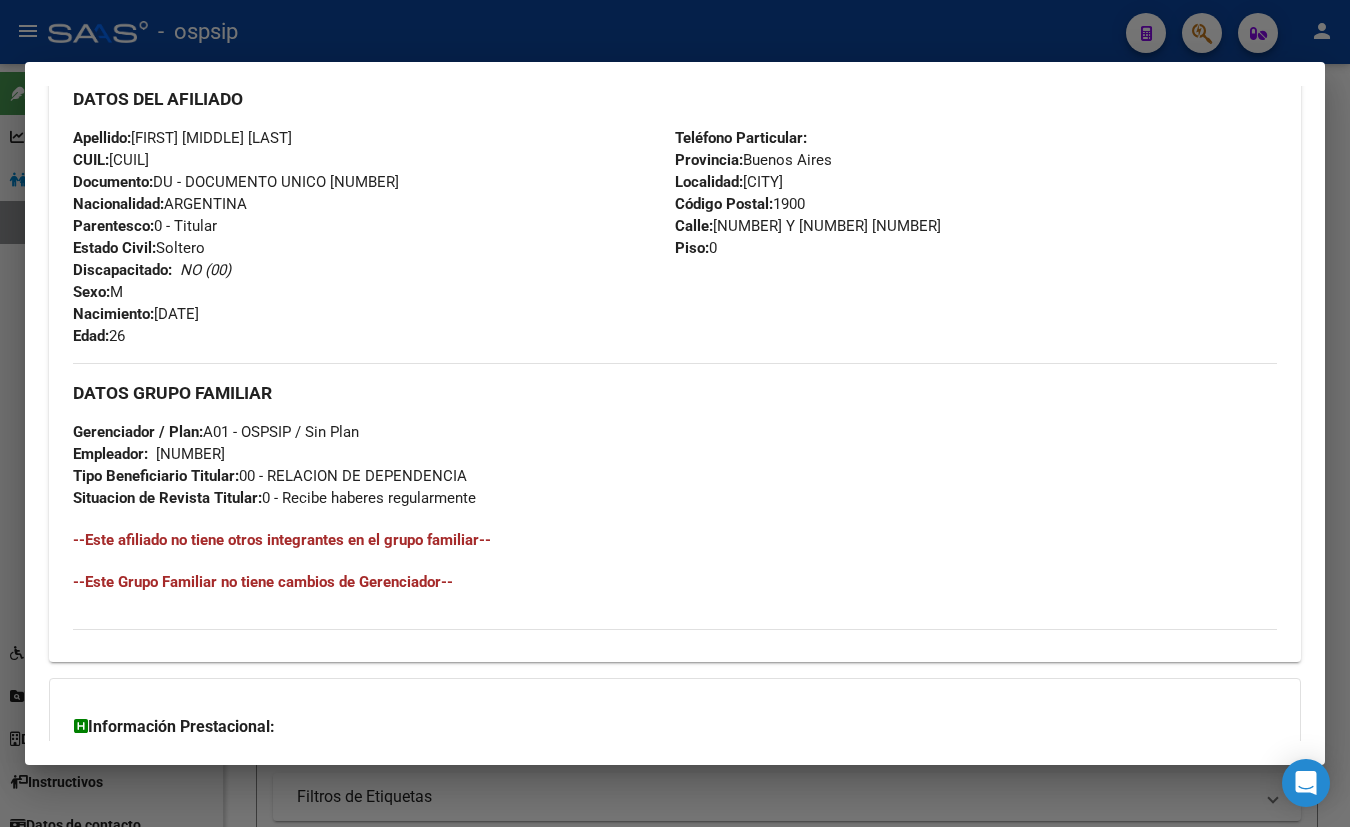 scroll, scrollTop: 861, scrollLeft: 0, axis: vertical 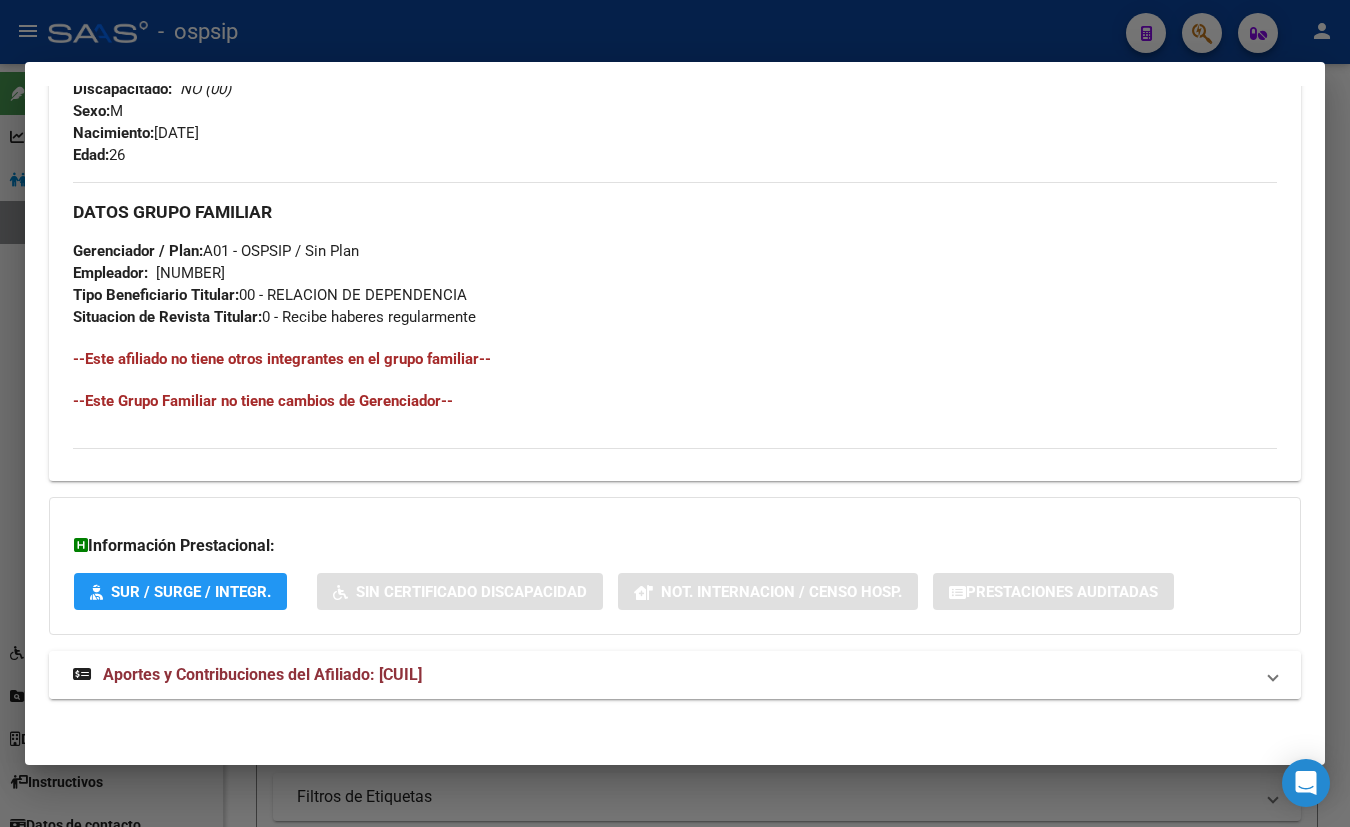 click on "Aportes y Contribuciones del Afiliado: [CUIL]" at bounding box center (262, 674) 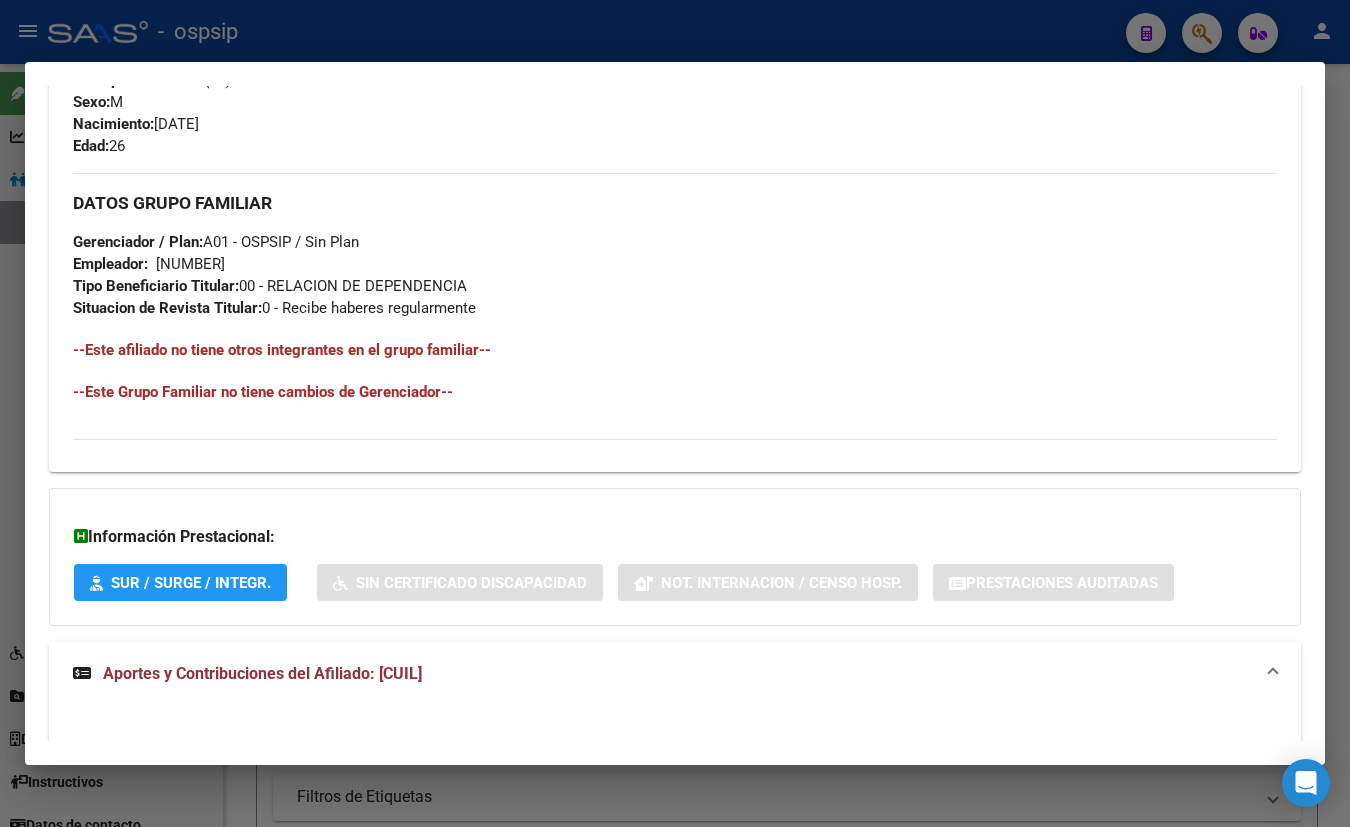 scroll, scrollTop: 433, scrollLeft: 0, axis: vertical 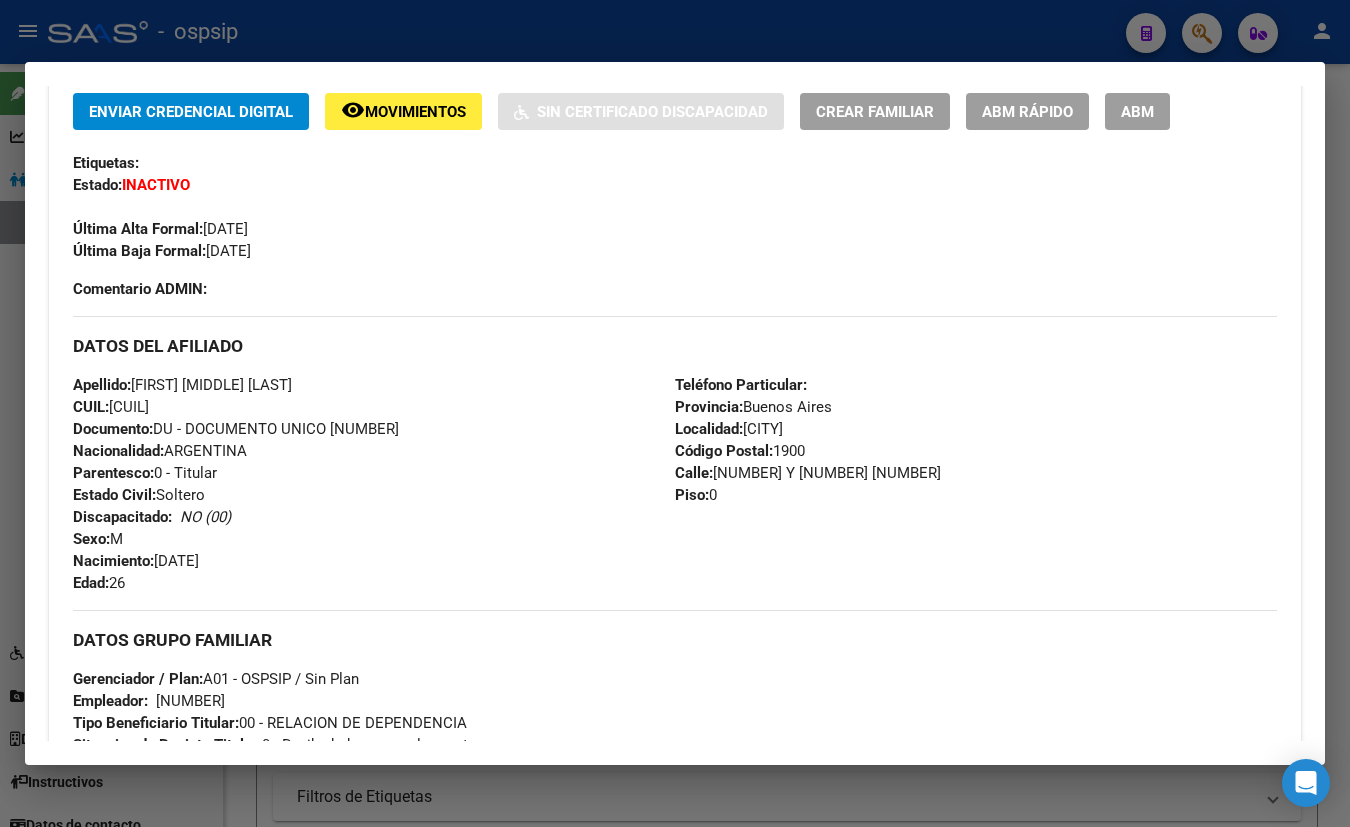 drag, startPoint x: 273, startPoint y: 188, endPoint x: 490, endPoint y: 214, distance: 218.55205 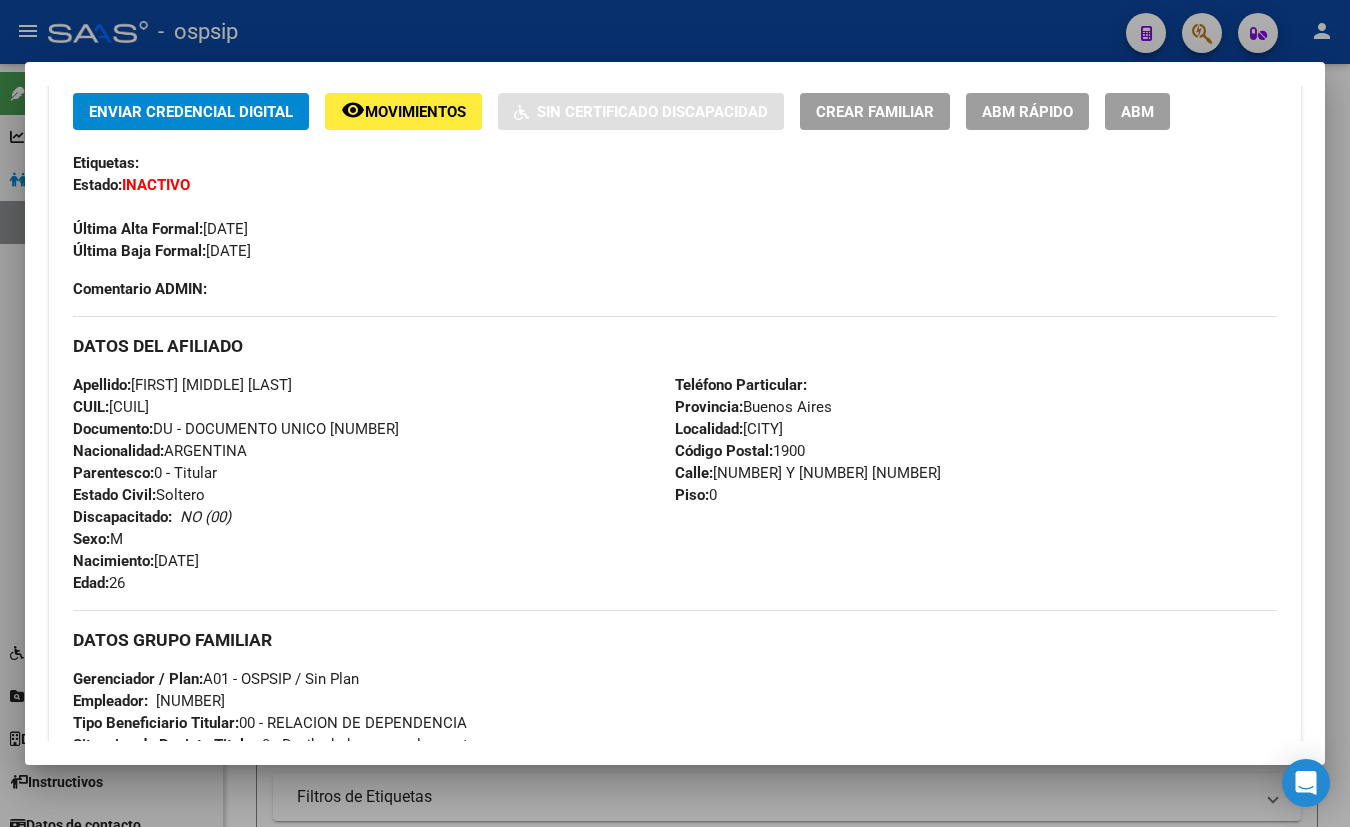 type 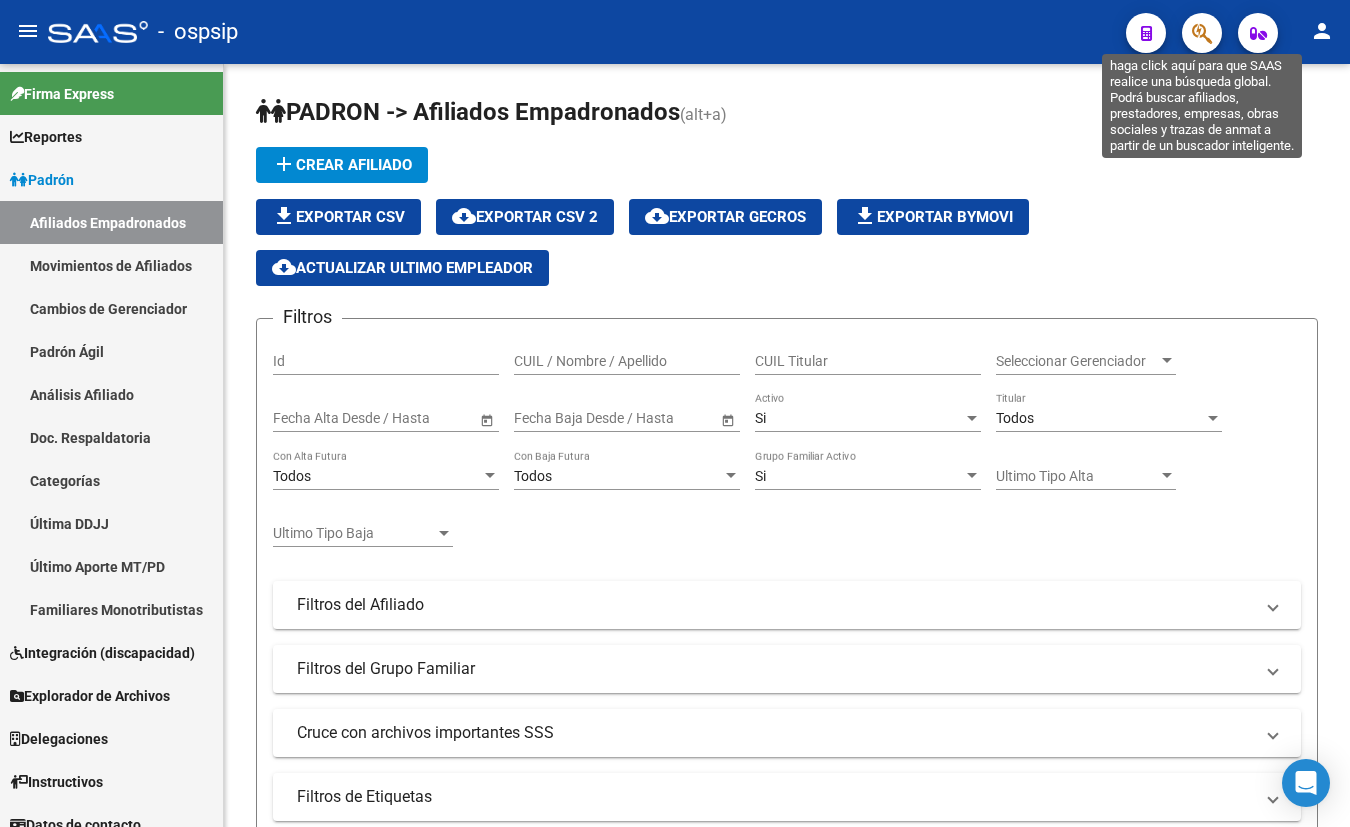 click 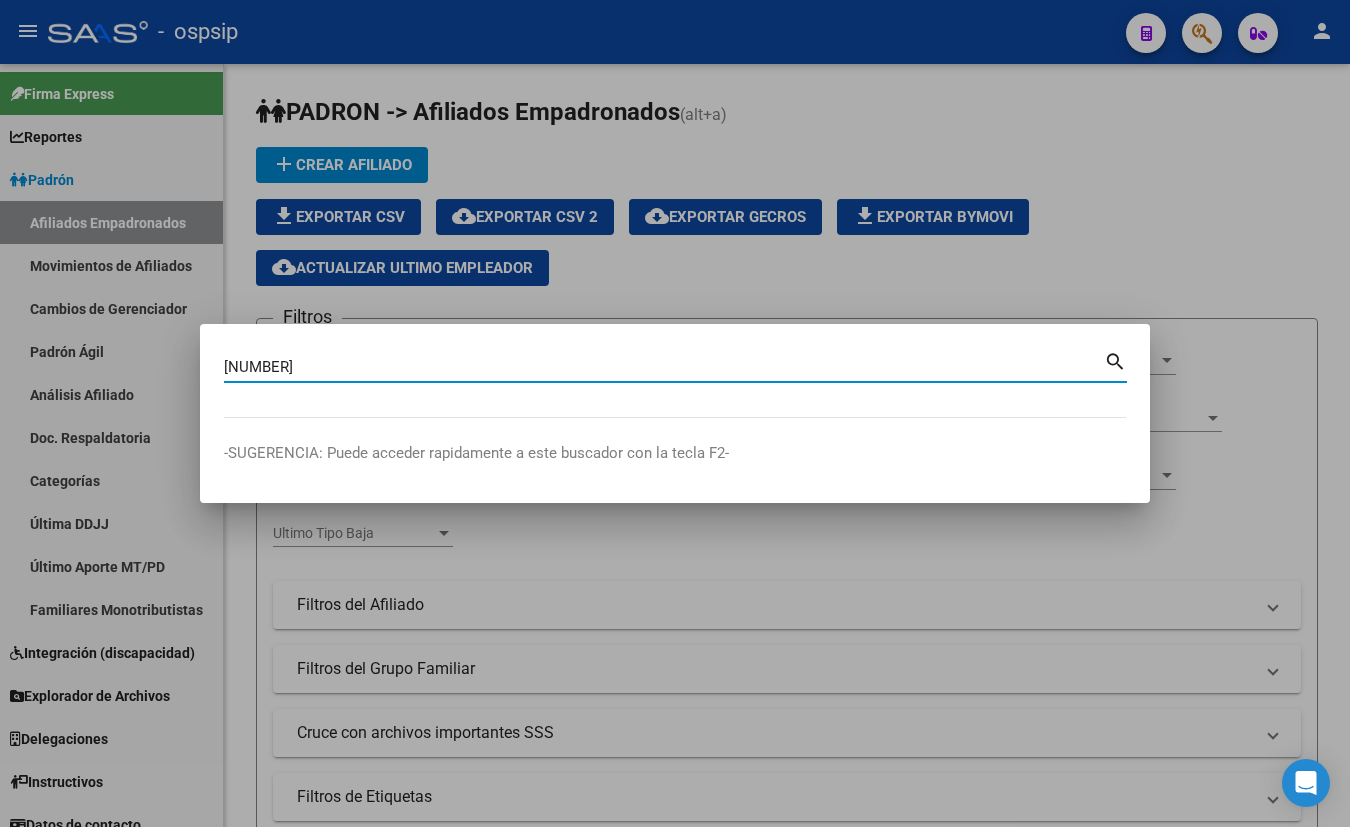 type on "[NUMBER]" 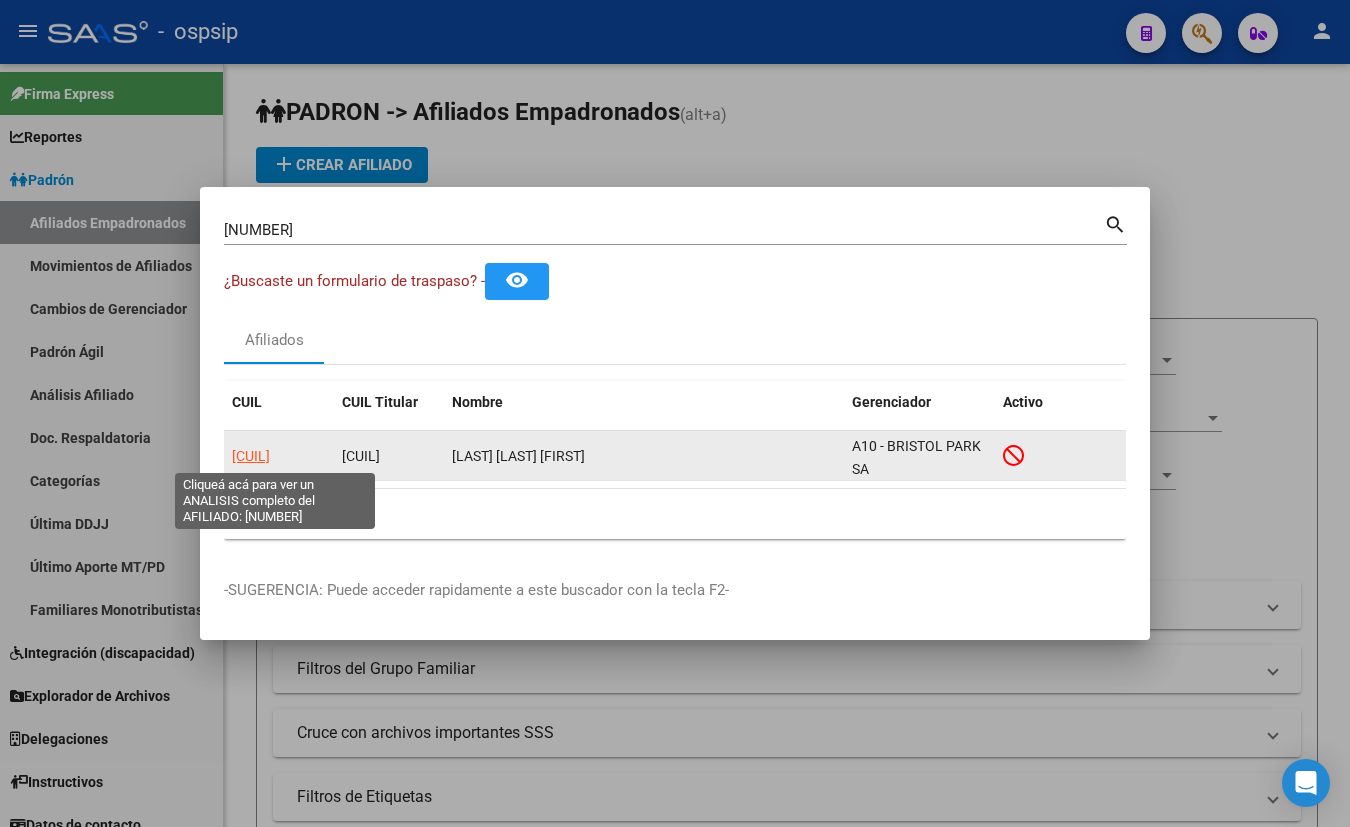 click on "[CUIL]" 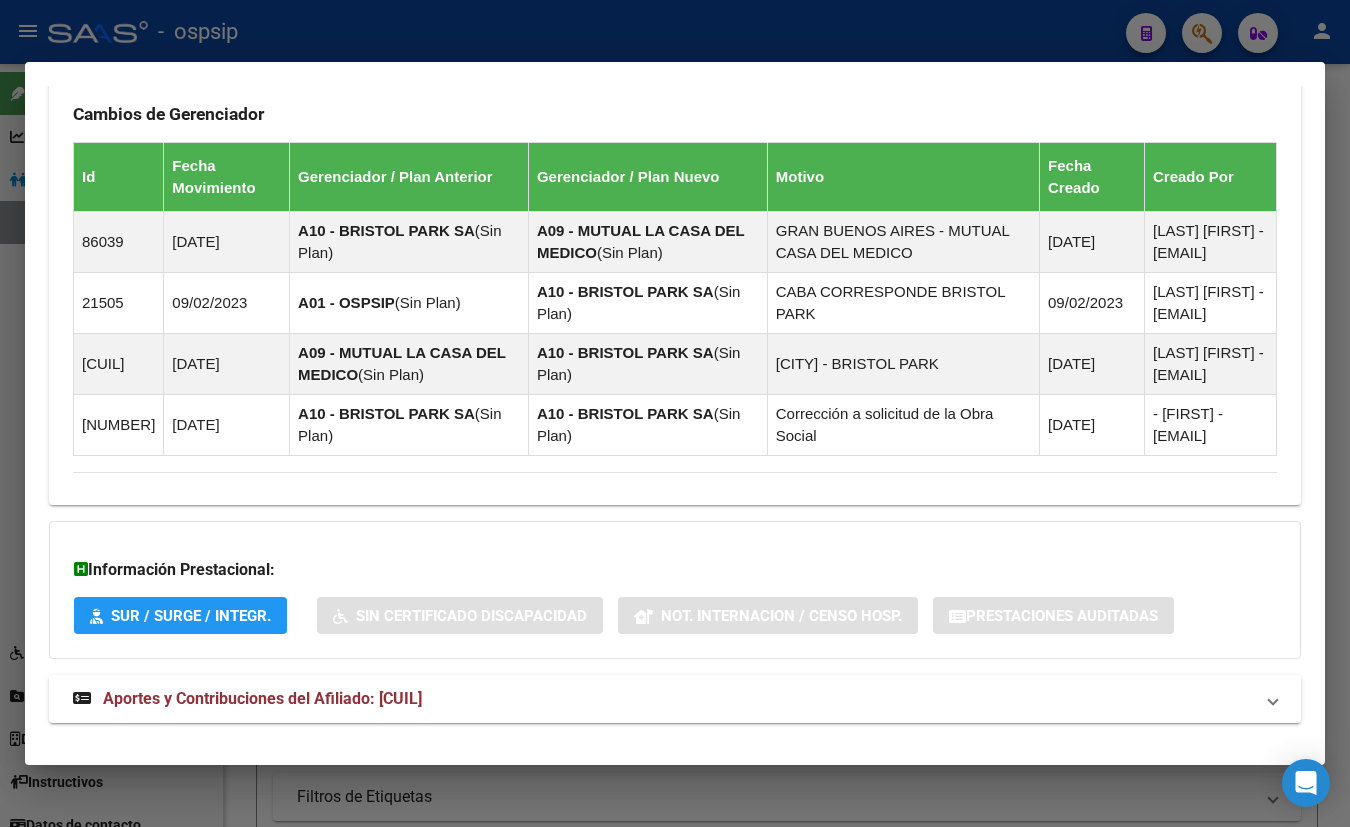 scroll, scrollTop: 1175, scrollLeft: 0, axis: vertical 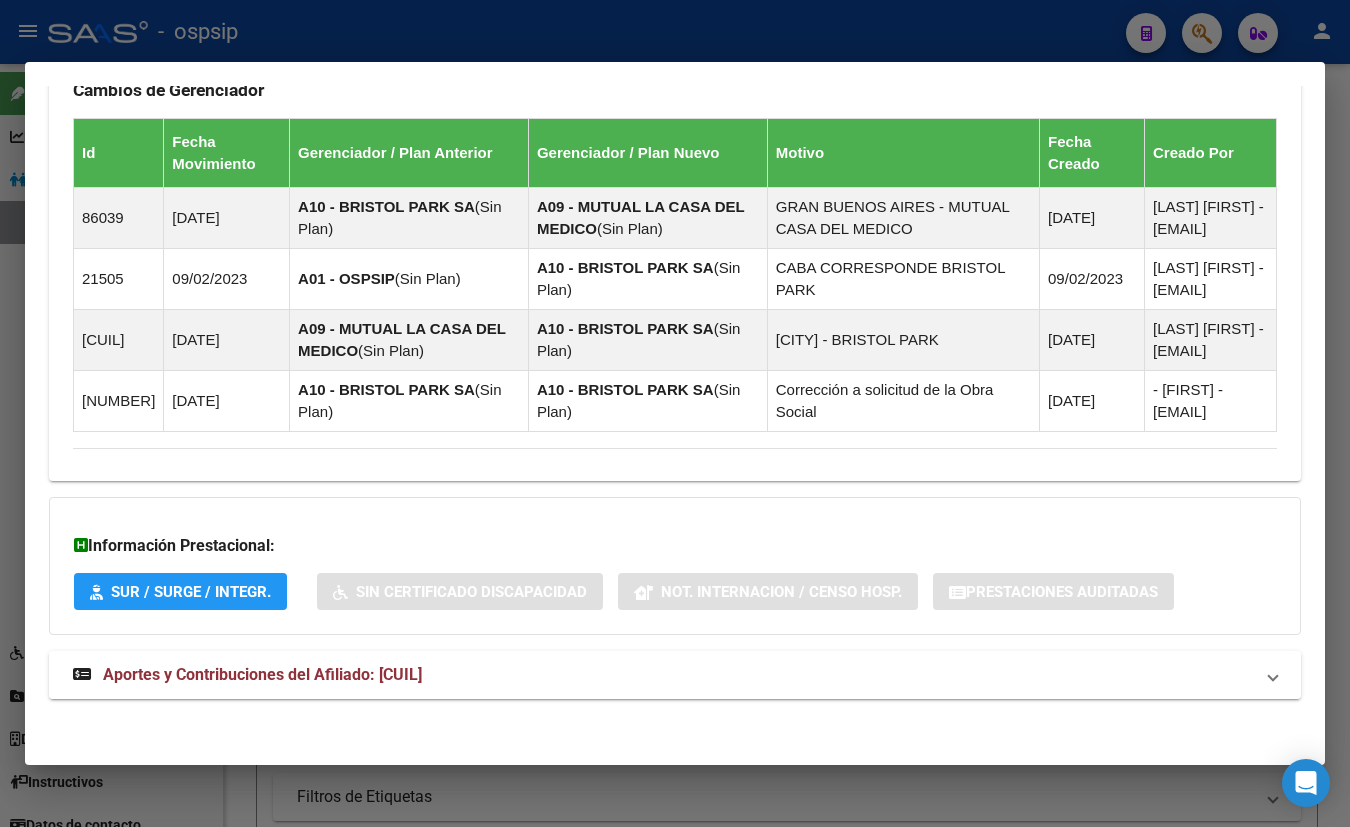 click on "Aportes y Contribuciones del Afiliado: [CUIL]" at bounding box center [262, 674] 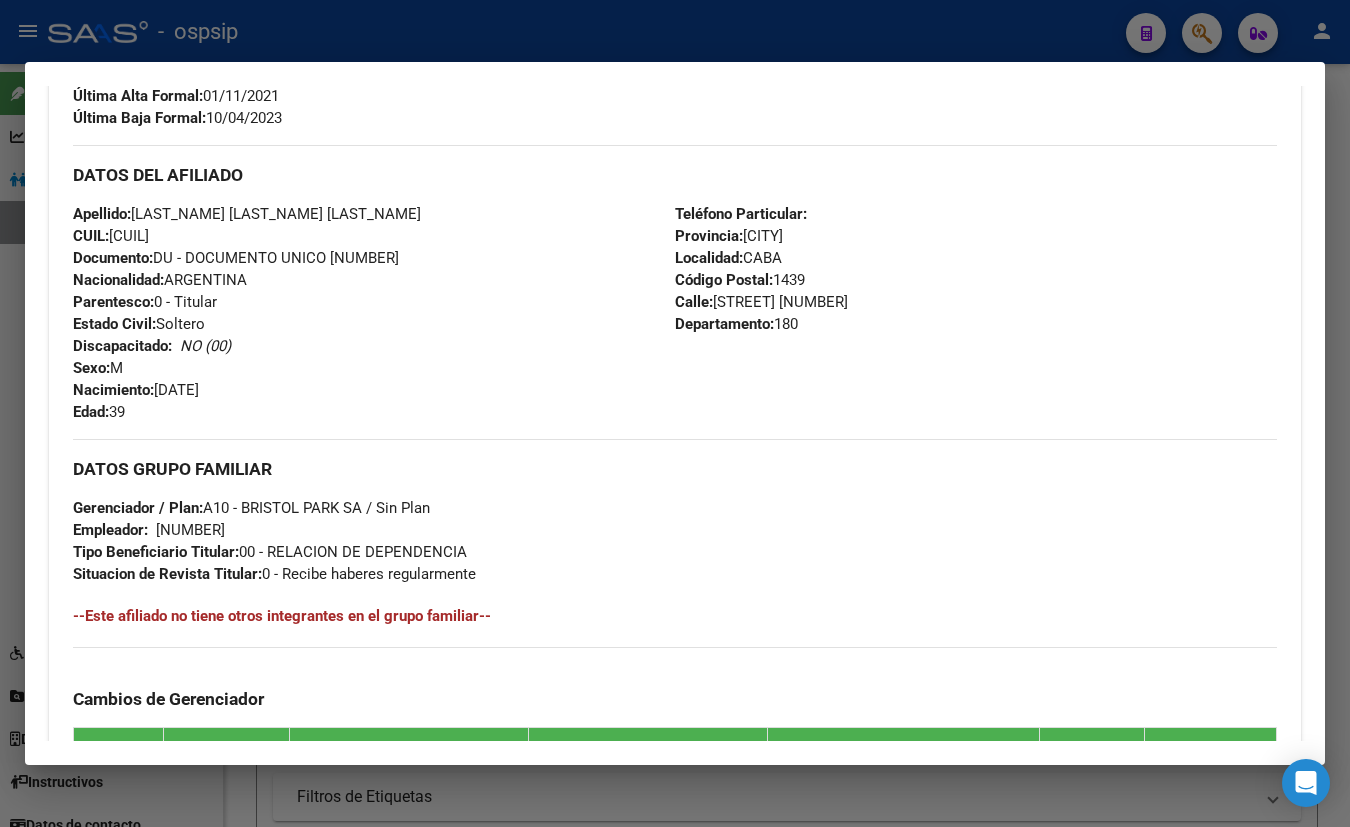 scroll, scrollTop: 565, scrollLeft: 0, axis: vertical 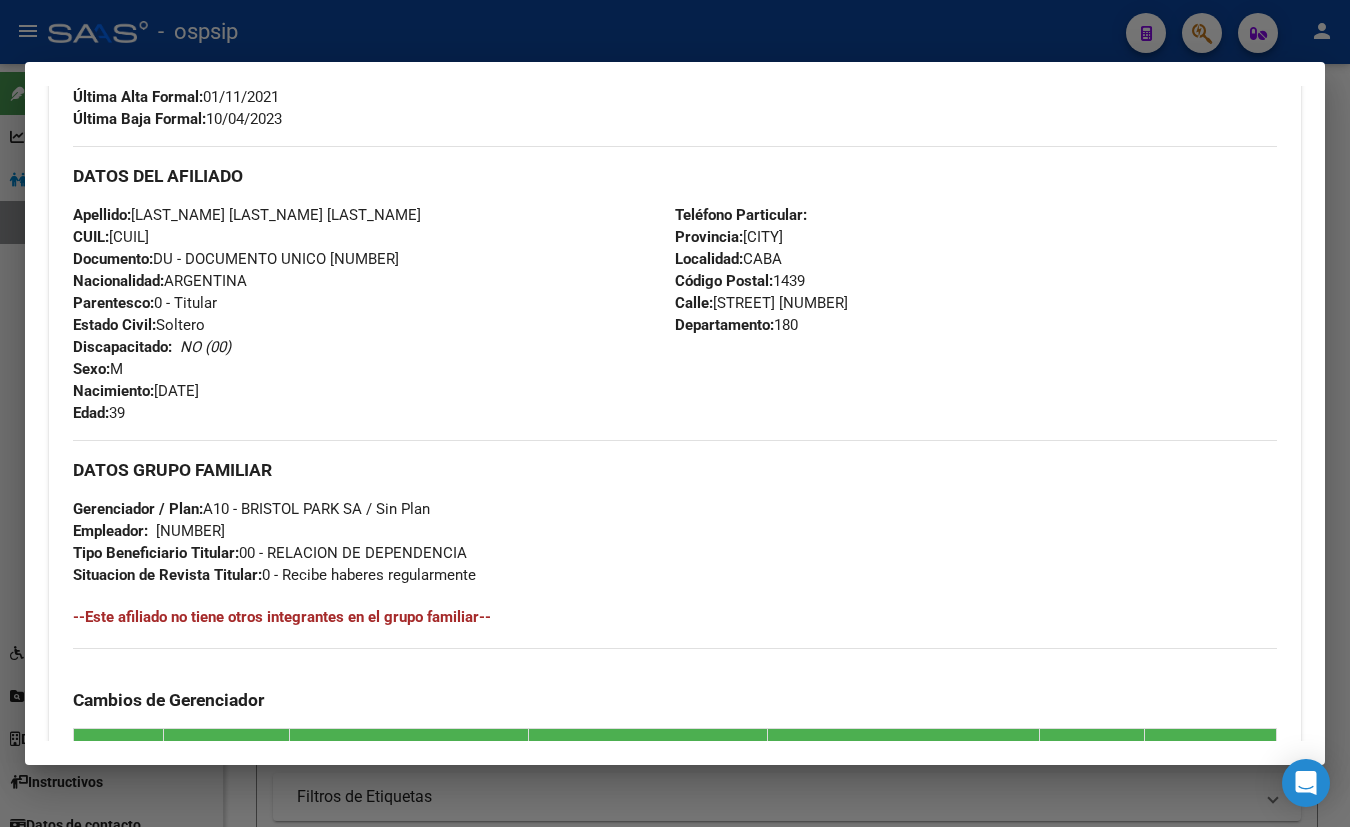 click on "DATOS DEL AFILIADO" at bounding box center [675, 175] 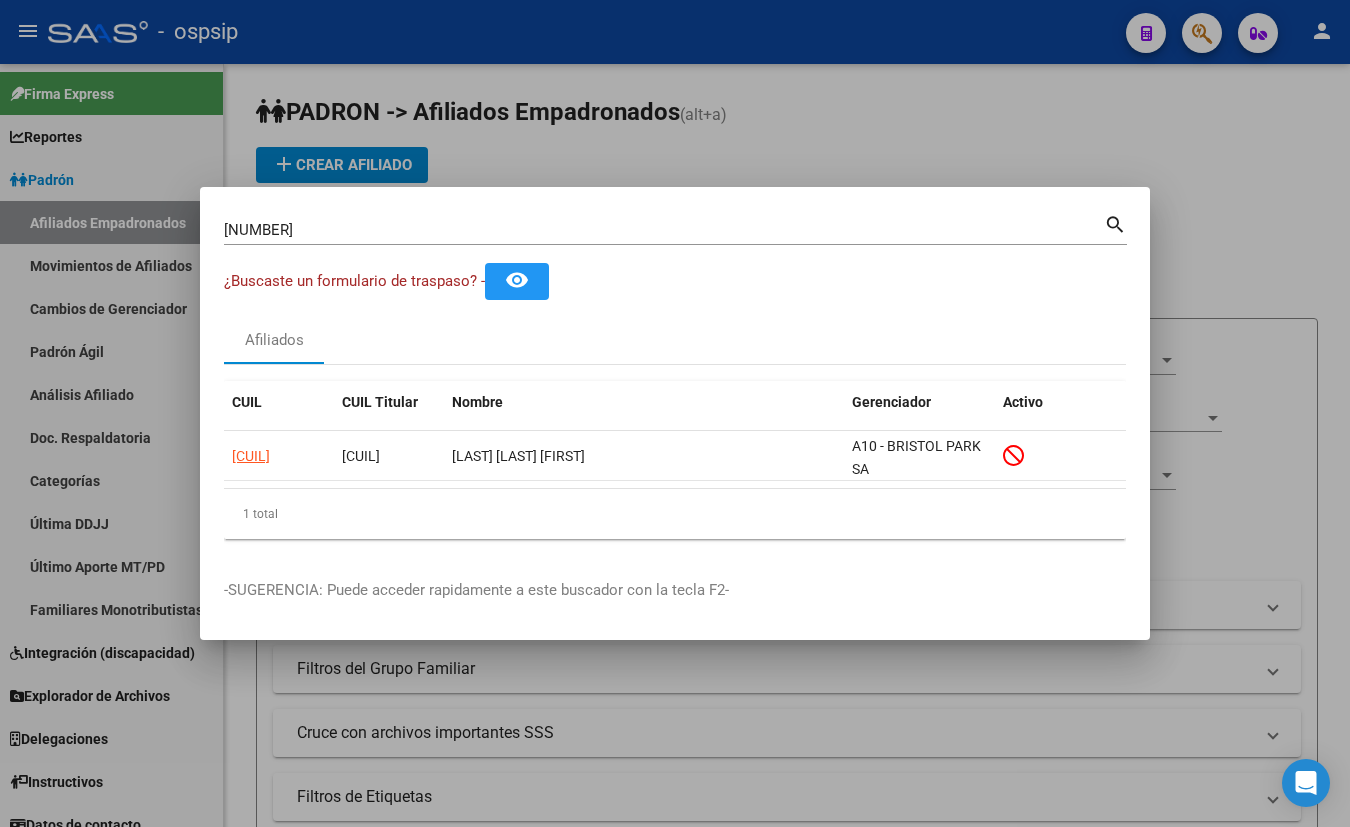 type 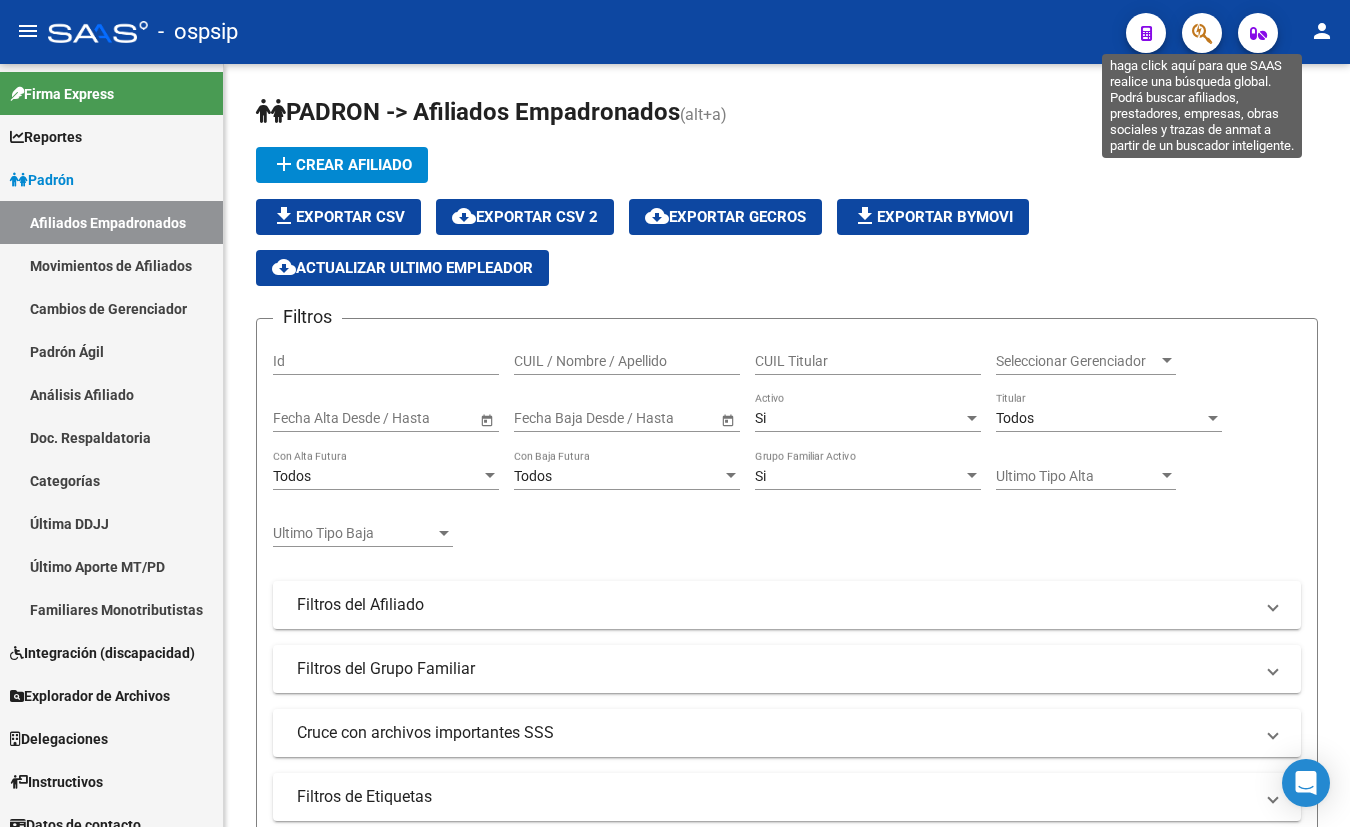 click 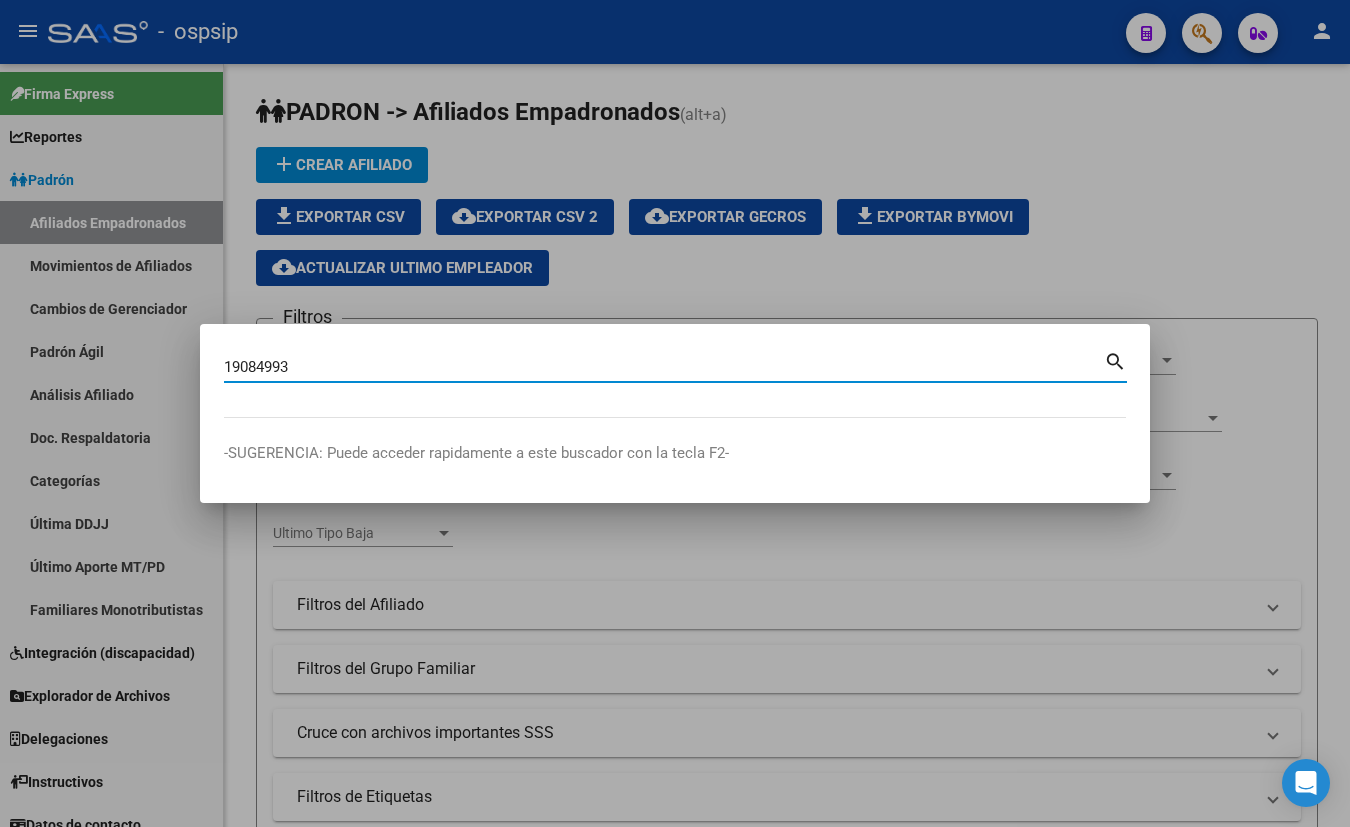 type on "19084993" 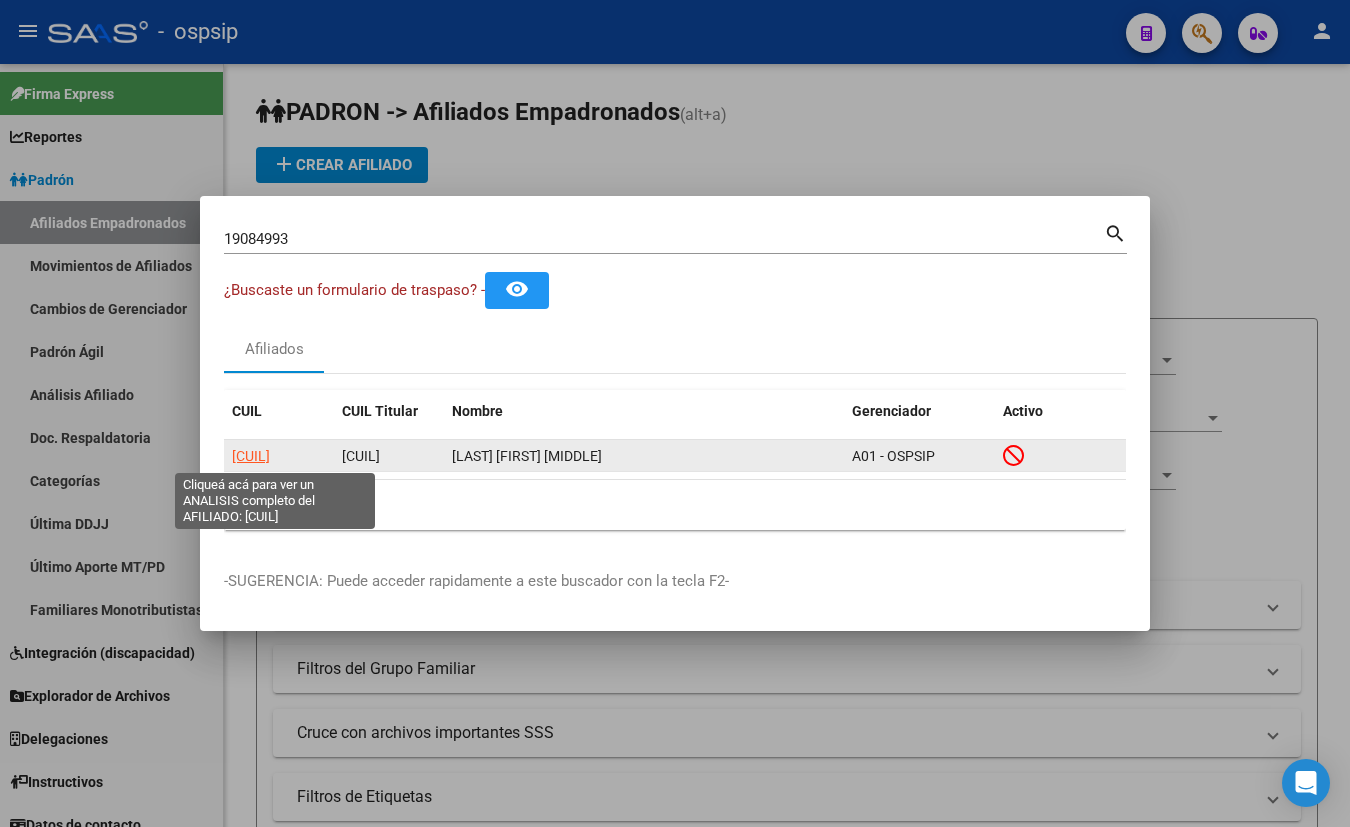 click on "[CUIL]" 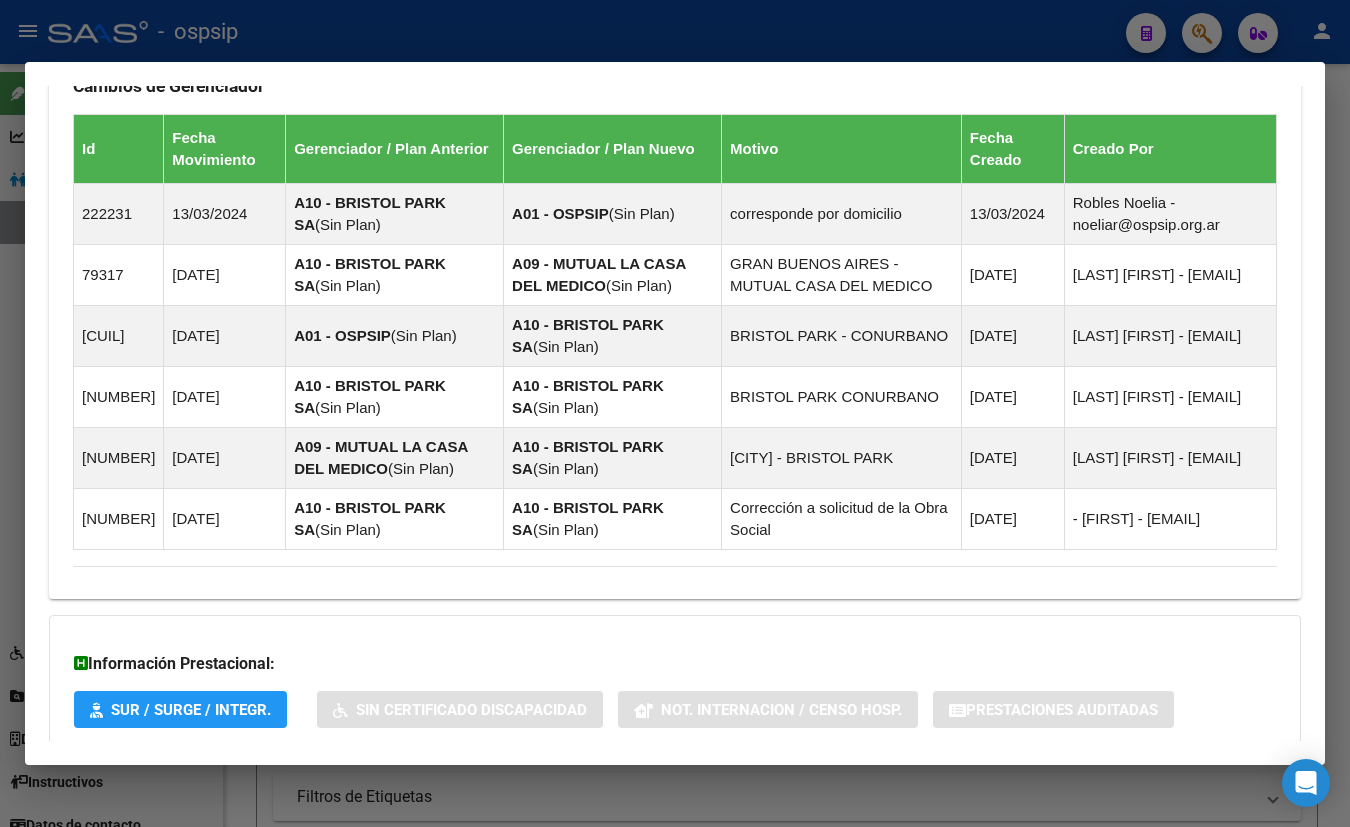 scroll, scrollTop: 1297, scrollLeft: 0, axis: vertical 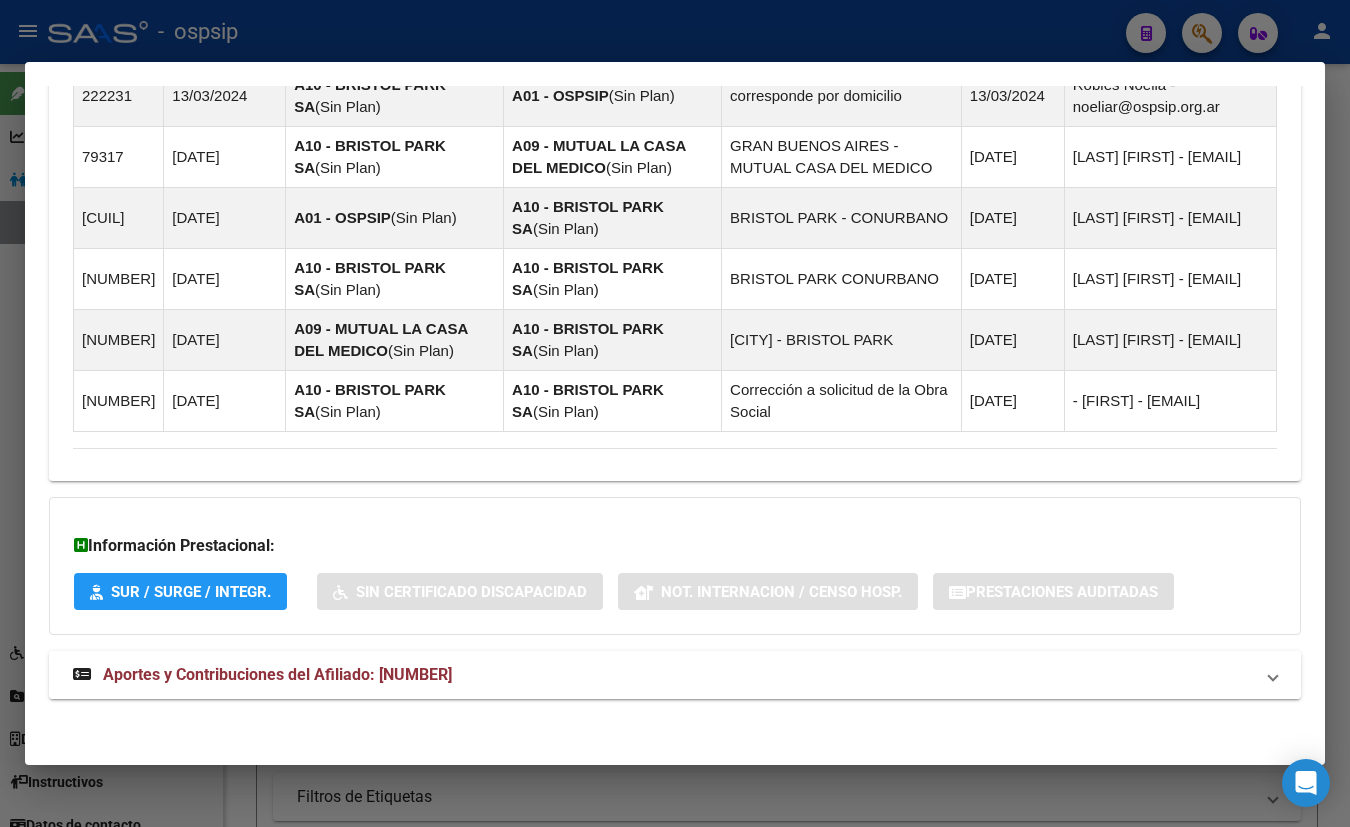 click on "Aportes y Contribuciones del Afiliado: [NUMBER]" at bounding box center [277, 674] 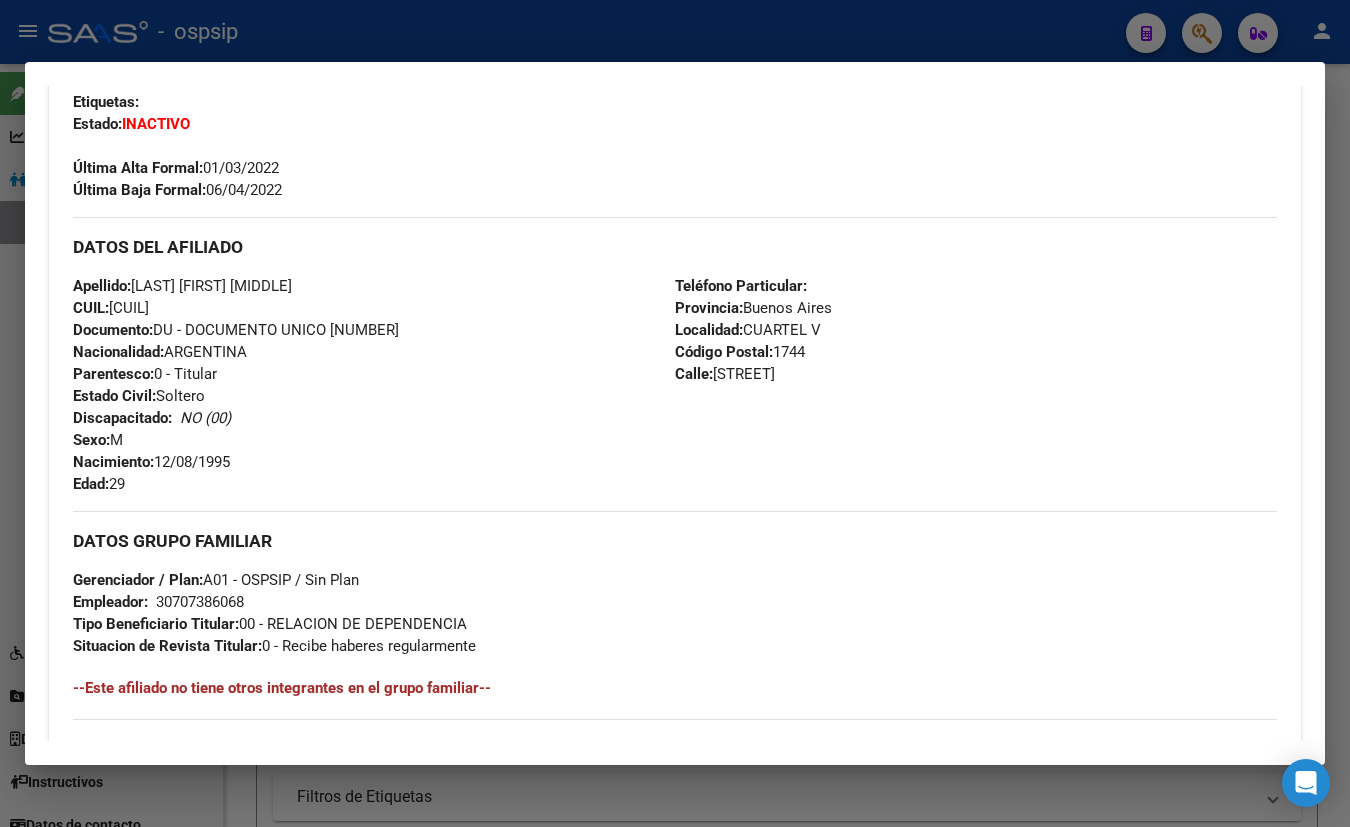 scroll, scrollTop: 435, scrollLeft: 0, axis: vertical 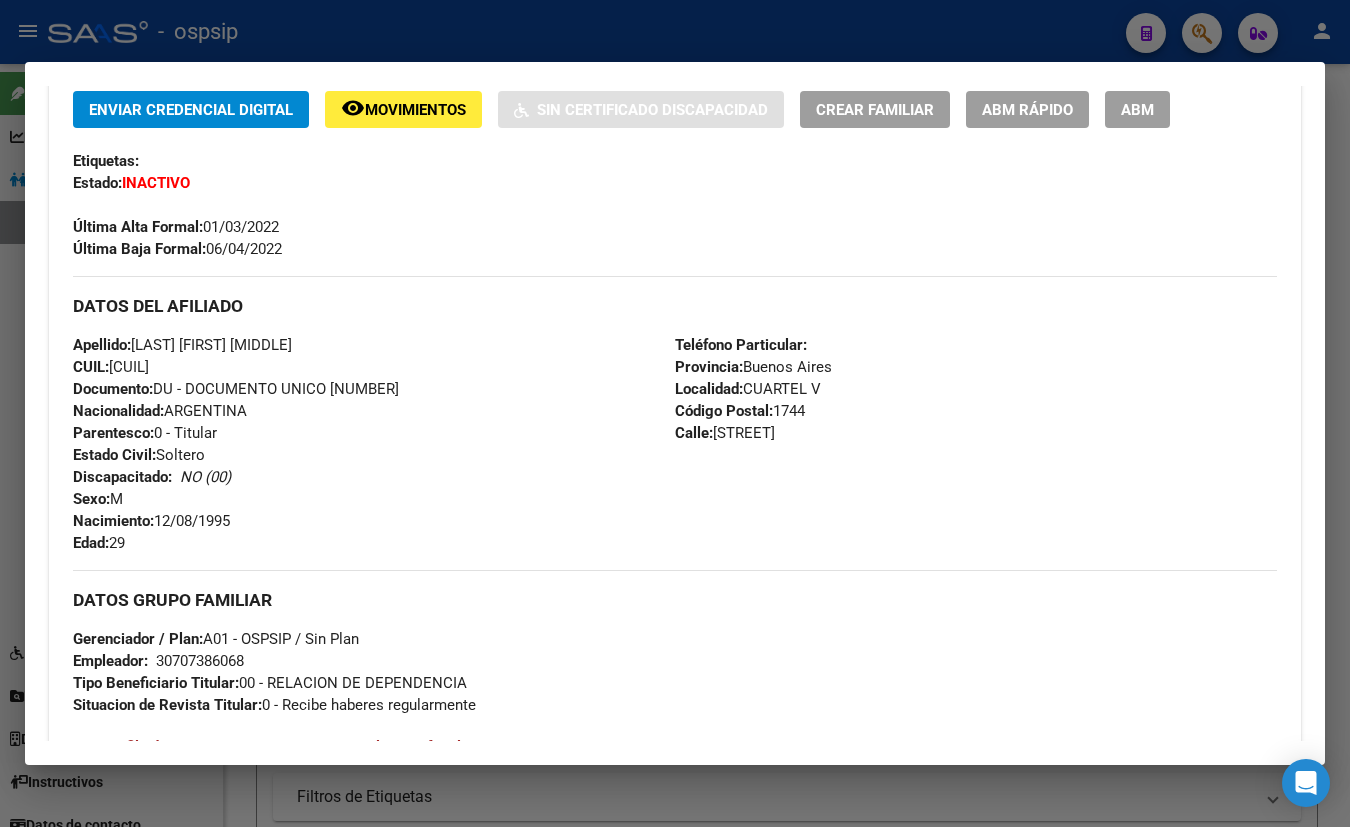 click on "Enviar Credencial Digital remove_red_eye Movimientos    Sin Certificado Discapacidad Crear Familiar ABM Rápido ABM Etiquetas: Estado: INACTIVO Última Alta Formal:  01/03/2022 Última Baja Formal:  06/04/2022" at bounding box center (675, 175) 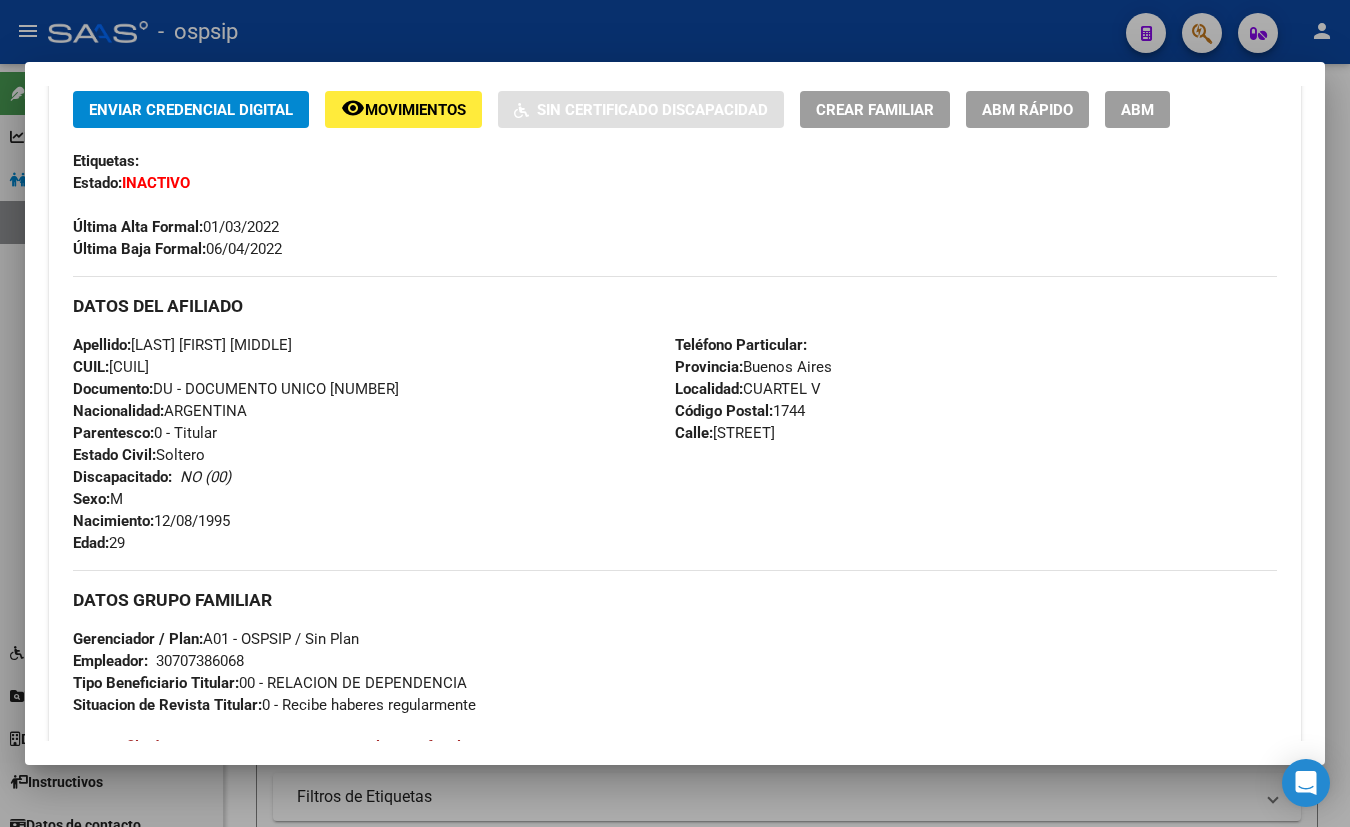 type 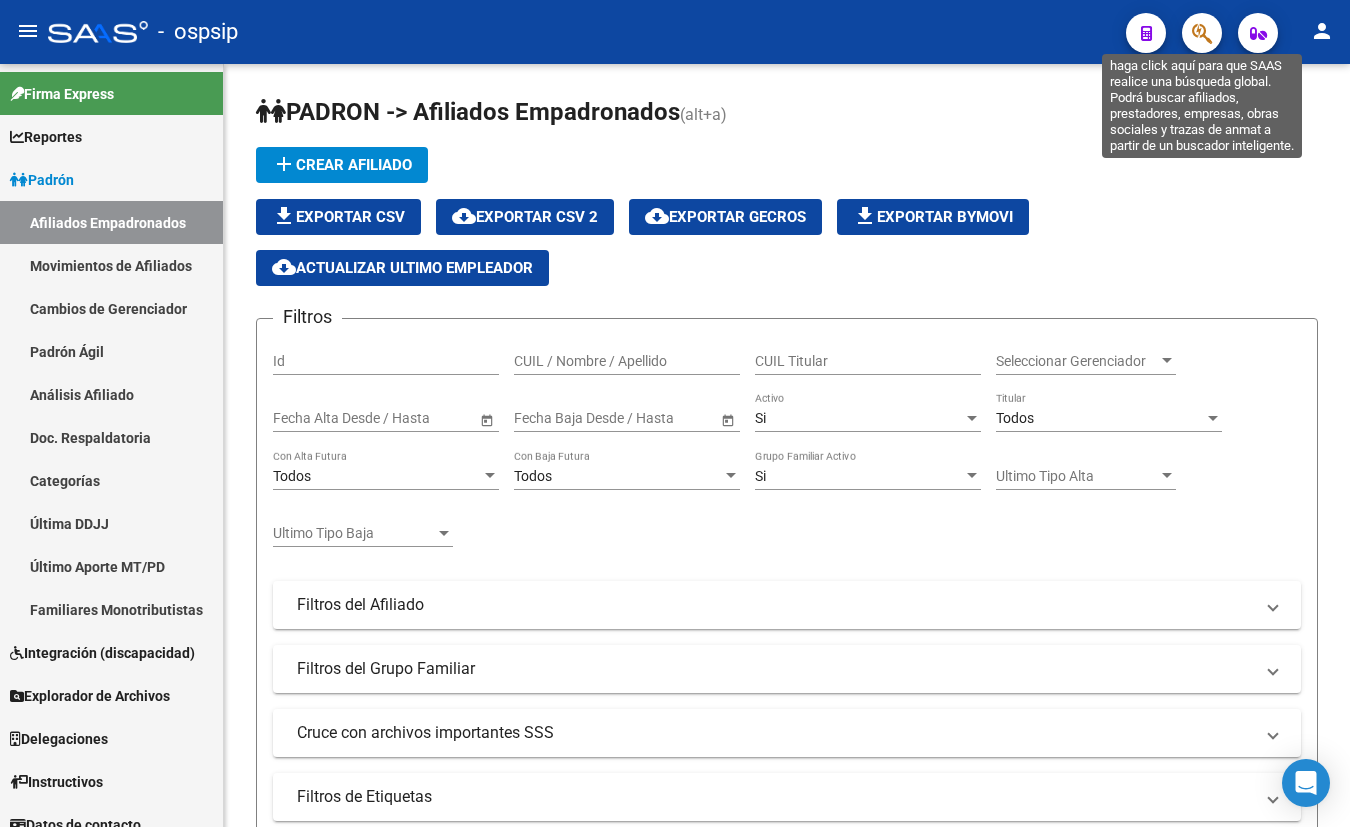 click 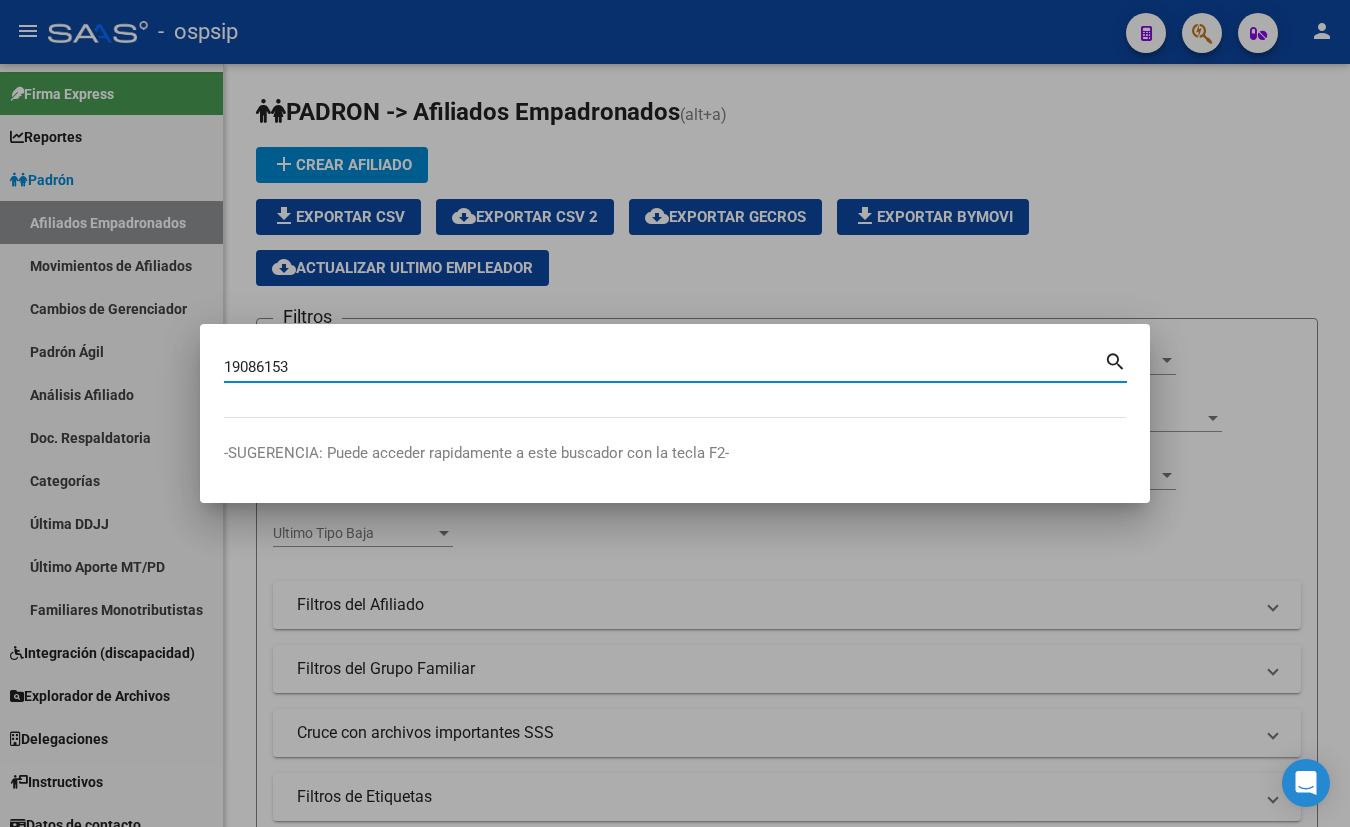 type on "19086153" 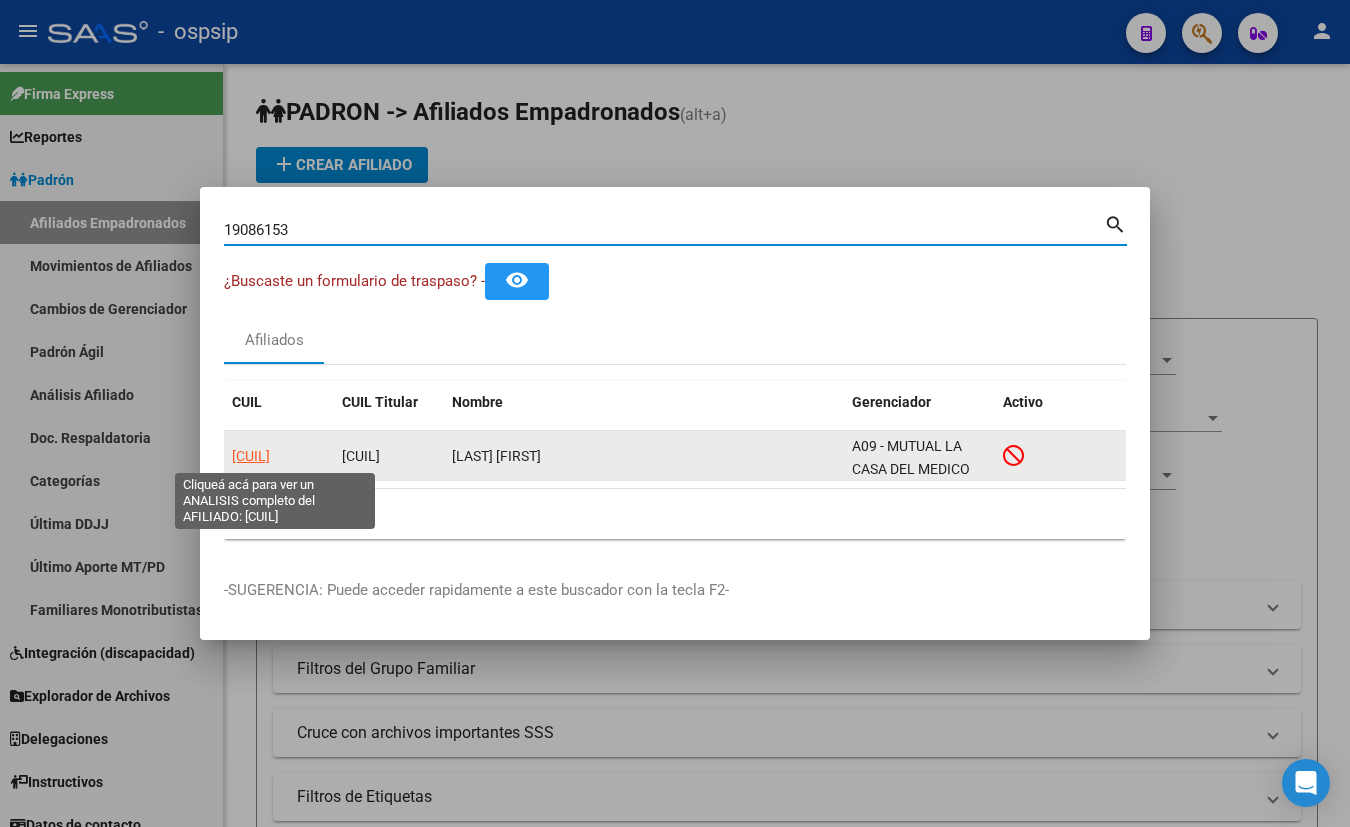 click on "[CUIL]" 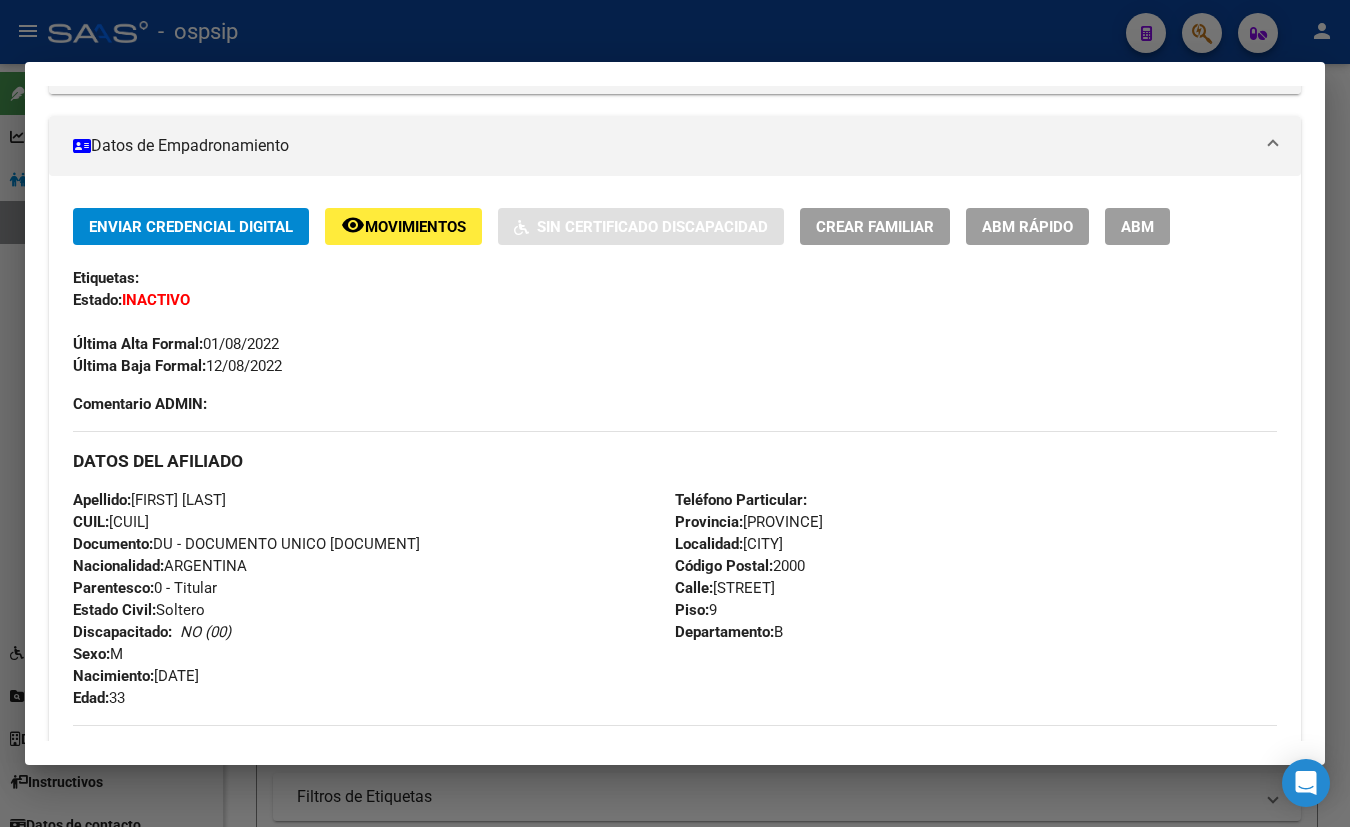 scroll, scrollTop: 363, scrollLeft: 0, axis: vertical 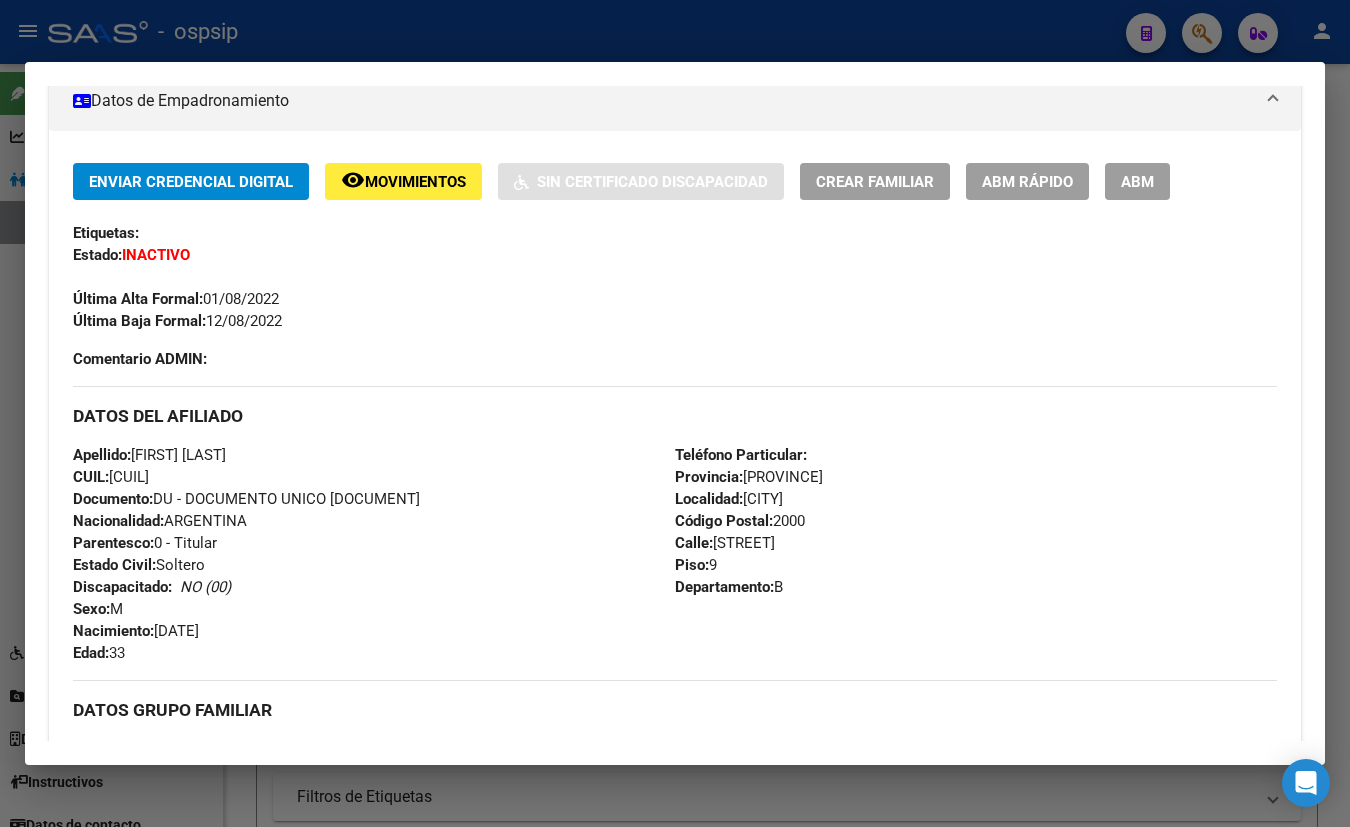 drag, startPoint x: 302, startPoint y: 150, endPoint x: 419, endPoint y: 179, distance: 120.54045 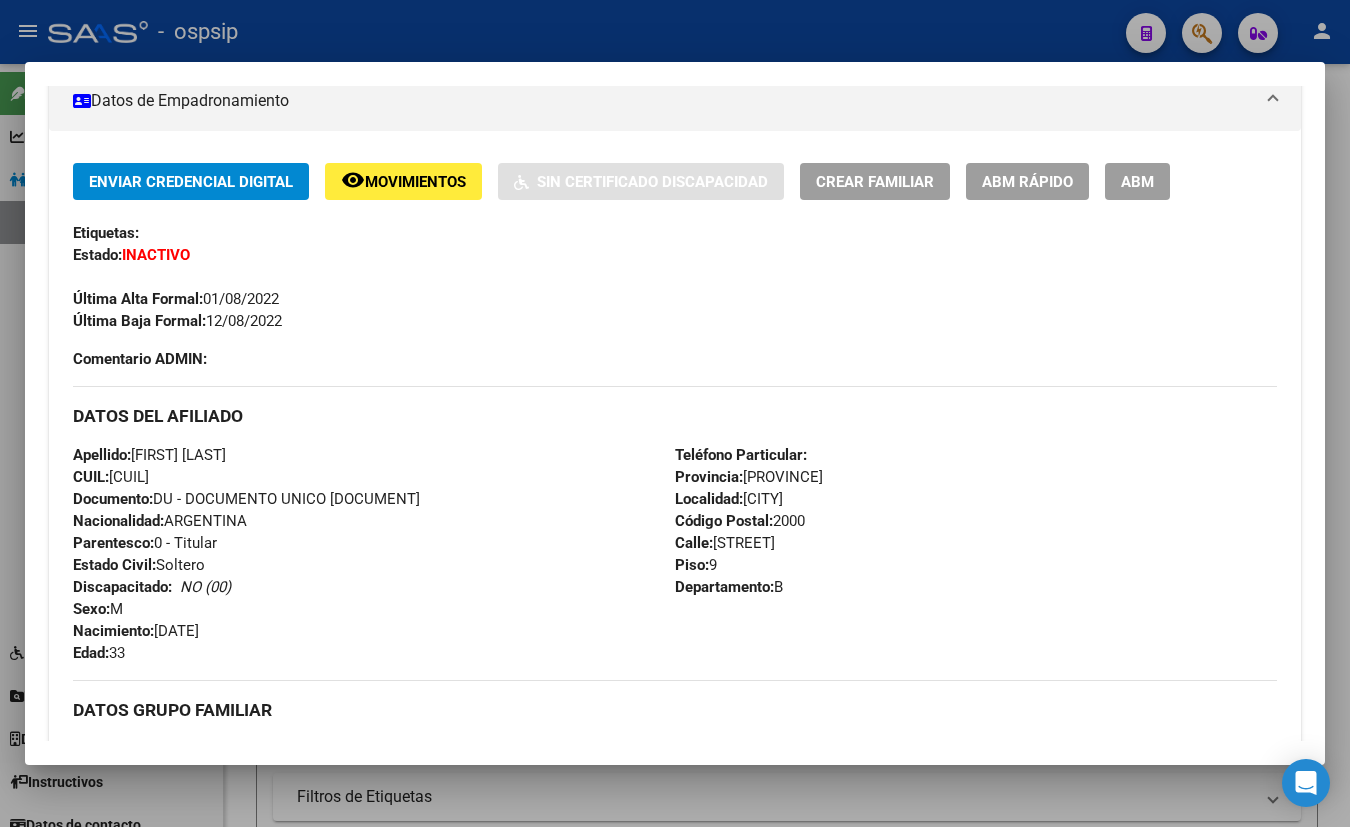 type 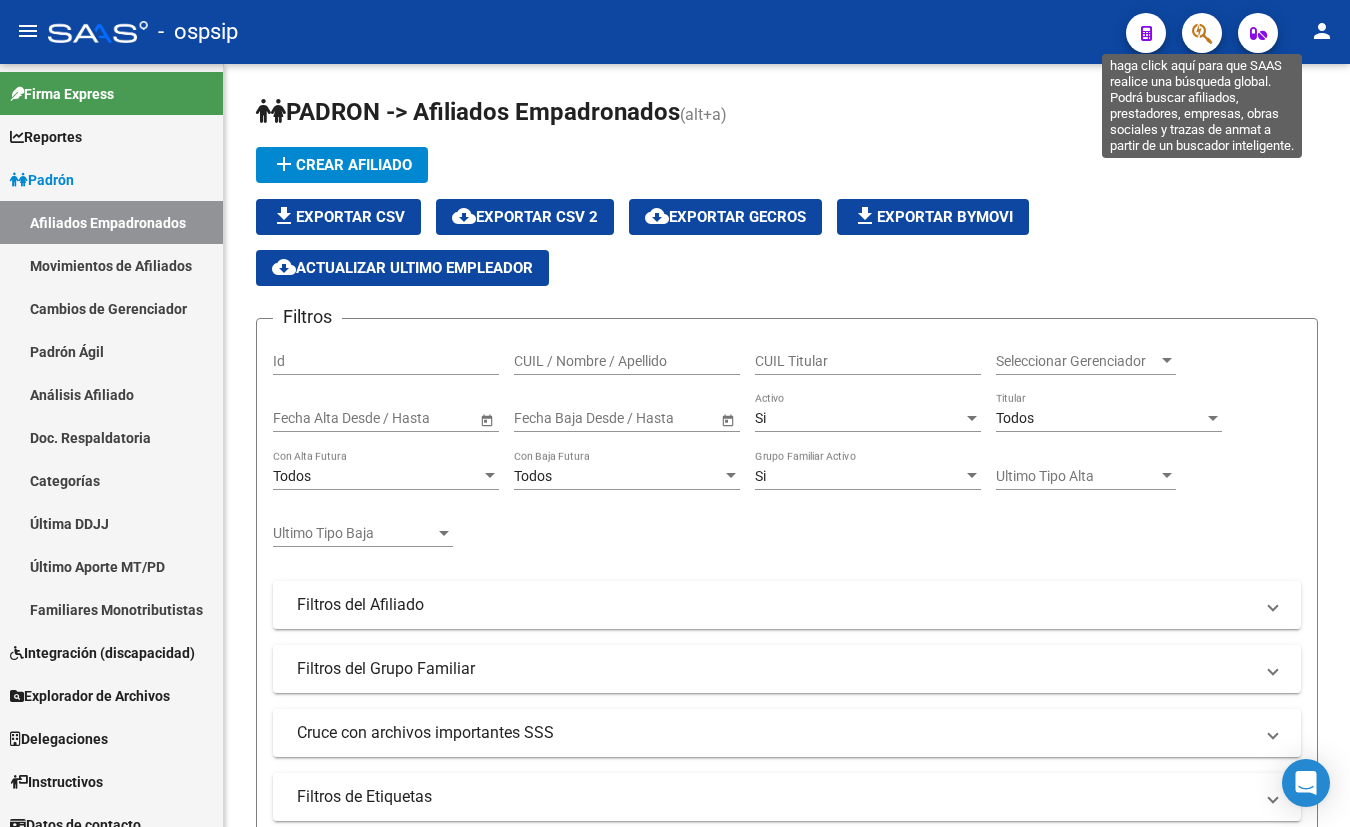 click 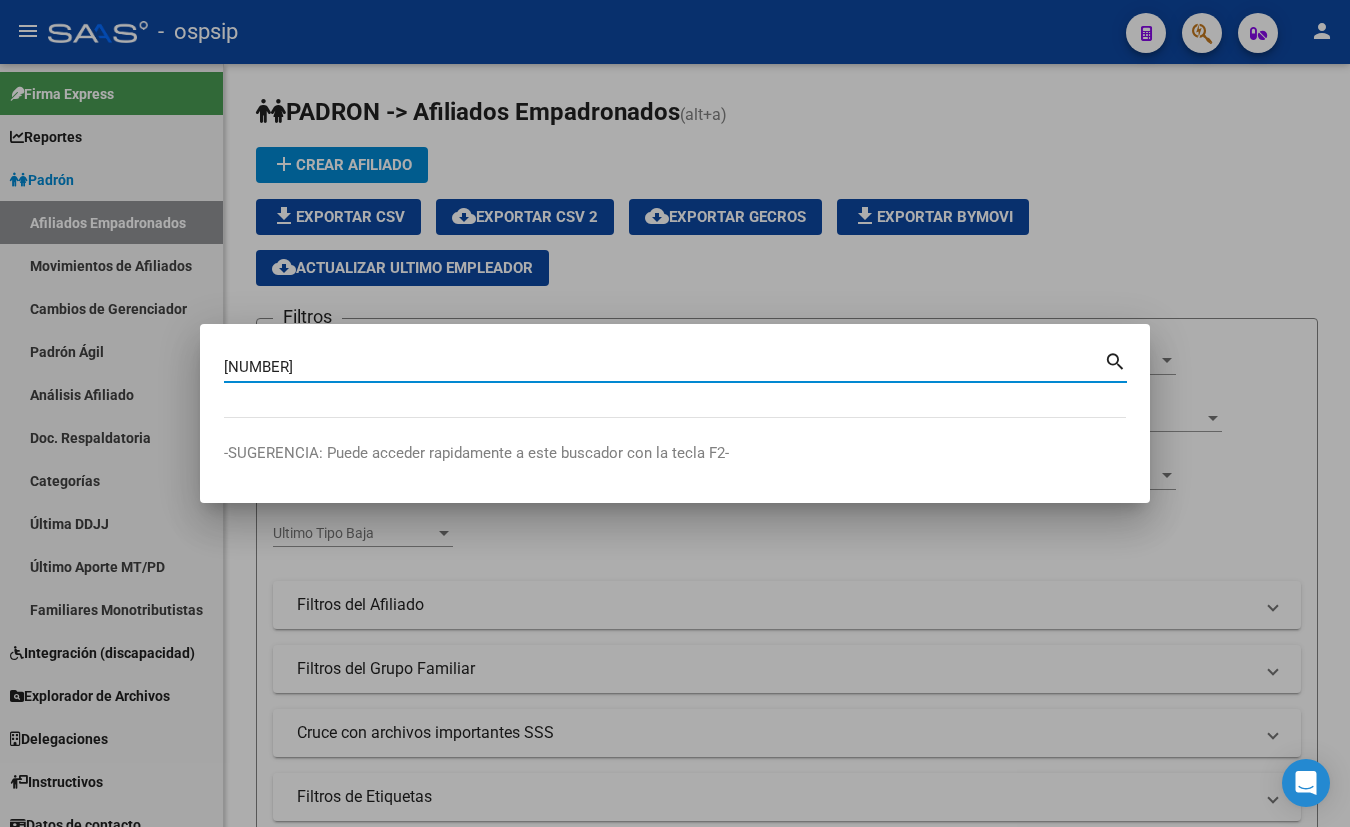 type on "[NUMBER]" 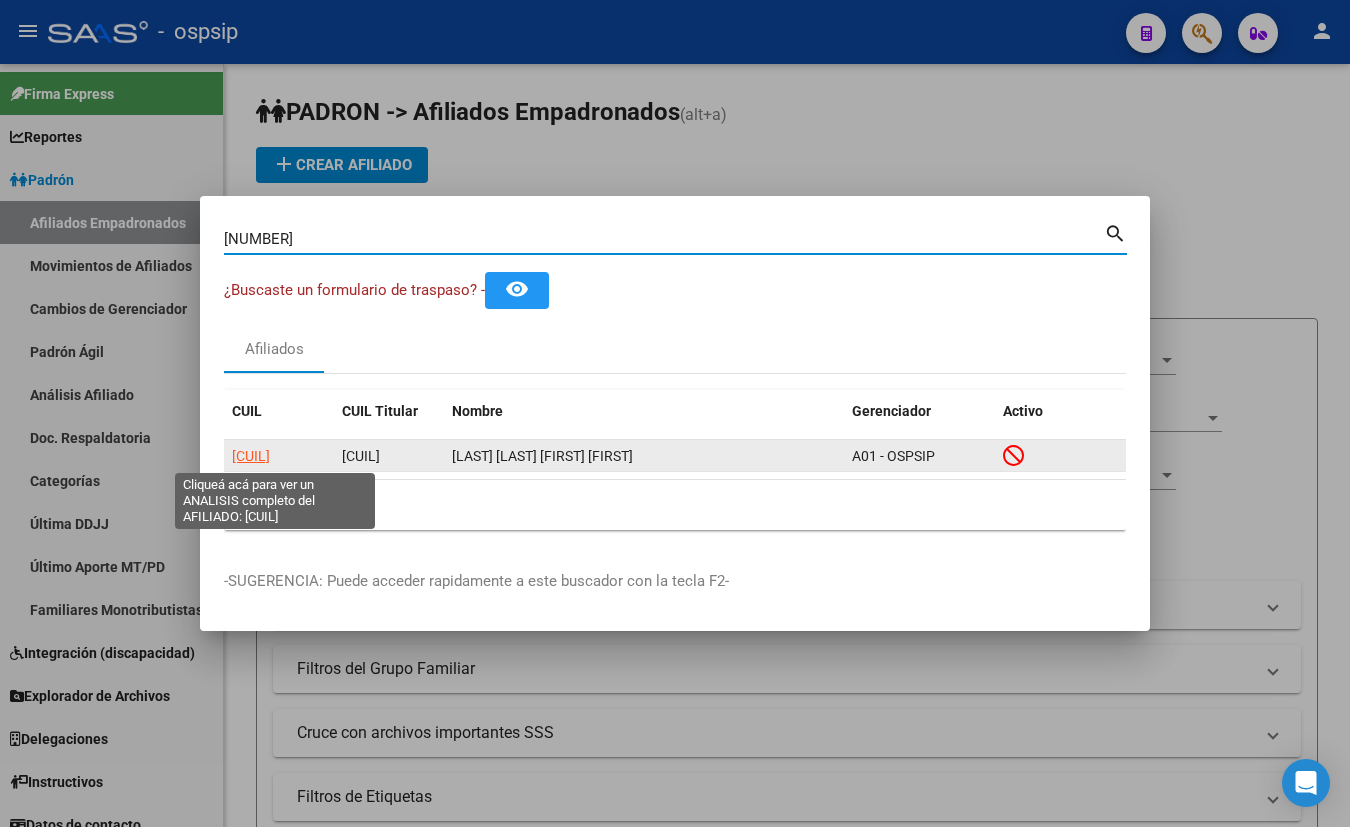 click on "[CUIL]" 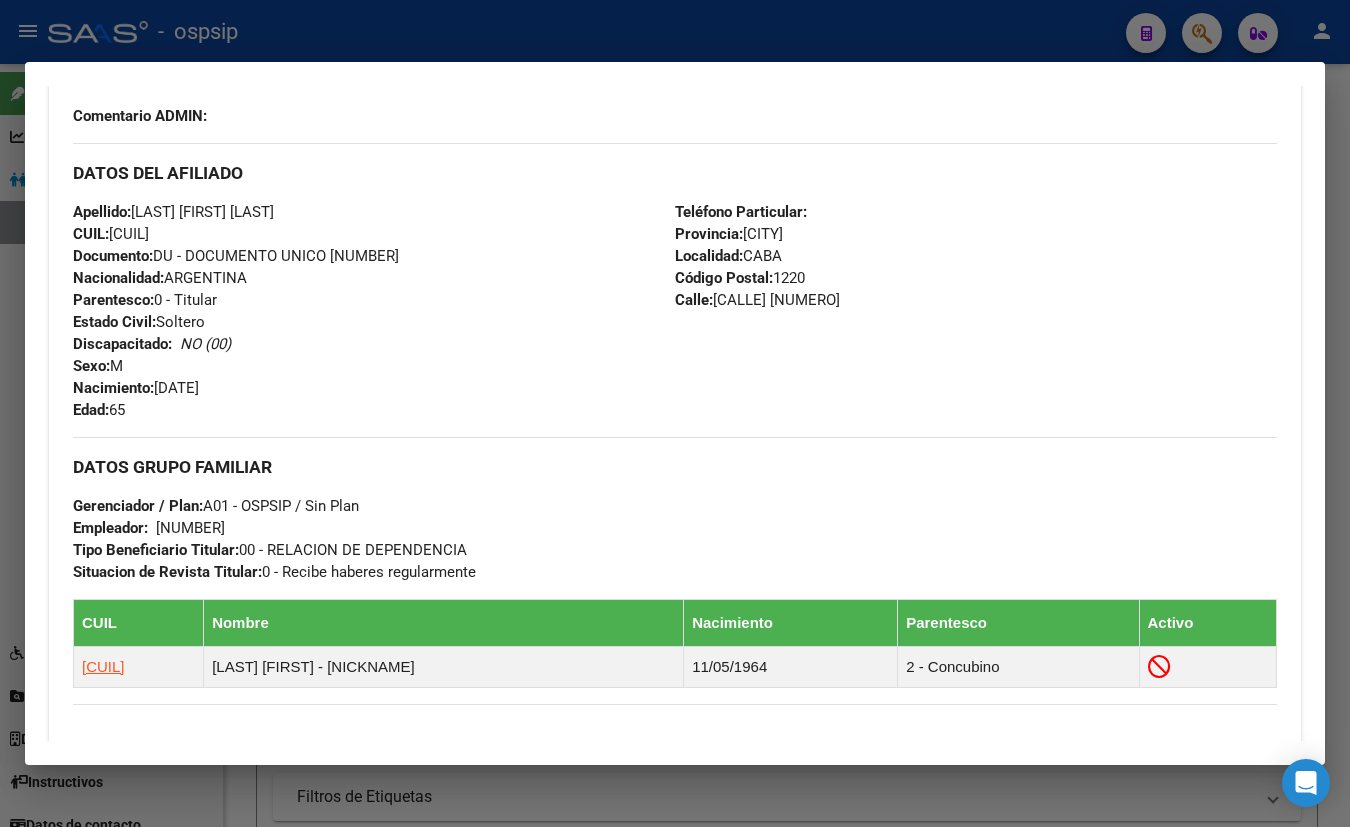 scroll, scrollTop: 545, scrollLeft: 0, axis: vertical 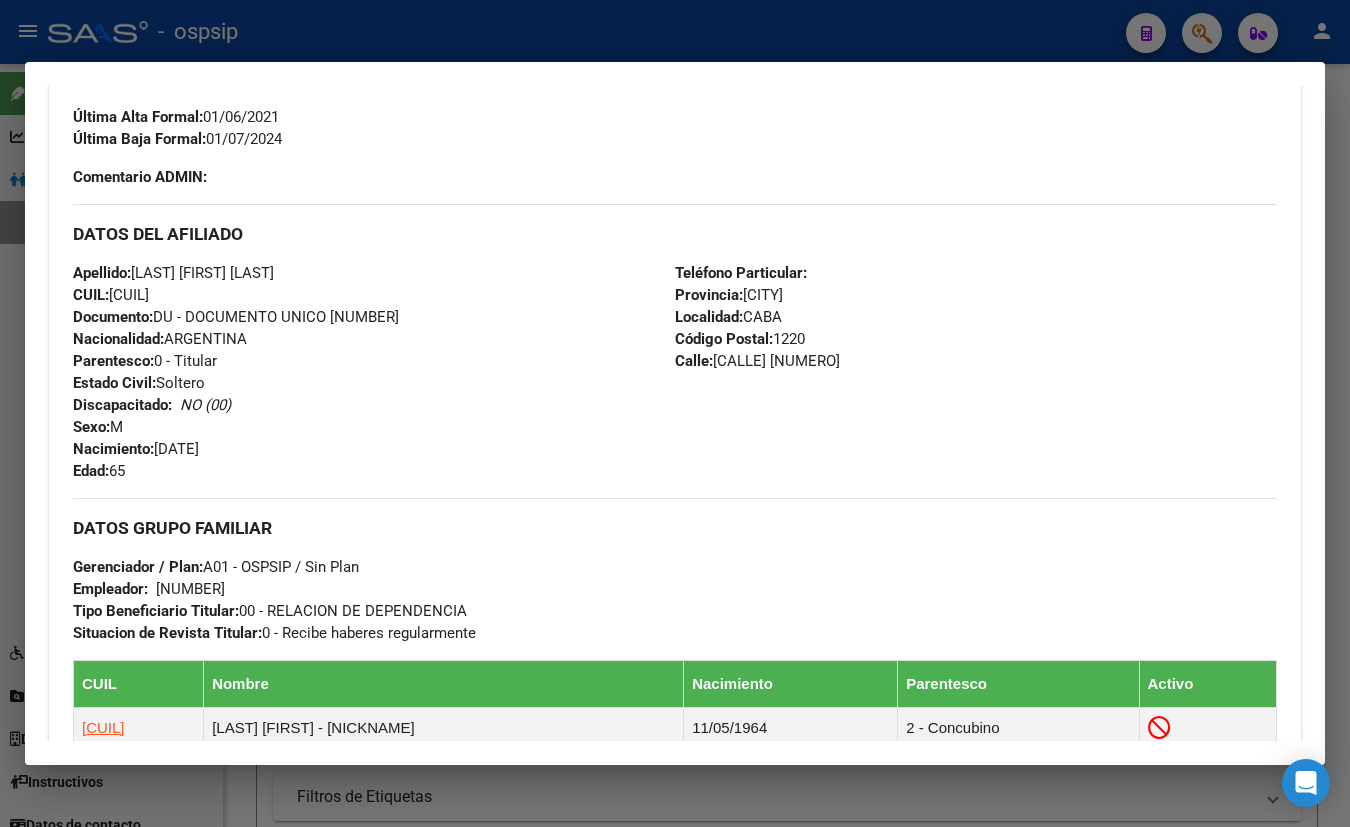 click on "Enviar Credencial Digital remove_red_eye Movimientos    Sin Certificado Discapacidad Crear Familiar ABM Rápido ABM Etiquetas: Estado: INACTIVO Última Alta Formal:  [DATE] Última Baja Formal:  [DATE] Comentario ADMIN:" at bounding box center (675, 84) 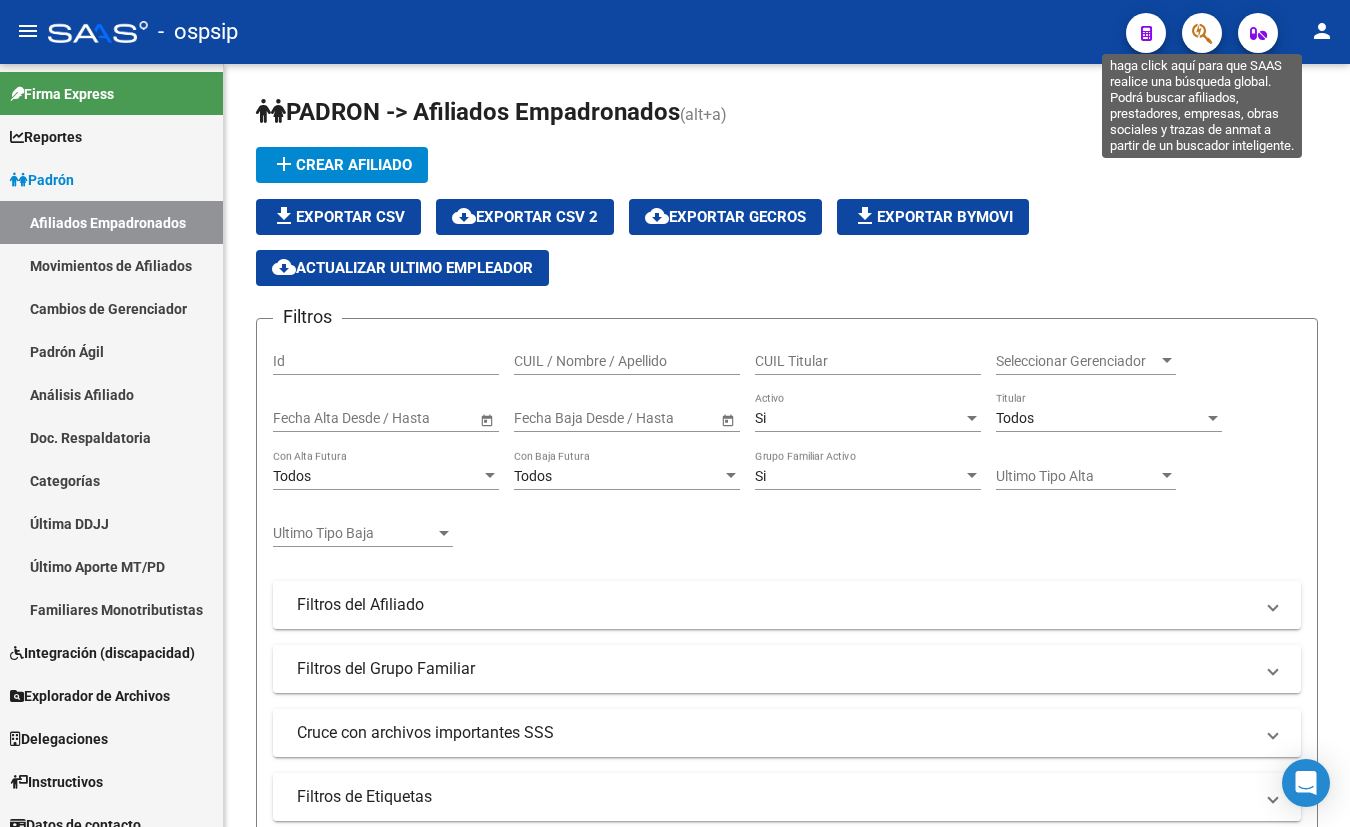 click 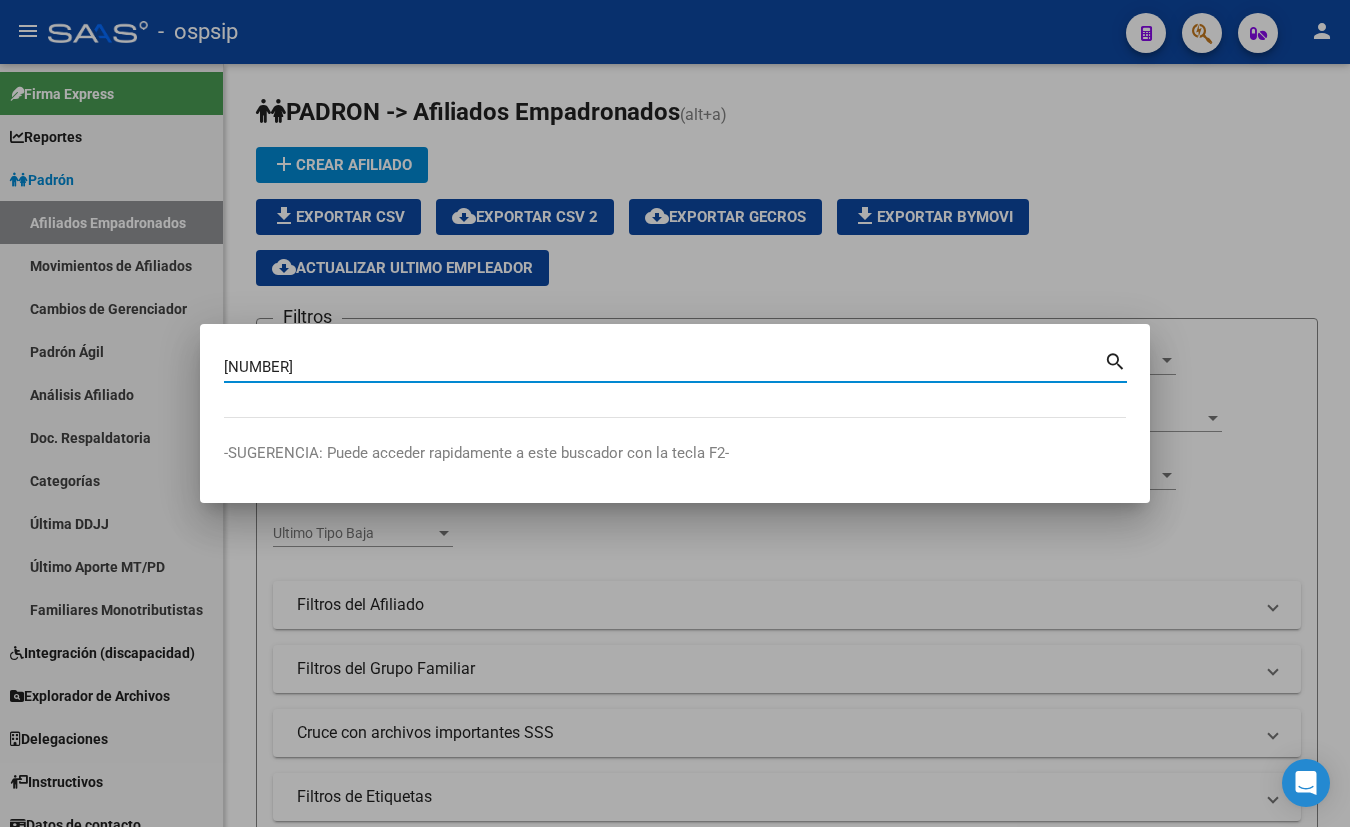 type on "[NUMBER]" 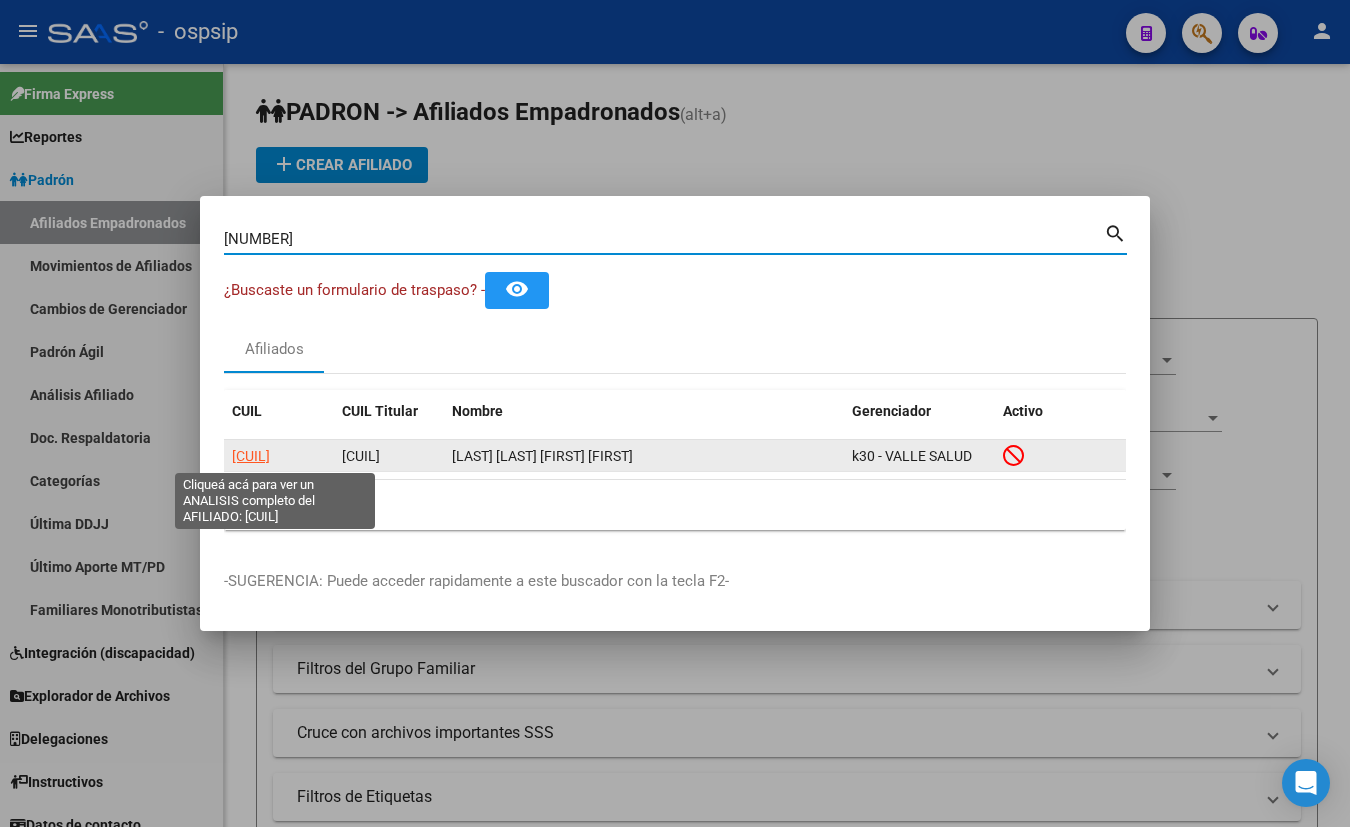 click on "[CUIL]" 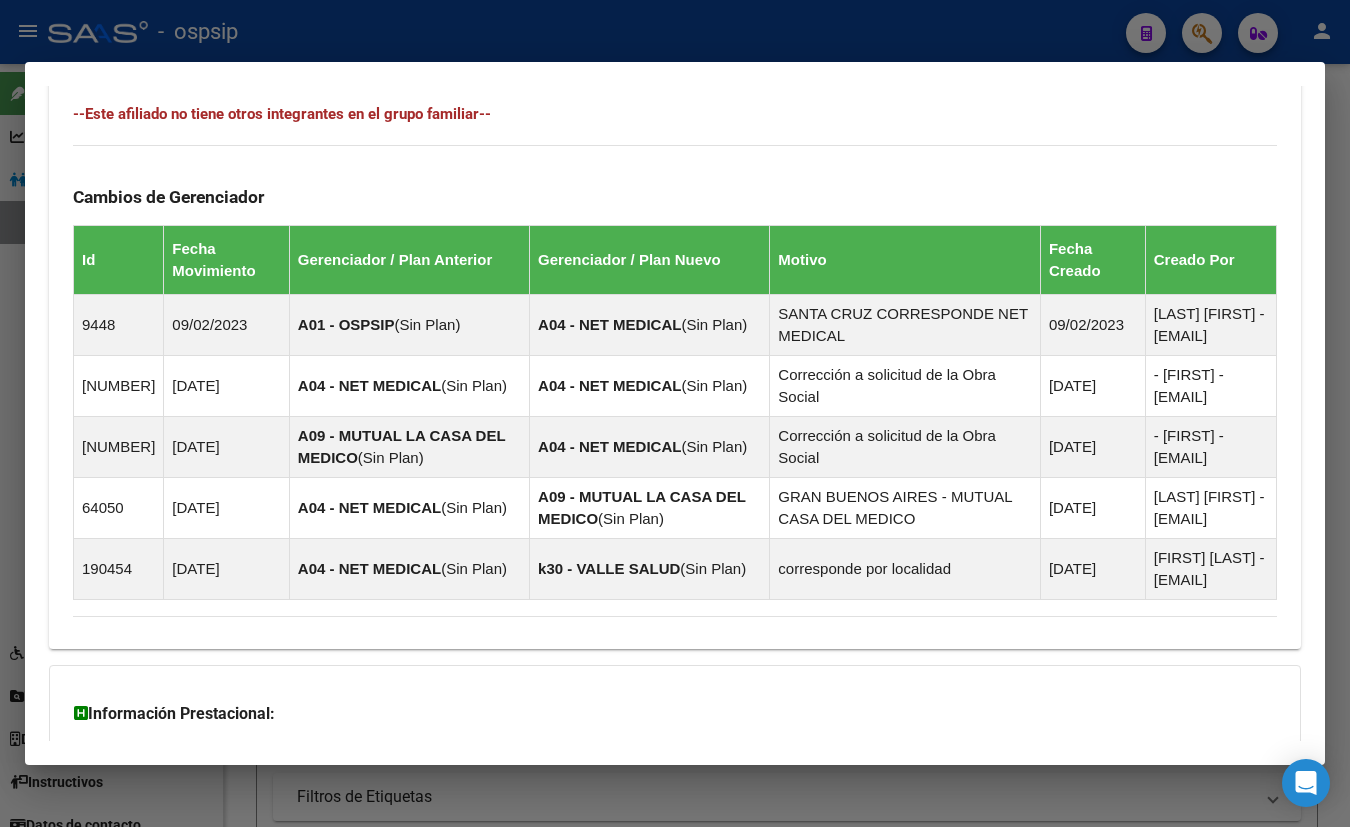 scroll, scrollTop: 1259, scrollLeft: 0, axis: vertical 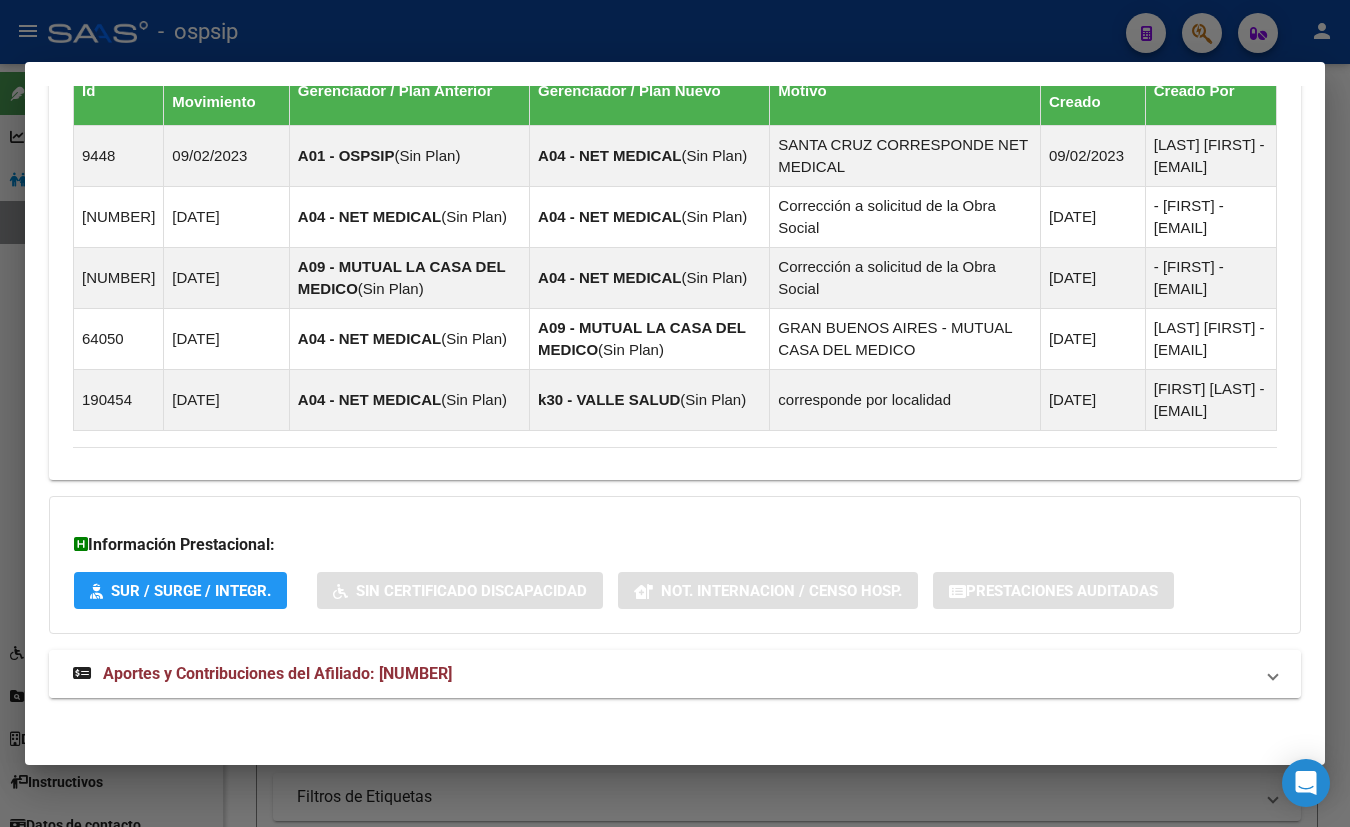 click on "Aportes y Contribuciones del Afiliado: [NUMBER]" at bounding box center [277, 673] 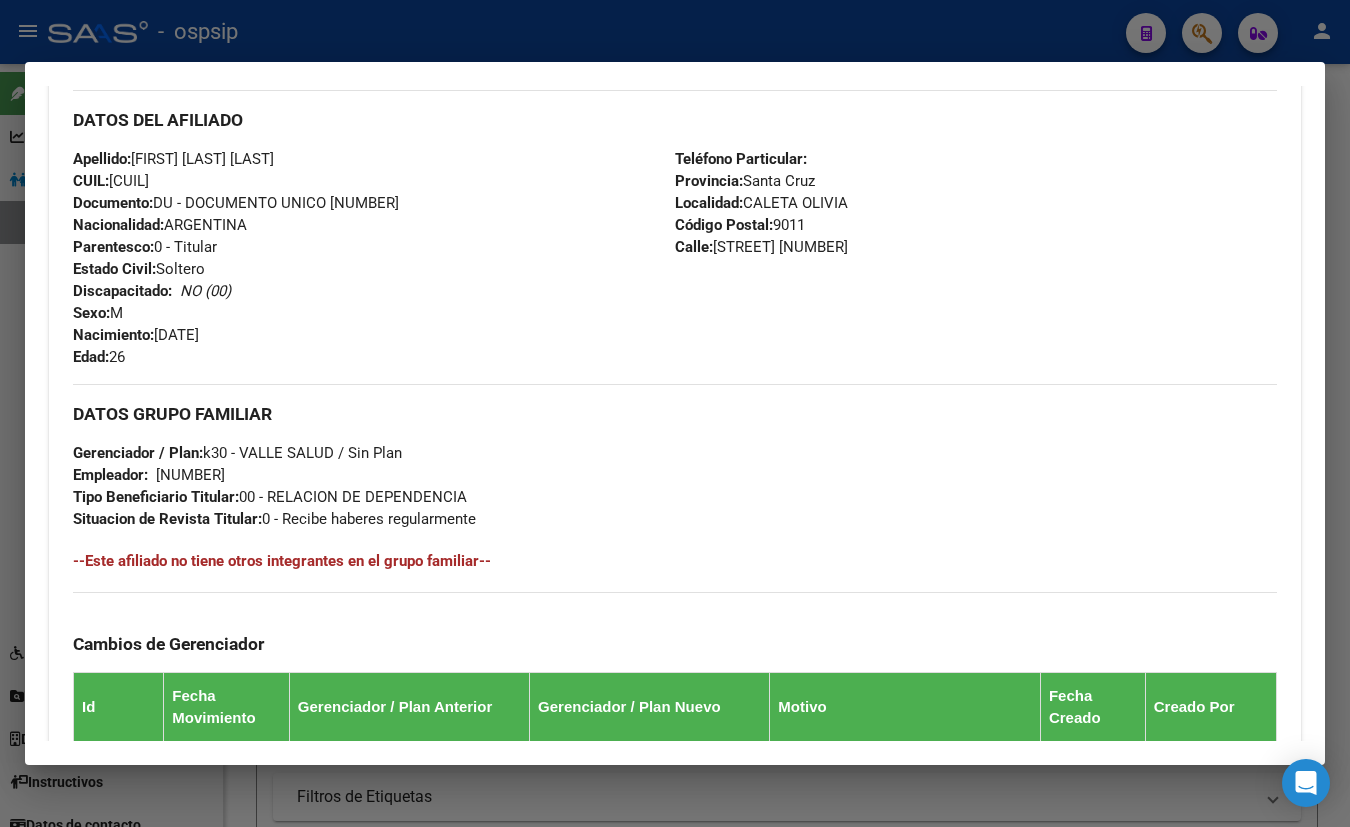 scroll, scrollTop: 487, scrollLeft: 0, axis: vertical 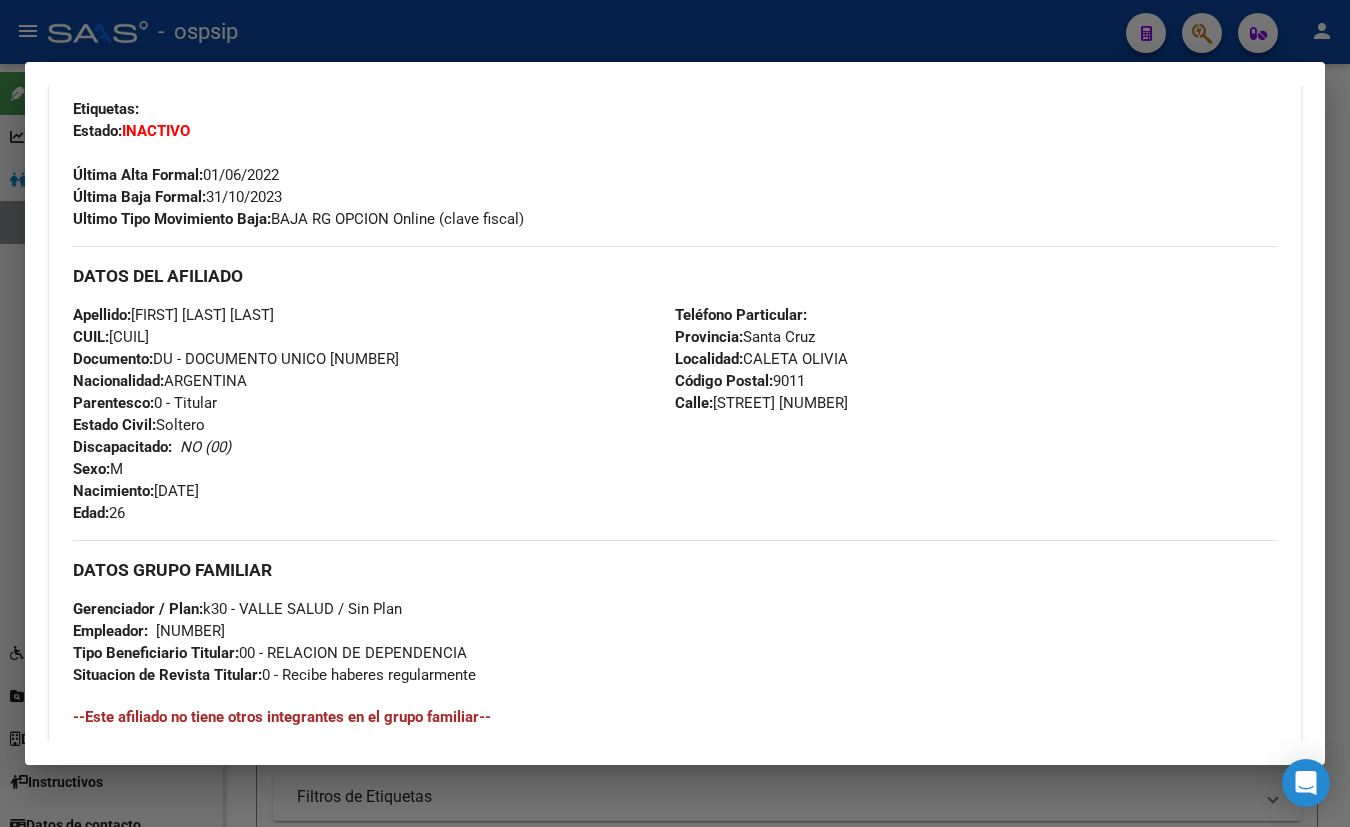 drag, startPoint x: 361, startPoint y: 153, endPoint x: 443, endPoint y: 318, distance: 184.25255 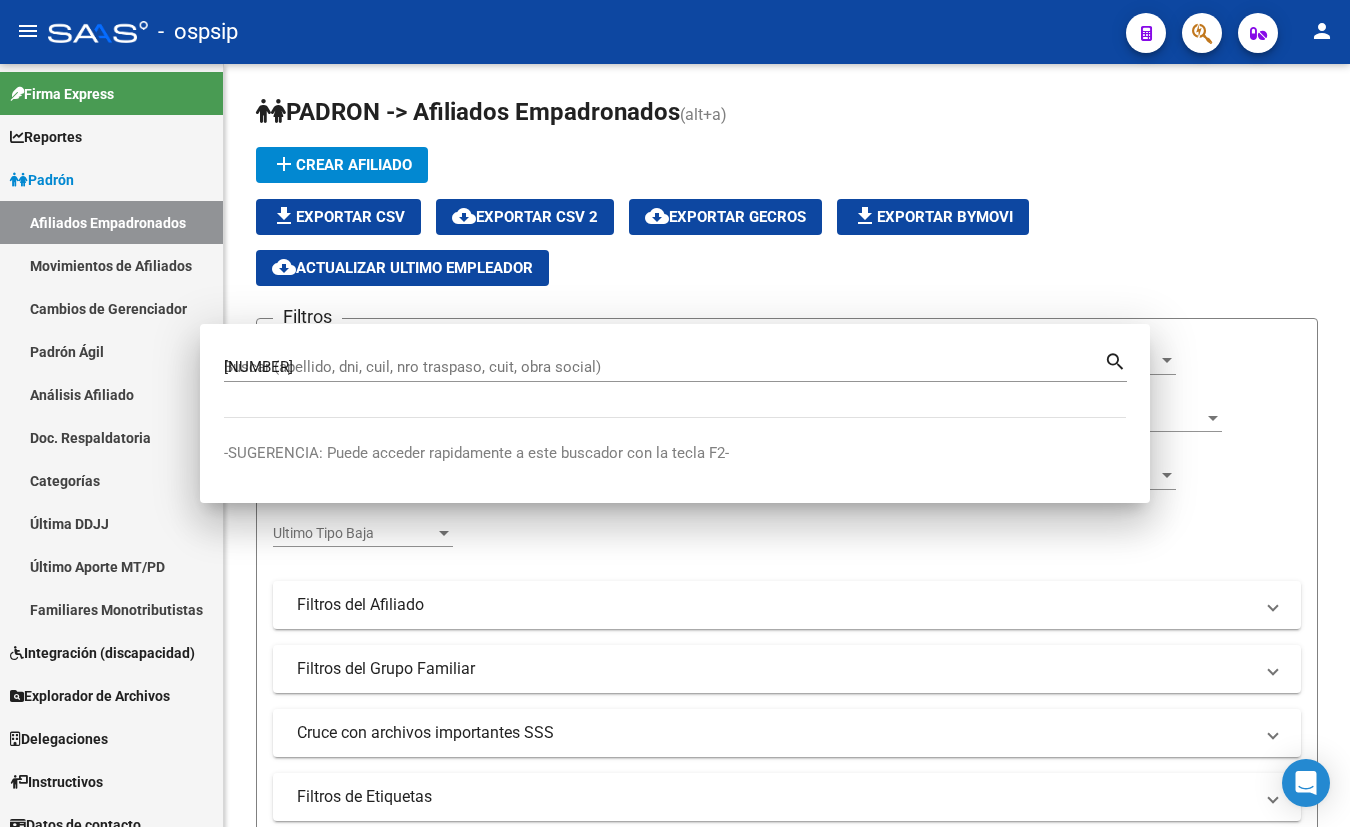 type 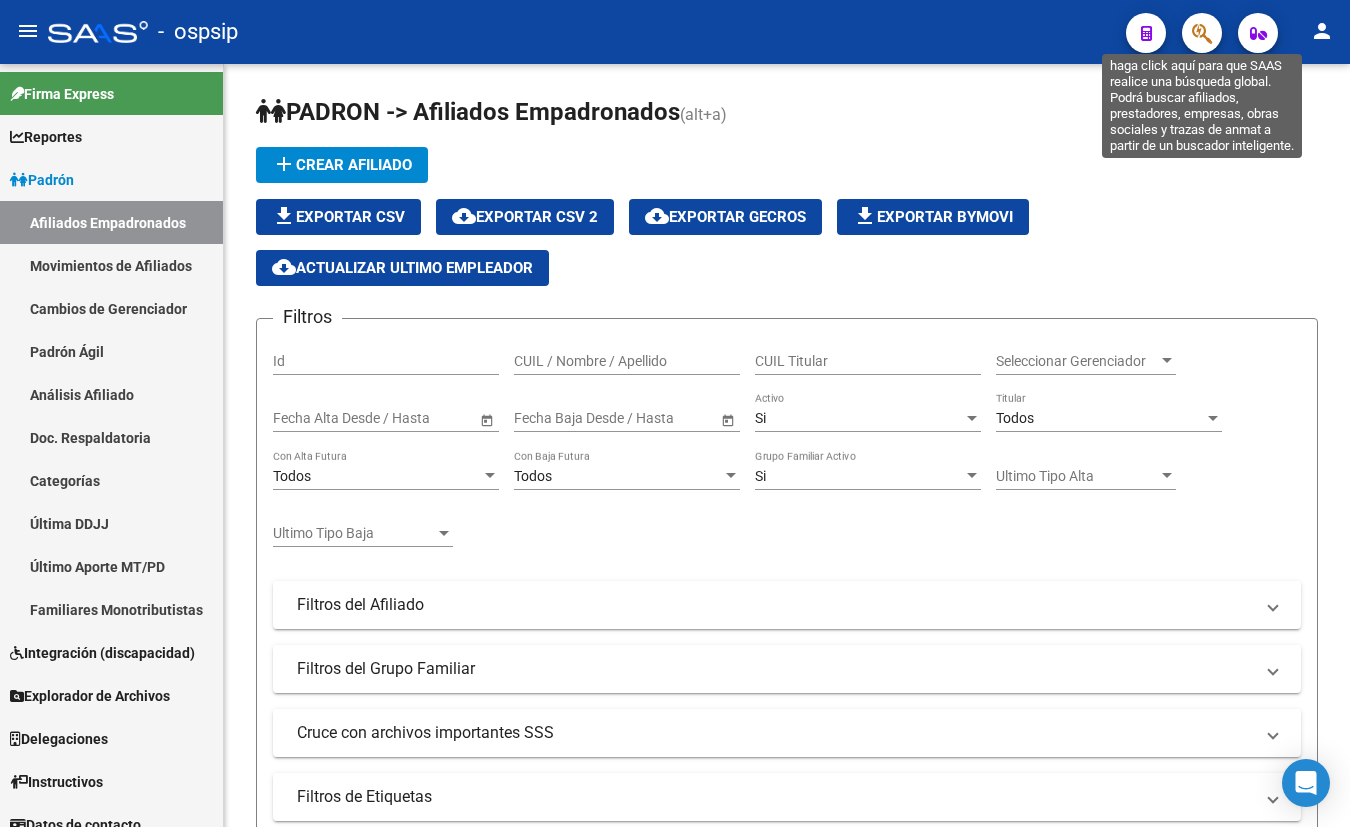 click 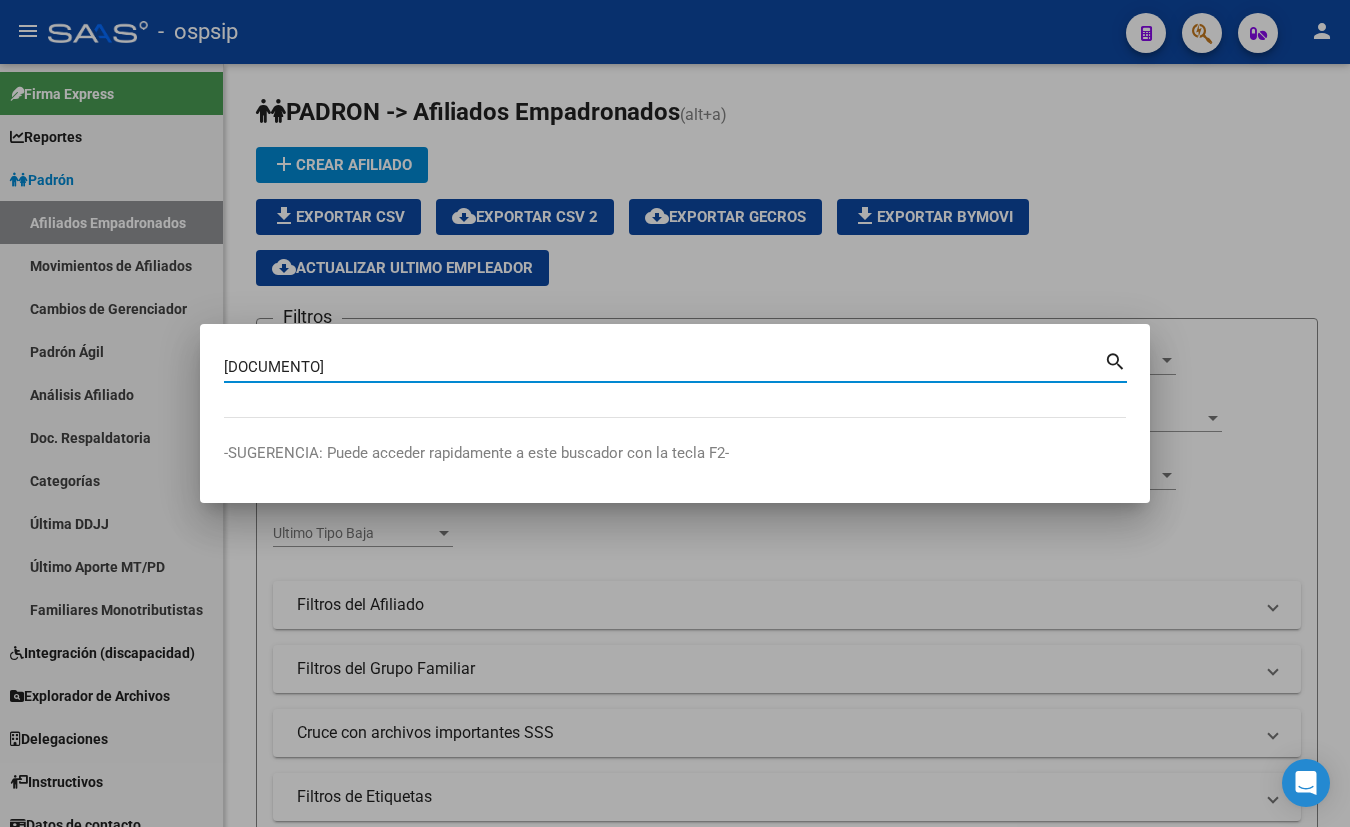 type on "[DOCUMENTO]" 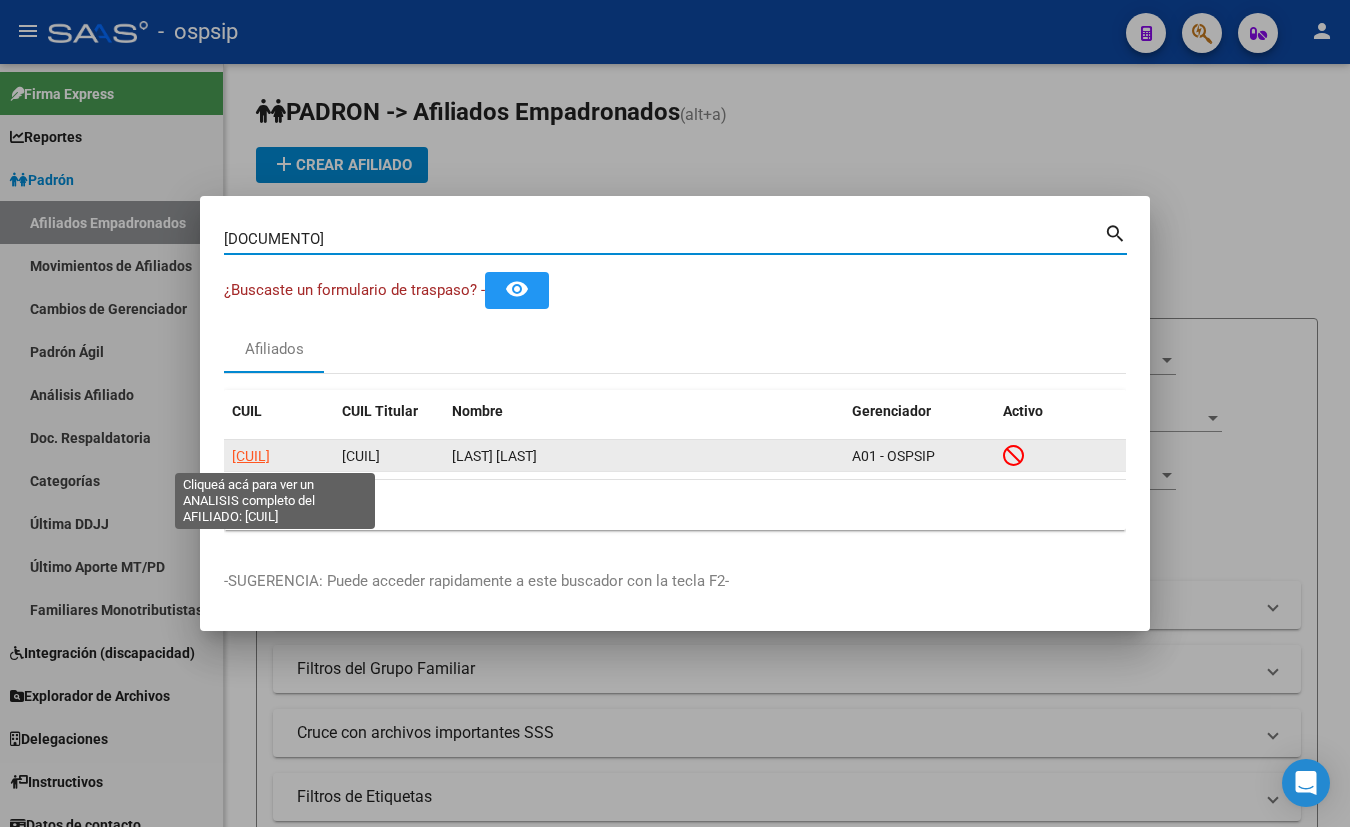 click on "[CUIL]" 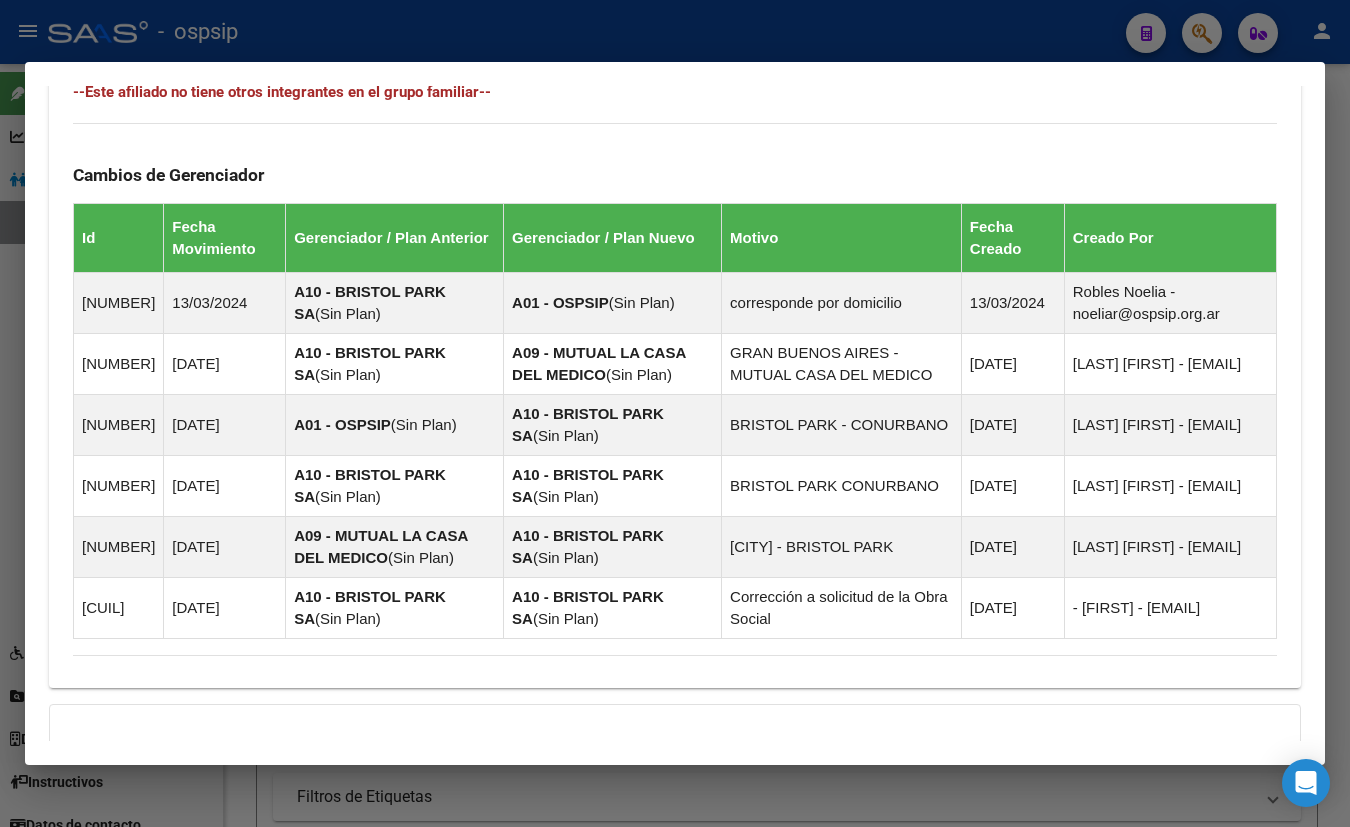 scroll, scrollTop: 1297, scrollLeft: 0, axis: vertical 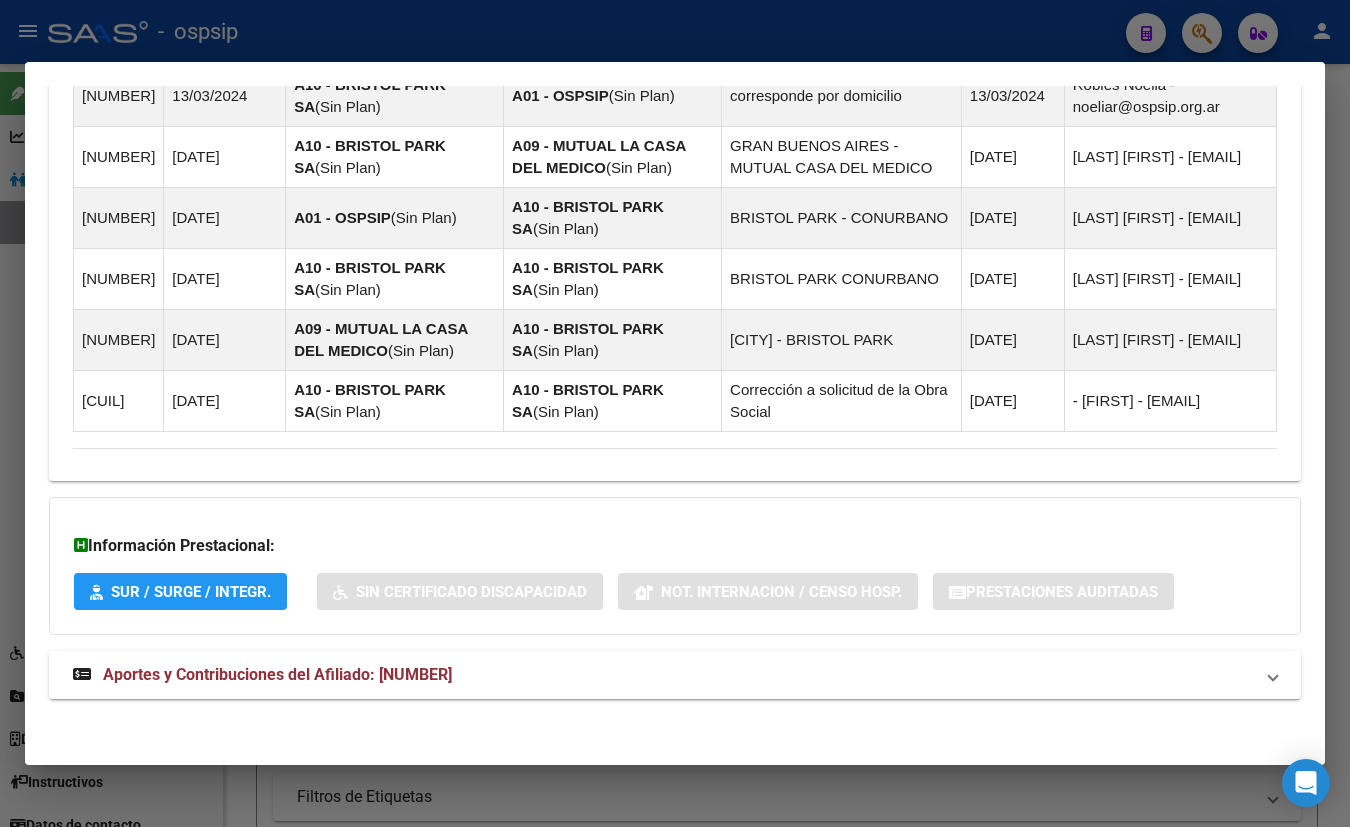 click on "Aportes y Contribuciones del Afiliado: [NUMBER]" at bounding box center [277, 674] 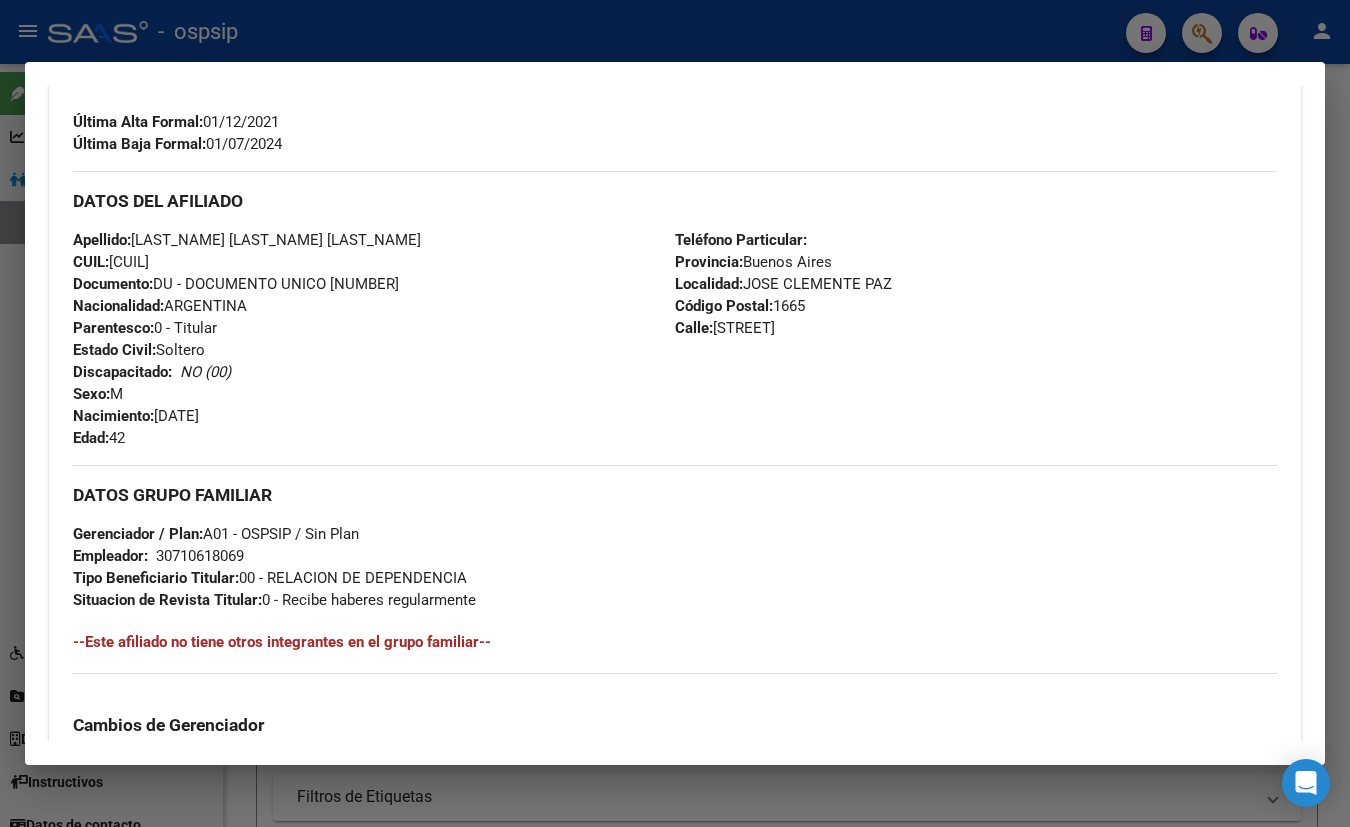 scroll, scrollTop: 616, scrollLeft: 0, axis: vertical 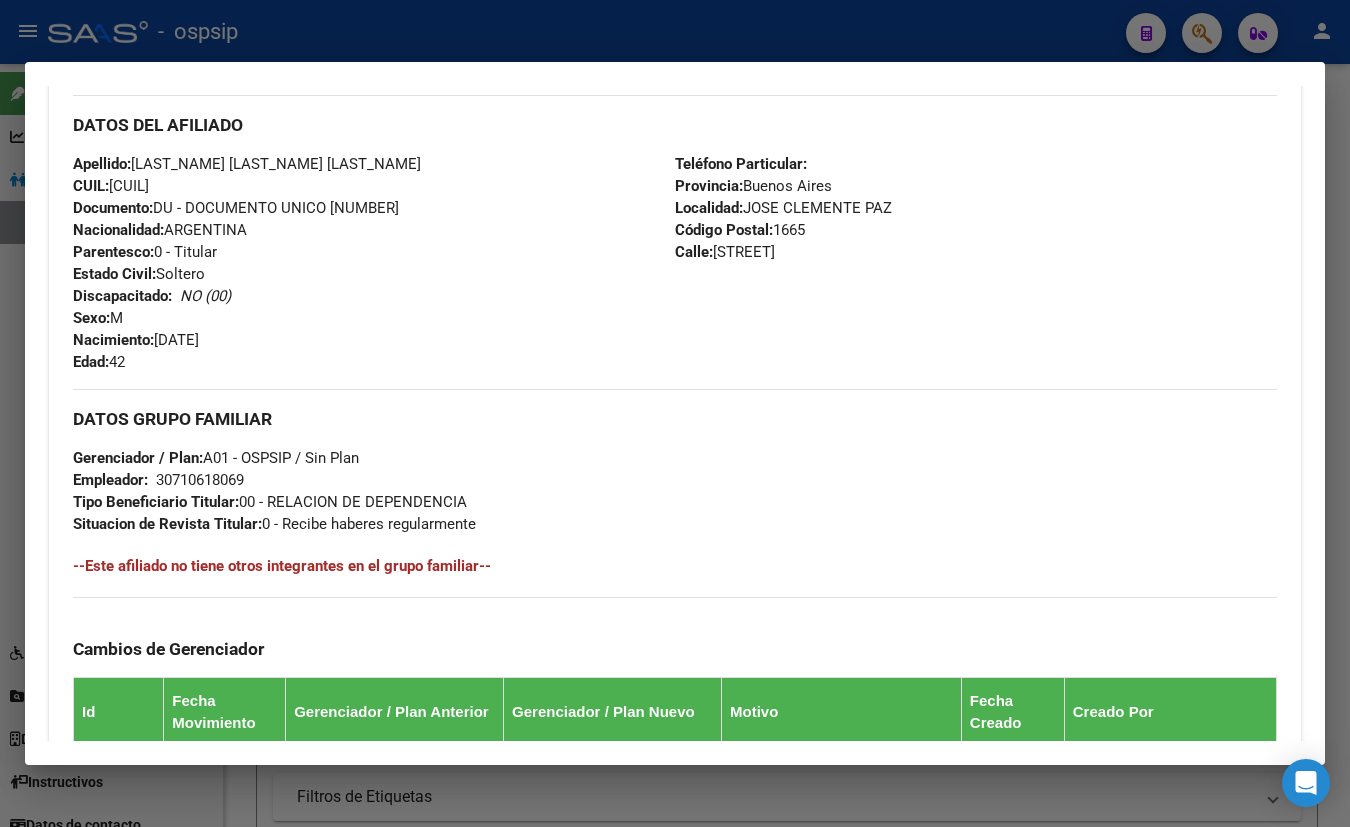 click on "Apellido:  [LAST] [FIRST] CUIL:  [CUIL] Documento:  DU - DOCUMENTO UNICO [DOCUMENT_NUMBER]  Nacionalidad:  ARGENTINA Parentesco:  0 - Titular Estado Civil:  Soltero Discapacitado:    NO (00) Sexo:  M Nacimiento:  [DATE] Edad:  42" at bounding box center (374, 263) 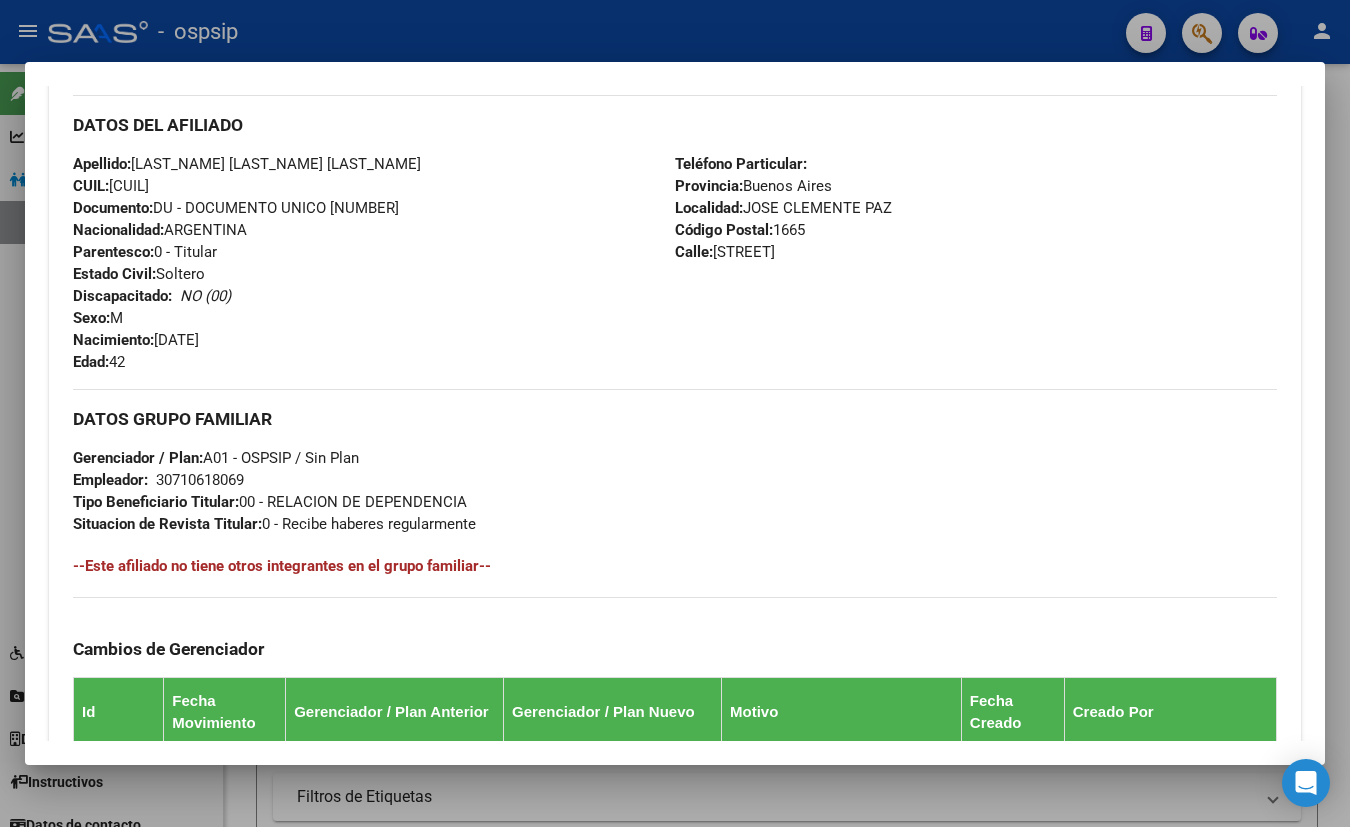 type 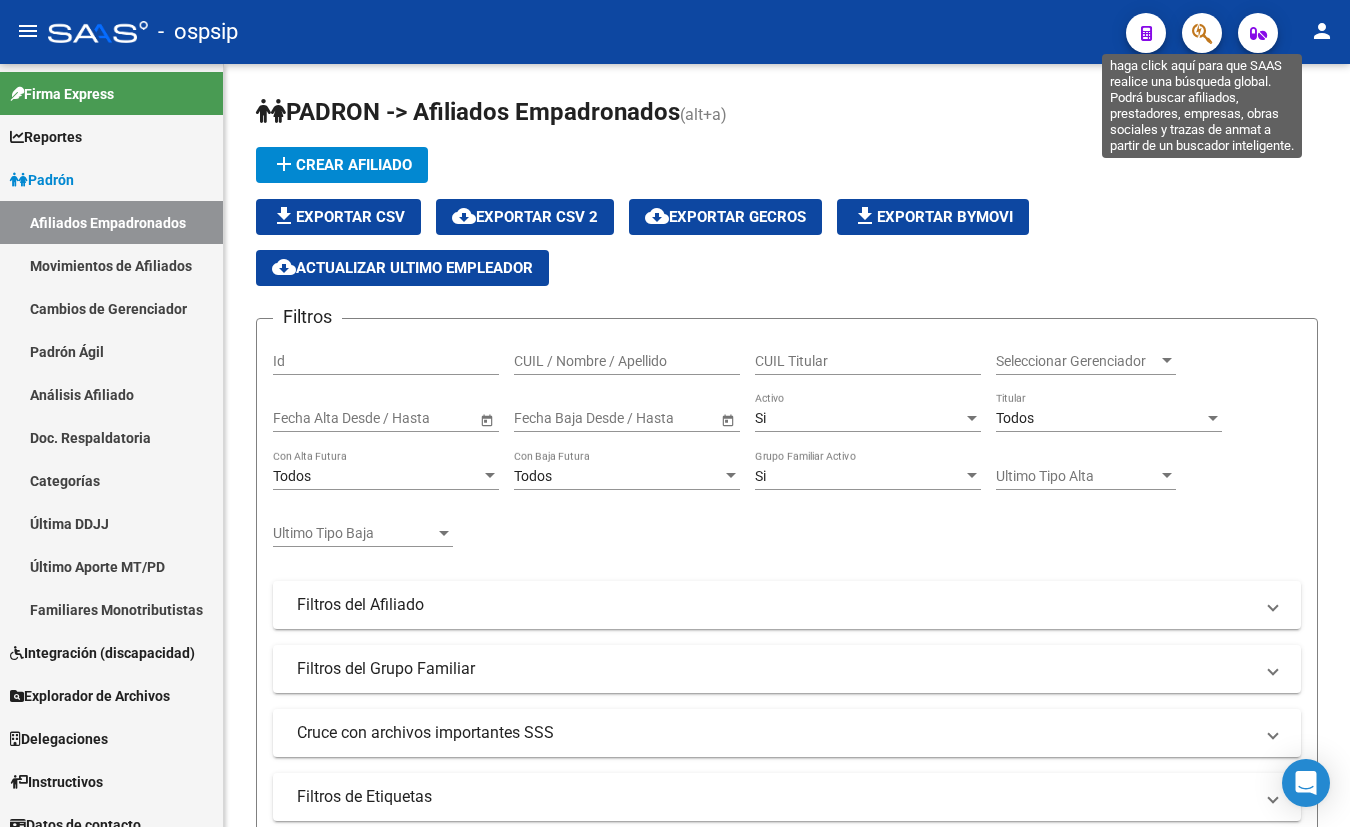 click 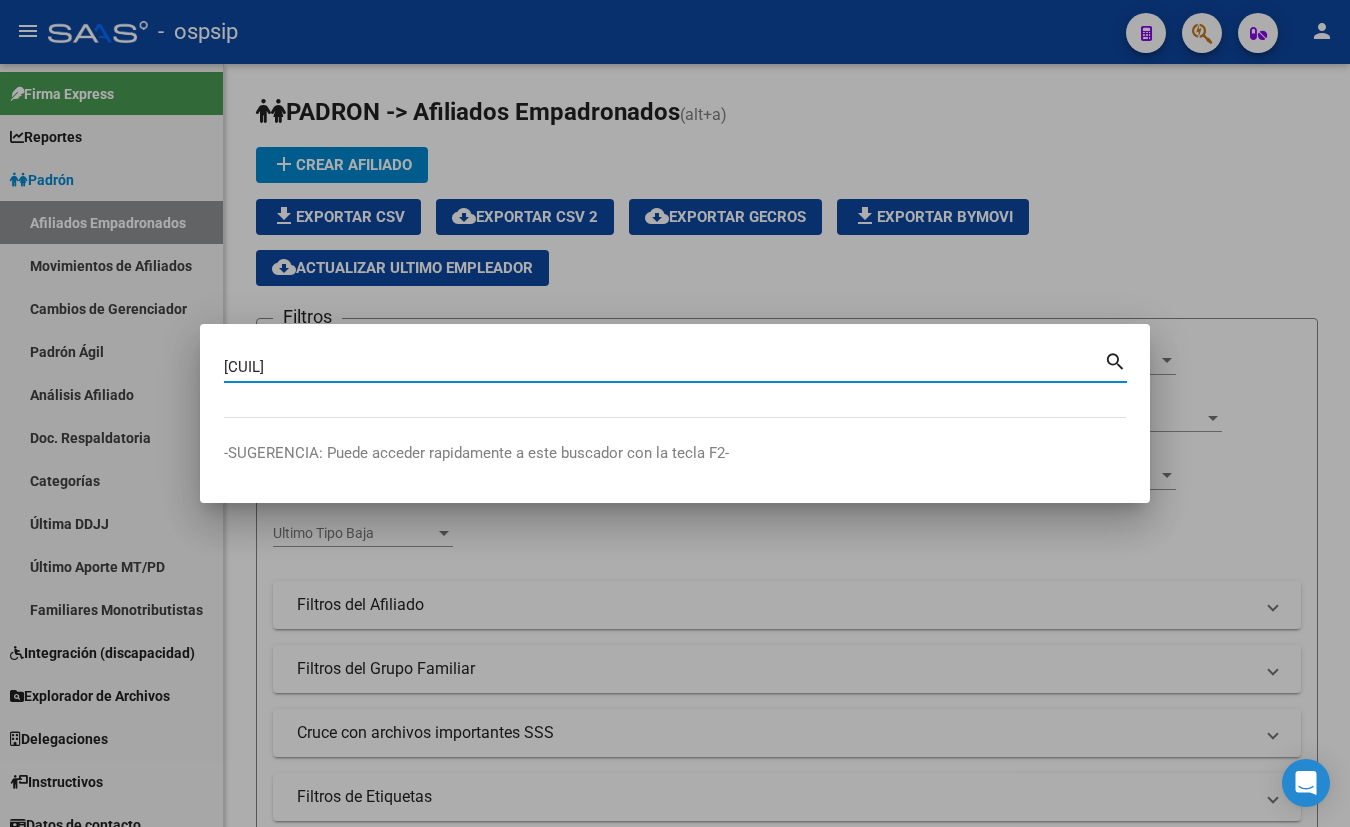 type on "[CUIL]" 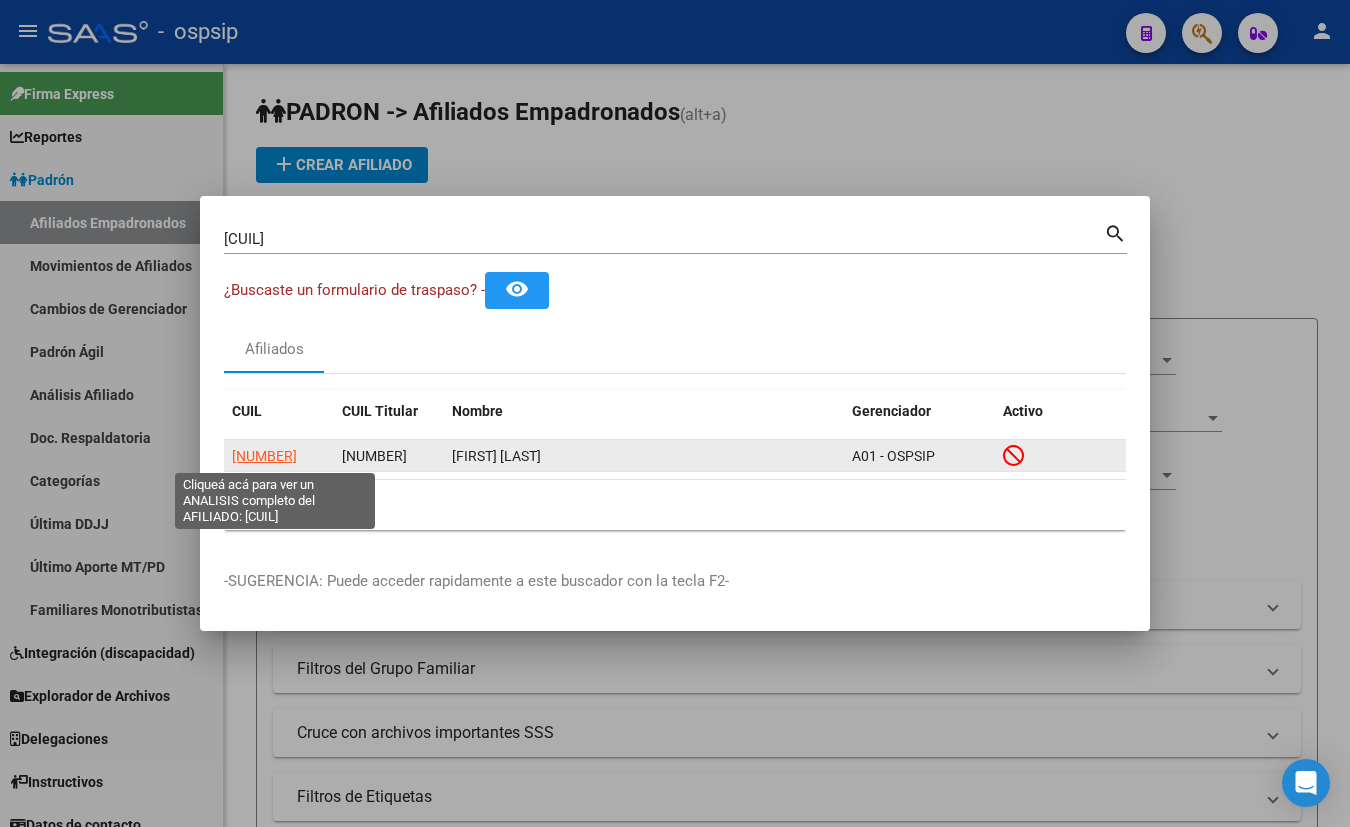 click on "[NUMBER]" 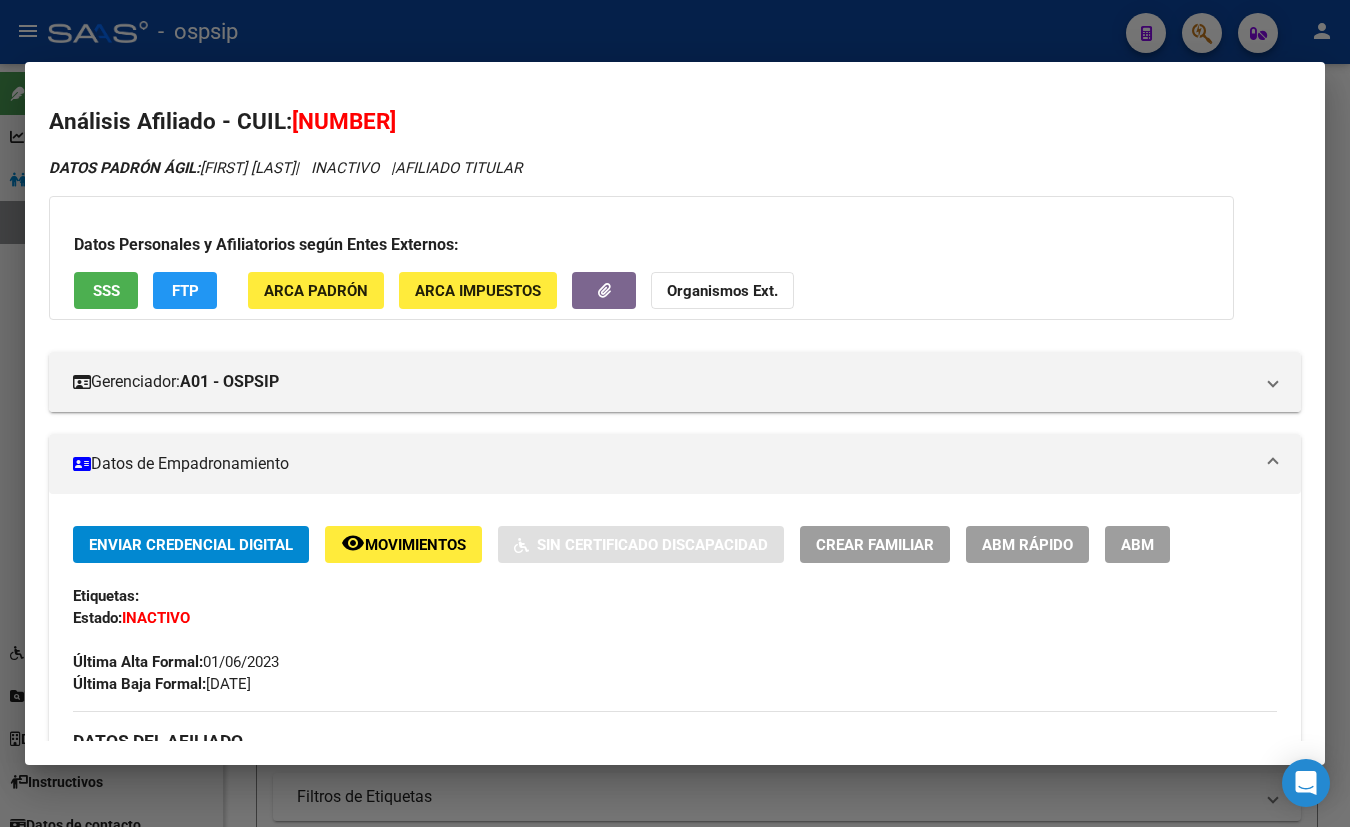 click on "Enviar Credencial Digital remove_red_eye Movimientos    Sin Certificado Discapacidad Crear Familiar ABM Rápido ABM Etiquetas: Estado: INACTIVO Última Alta Formal:  [DATE] Última Baja Formal:  [DATE]" at bounding box center [675, 610] 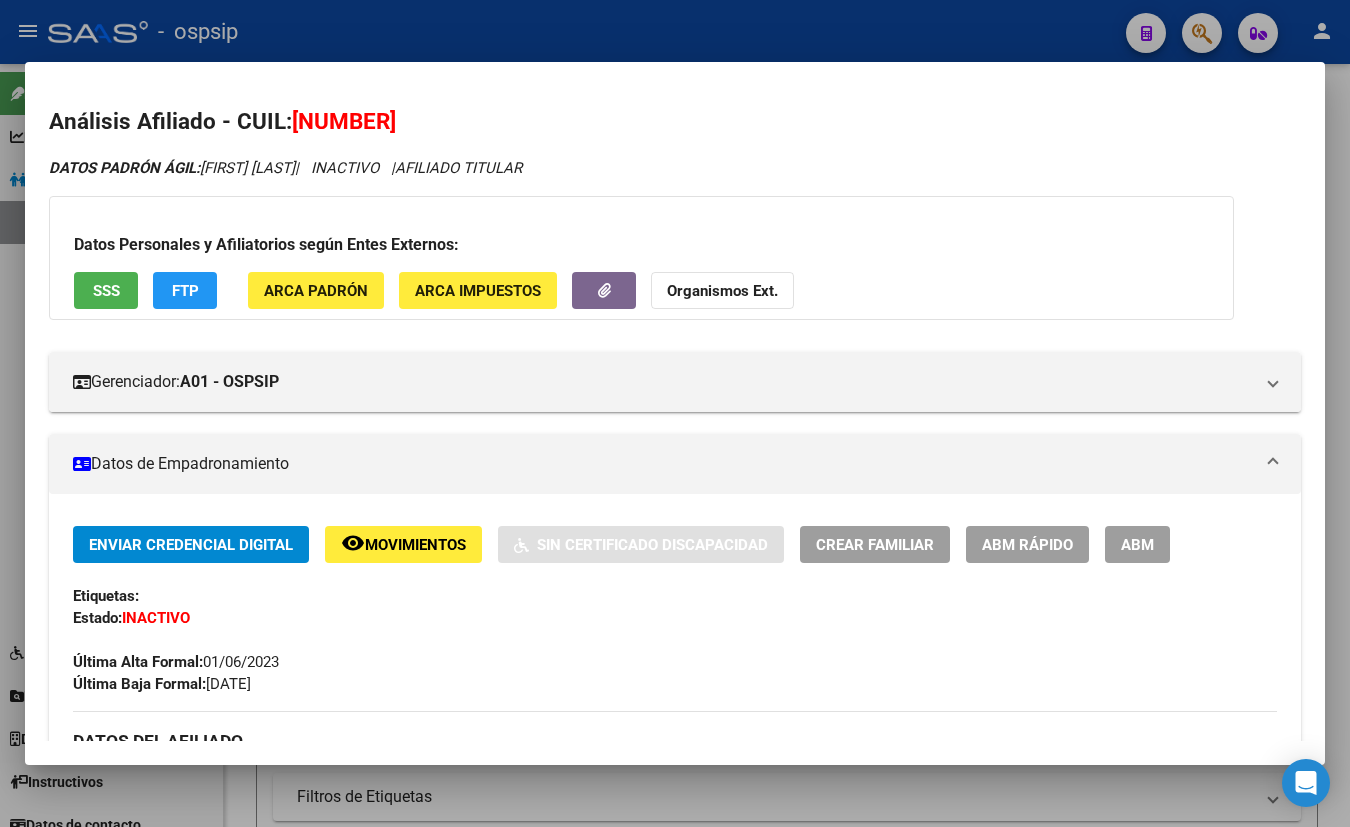 type 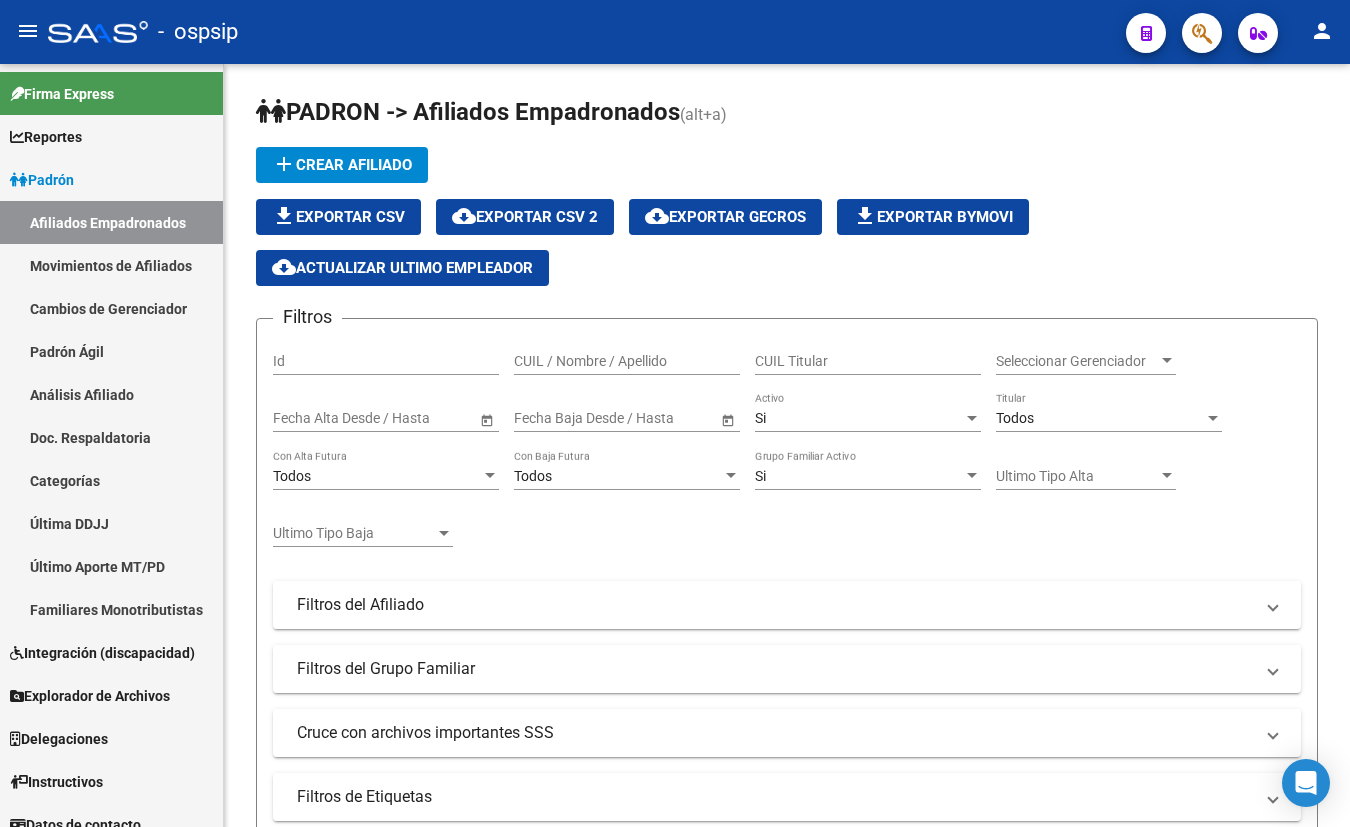 click on "-   ospsip" 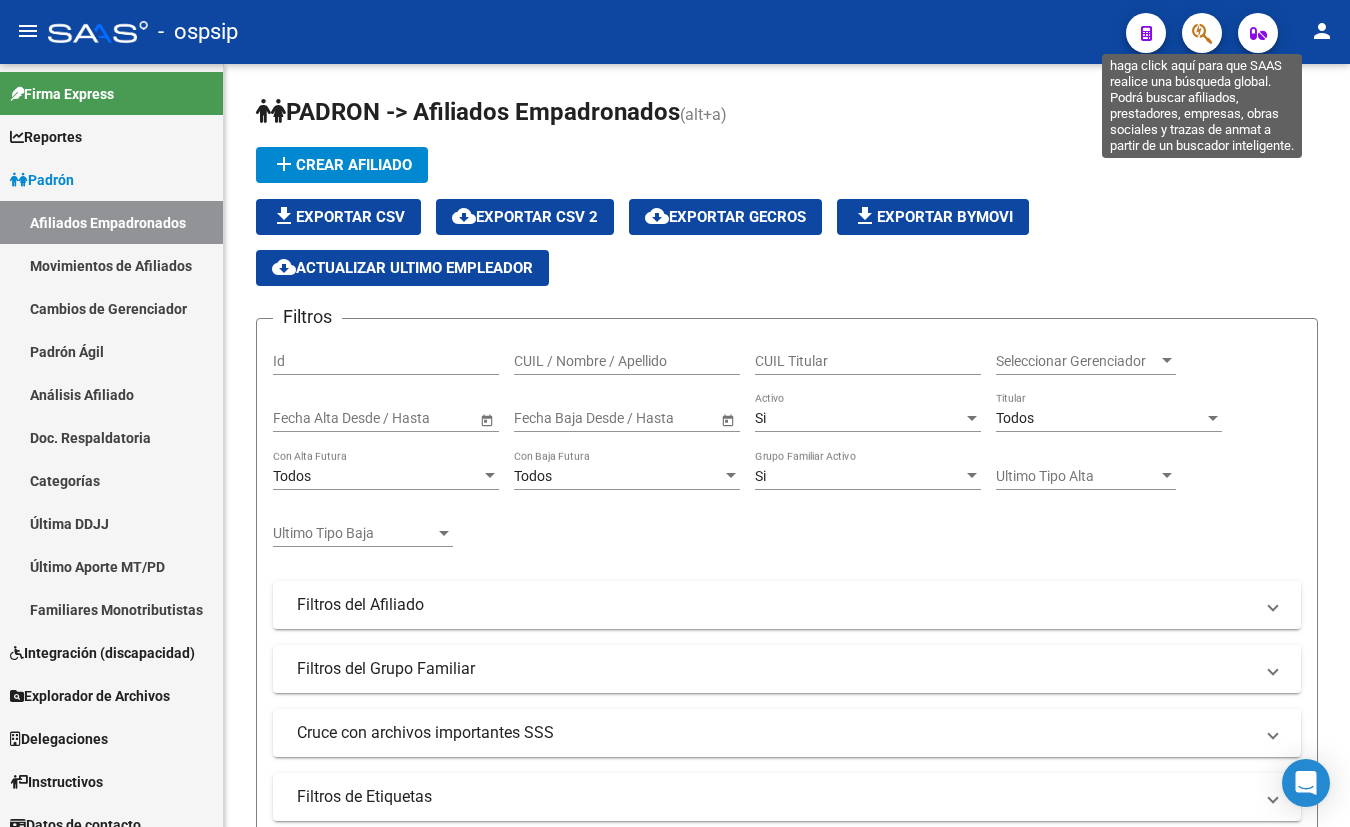 click 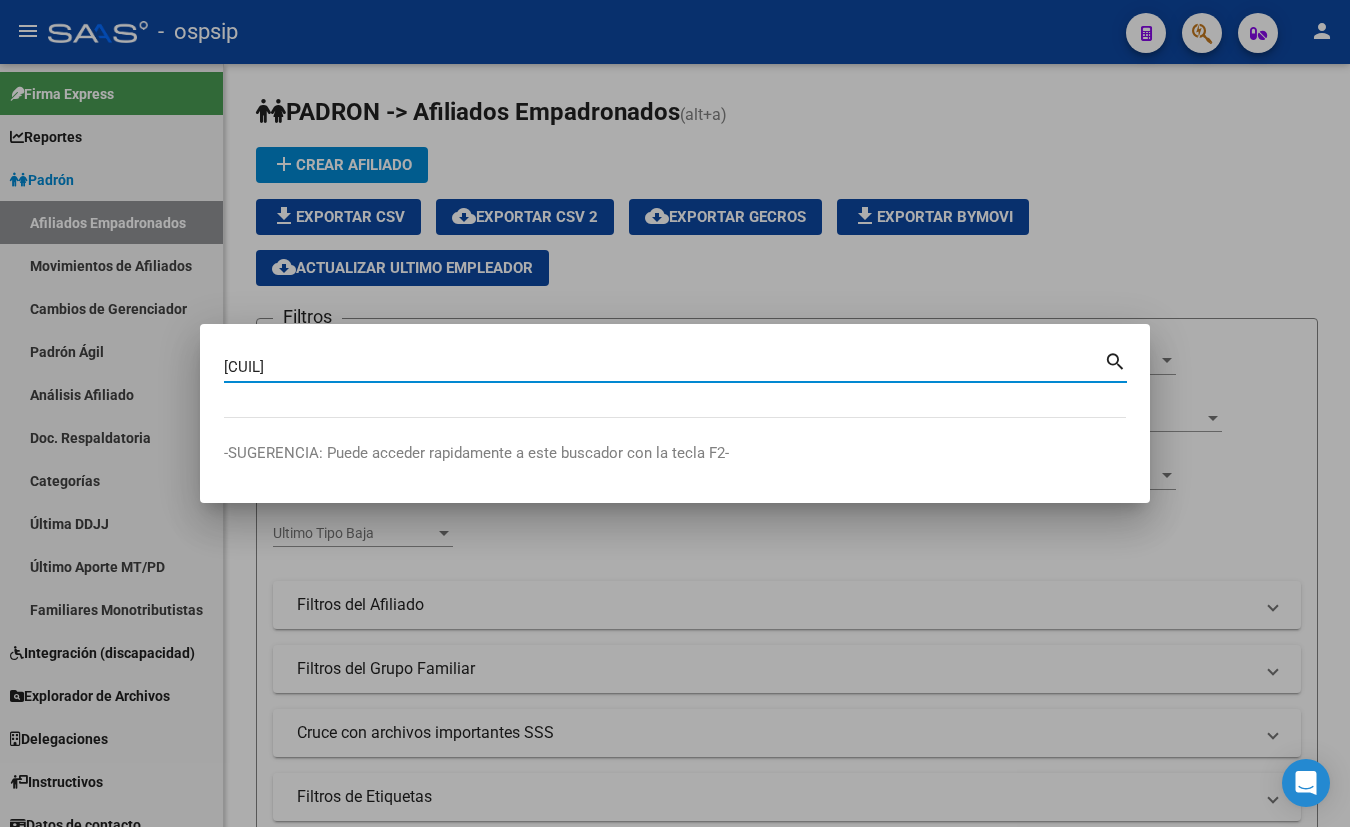 type on "[CUIL]" 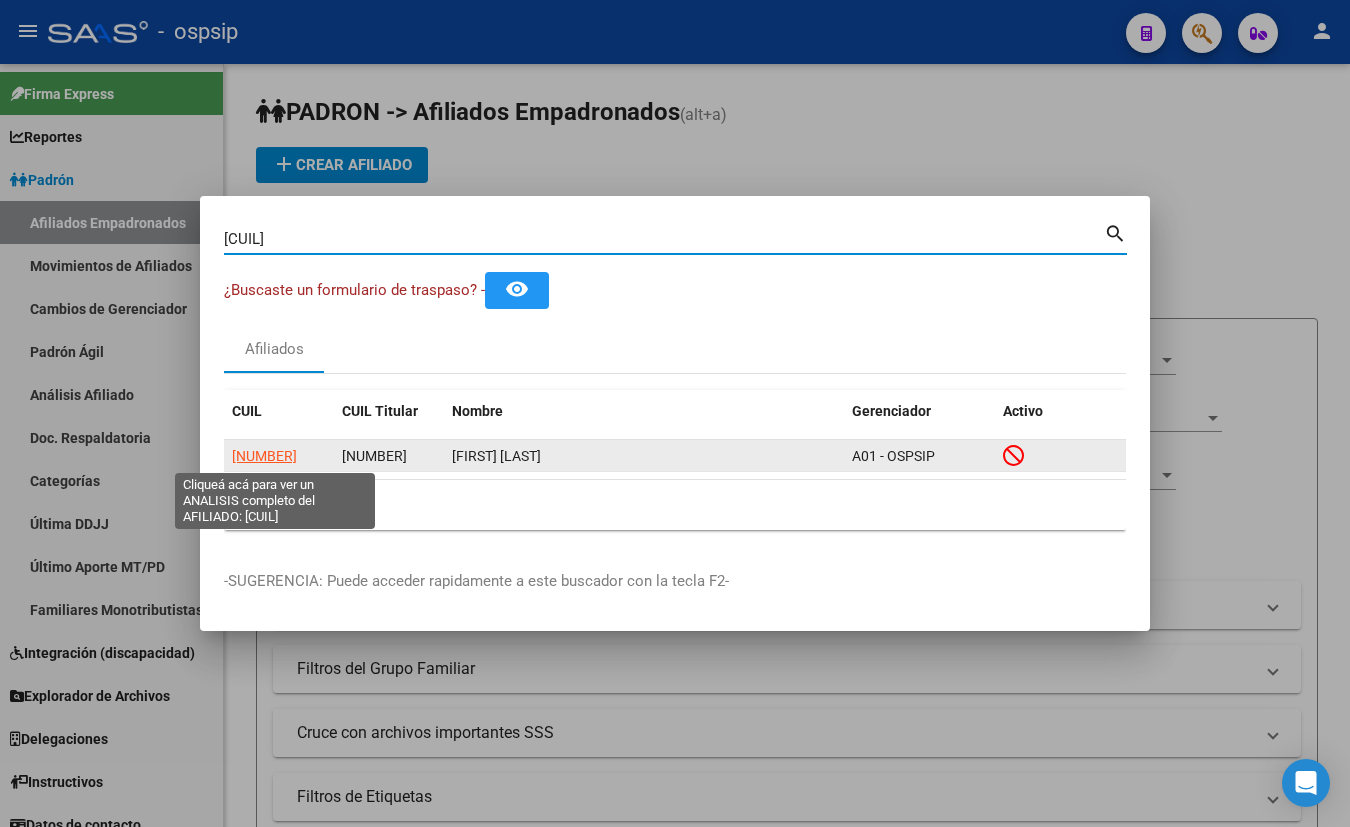 click on "[NUMBER]" 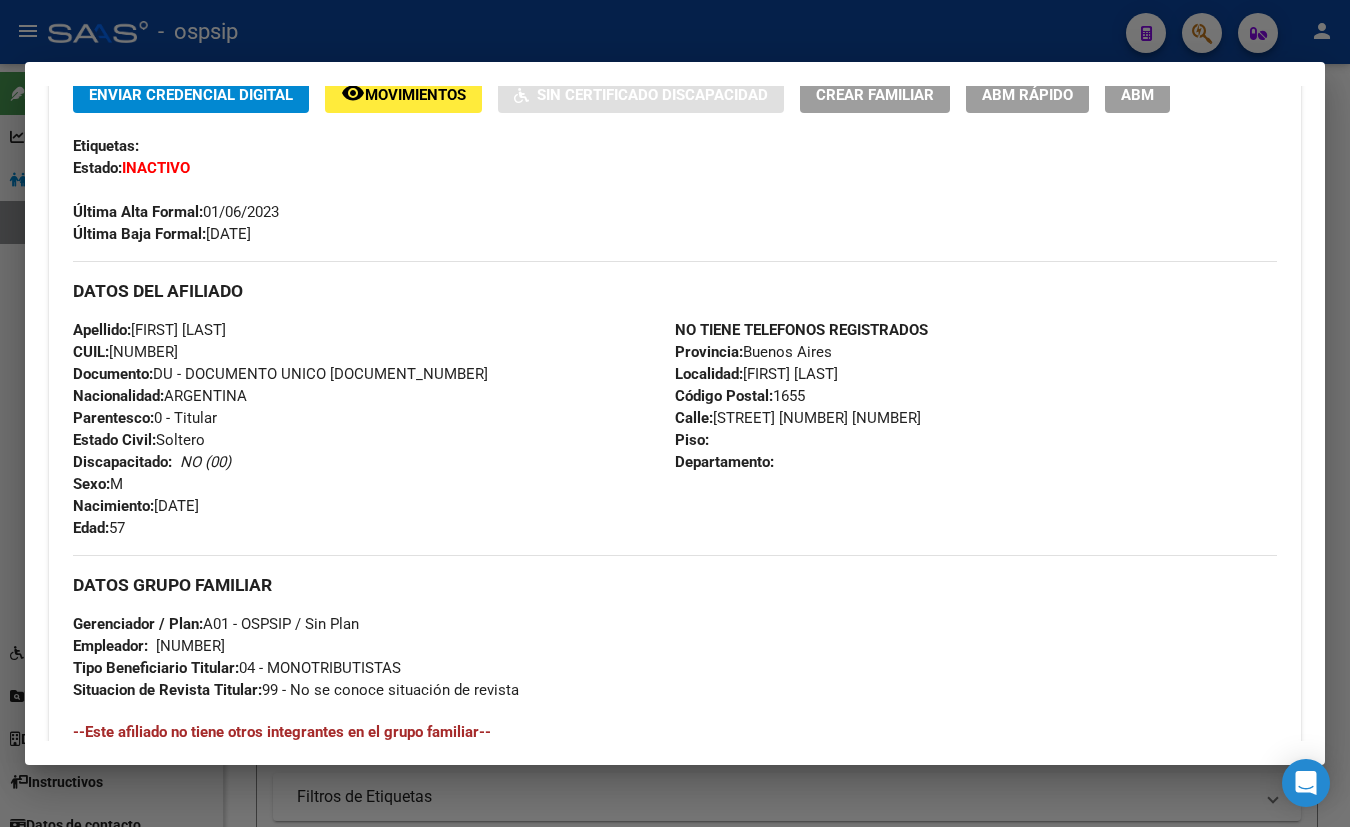scroll, scrollTop: 418, scrollLeft: 0, axis: vertical 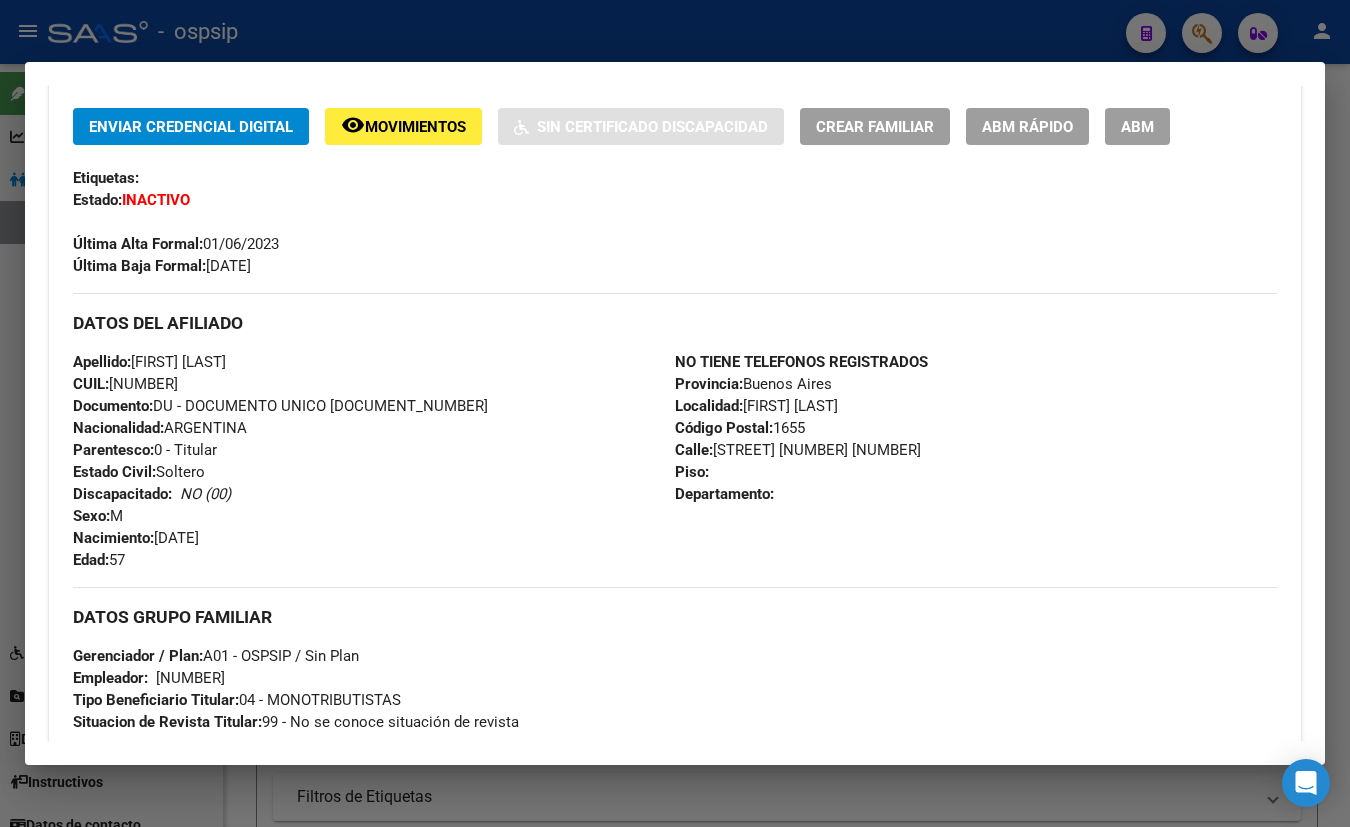 click on "Etiquetas:" at bounding box center (675, 178) 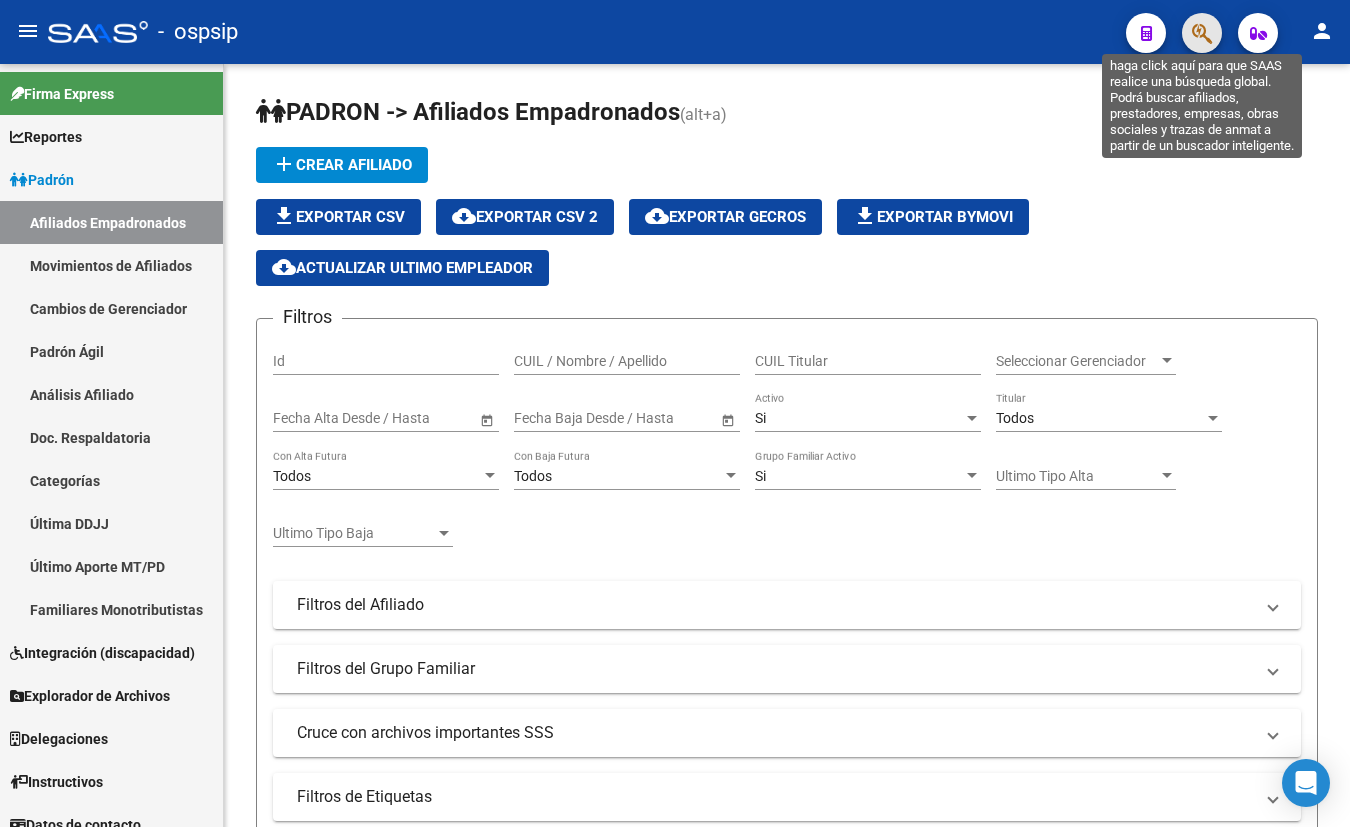 click 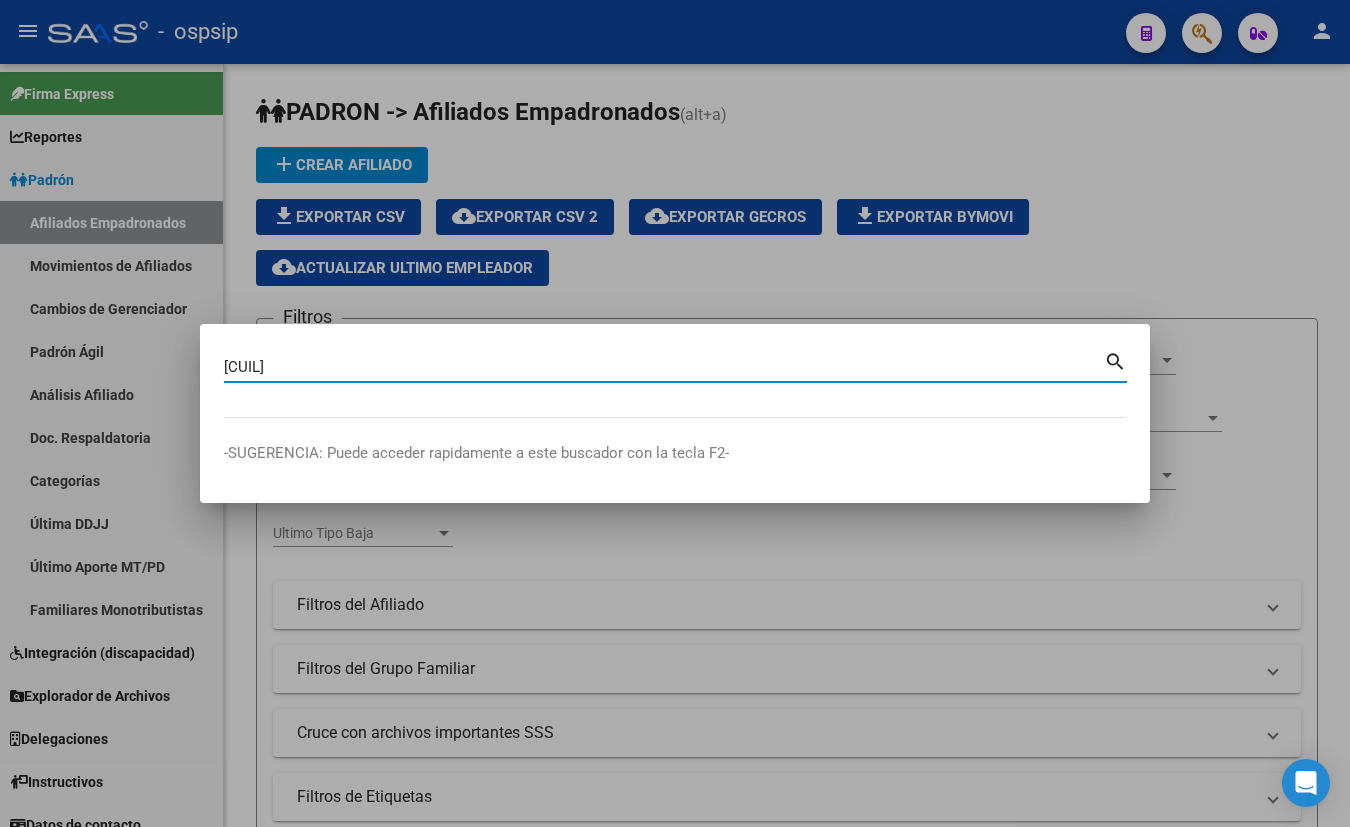 type on "[CUIL]" 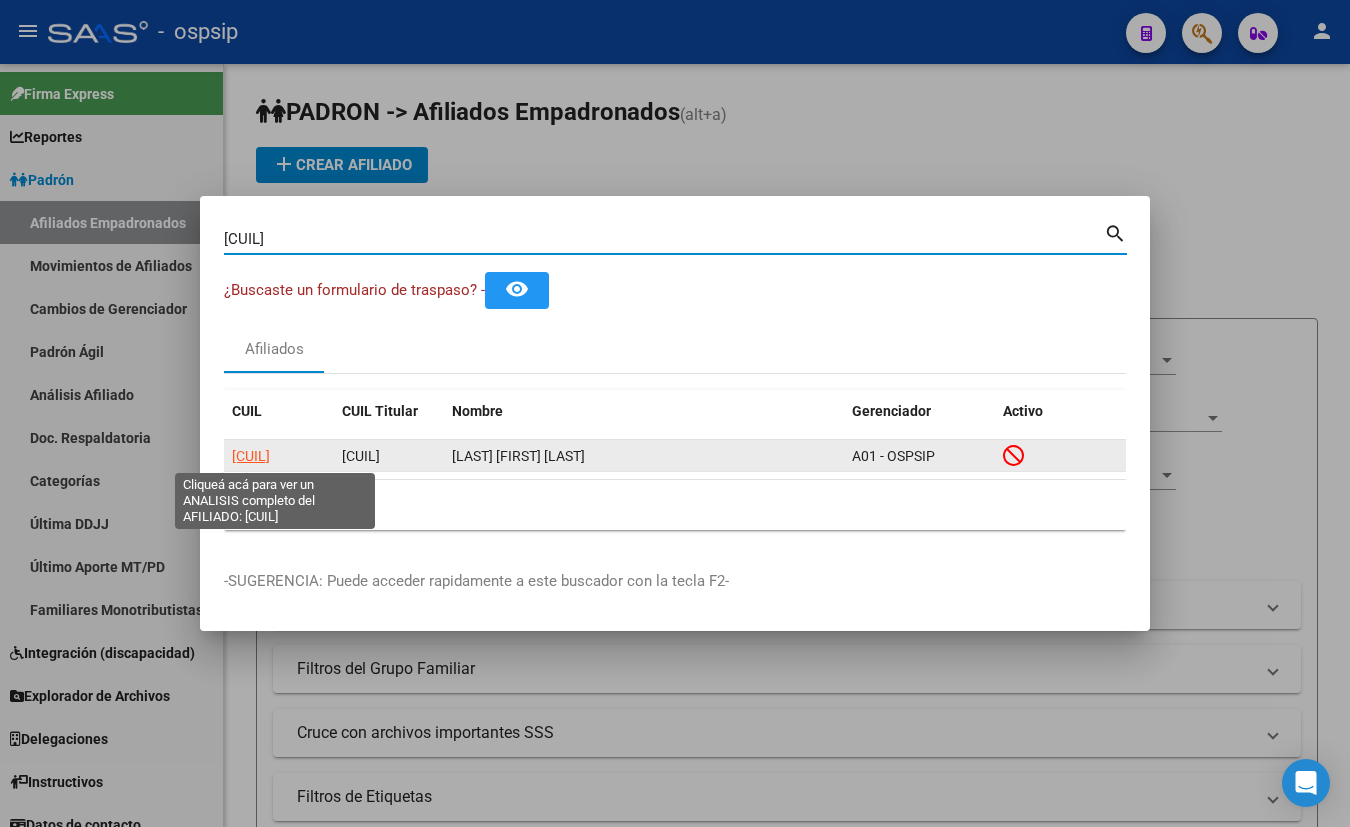 click on "[CUIL]" 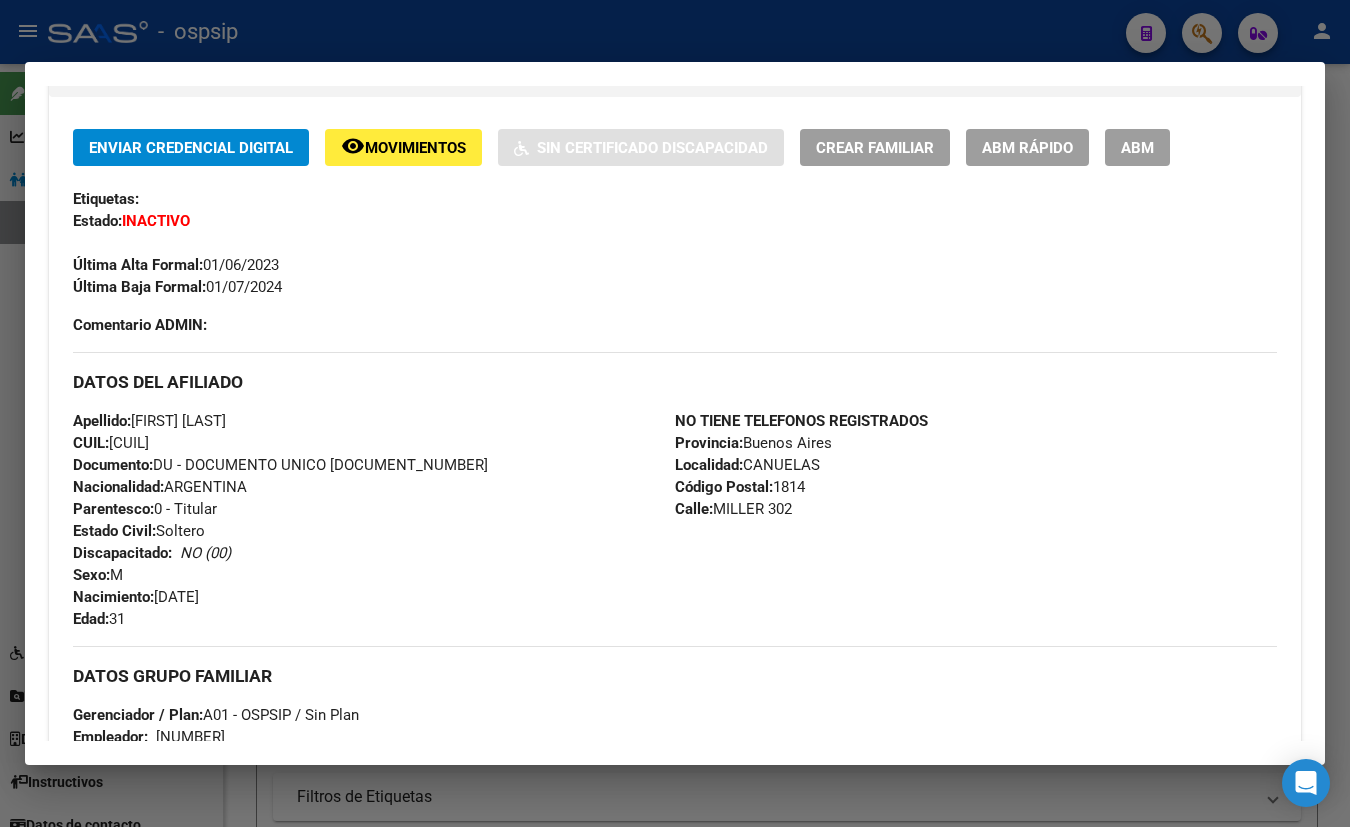 scroll, scrollTop: 365, scrollLeft: 0, axis: vertical 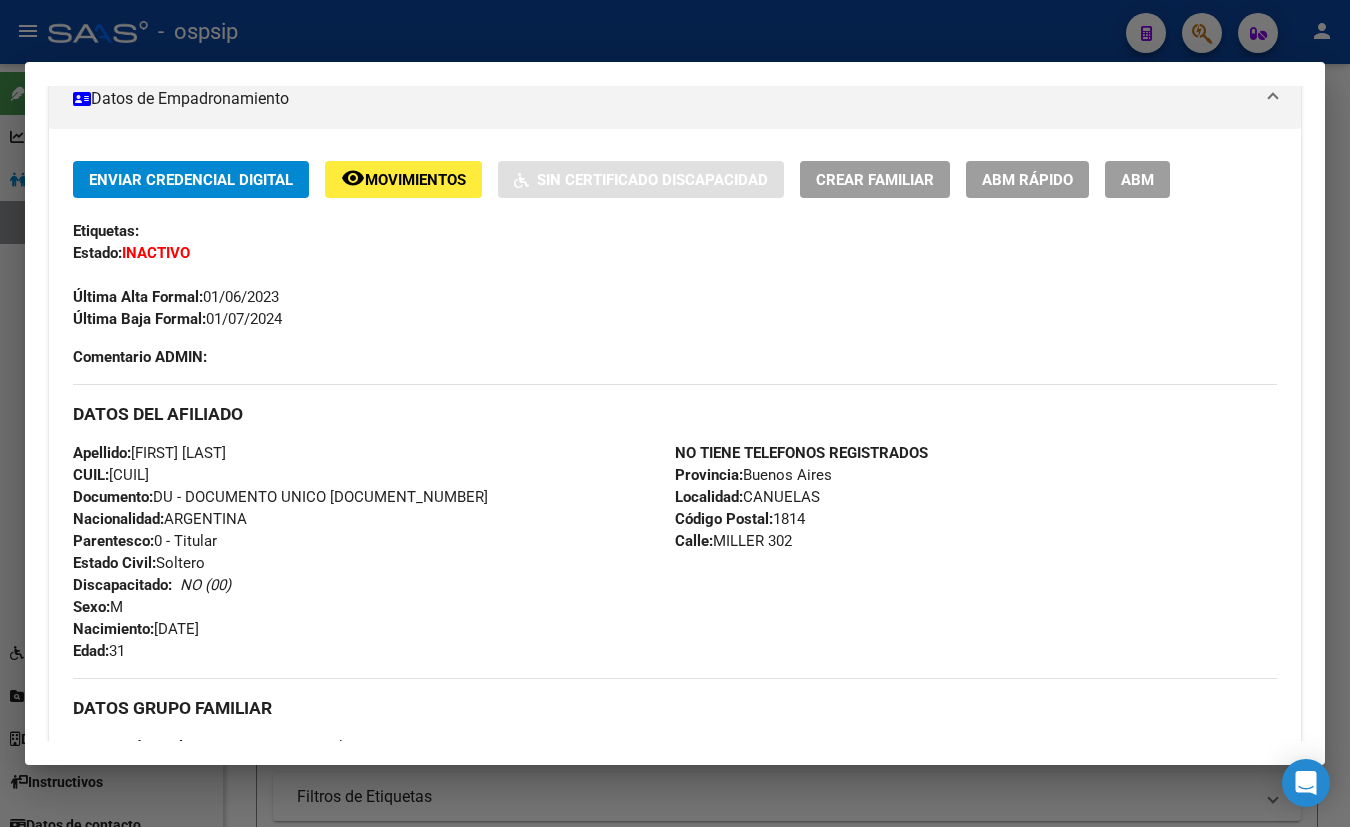 drag, startPoint x: 357, startPoint y: 140, endPoint x: 434, endPoint y: 198, distance: 96.40021 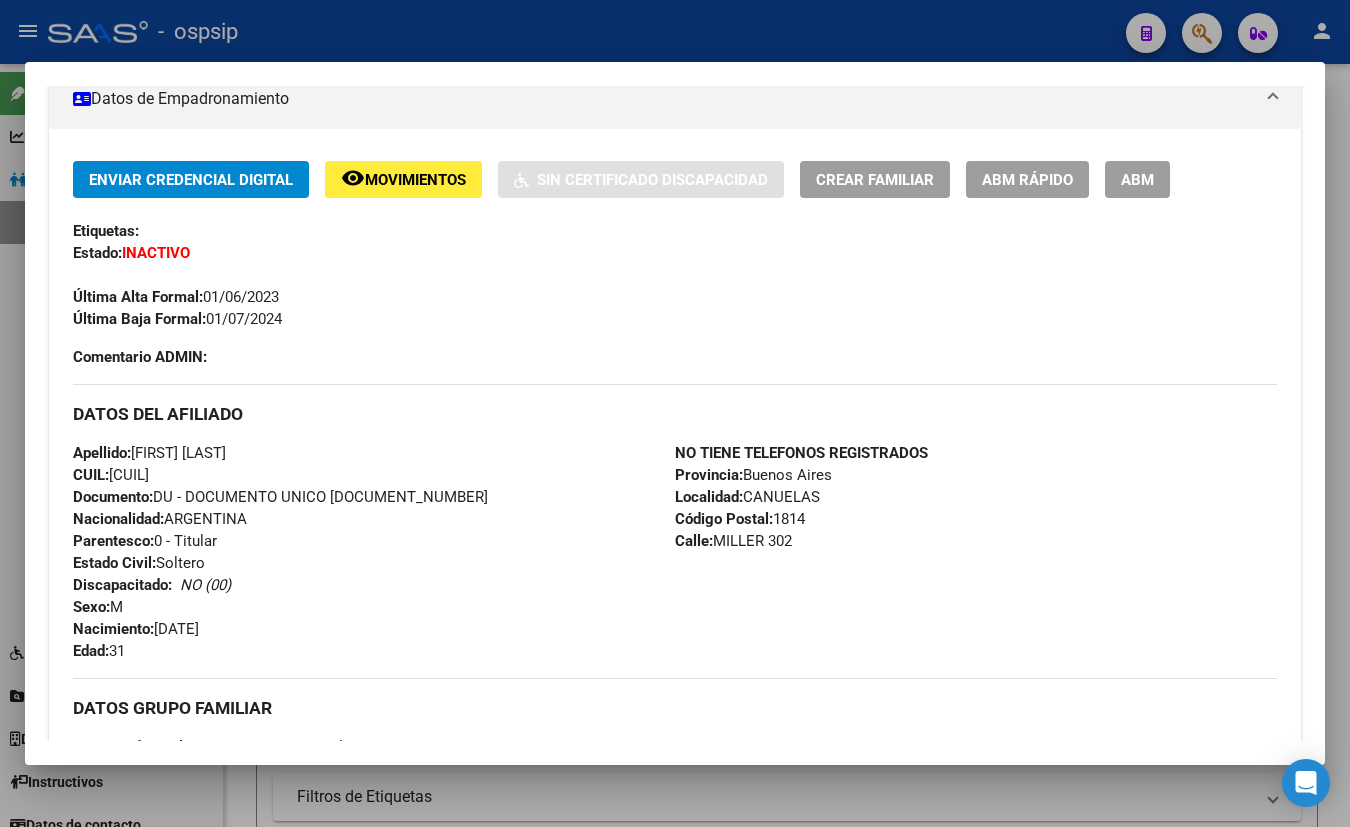 type 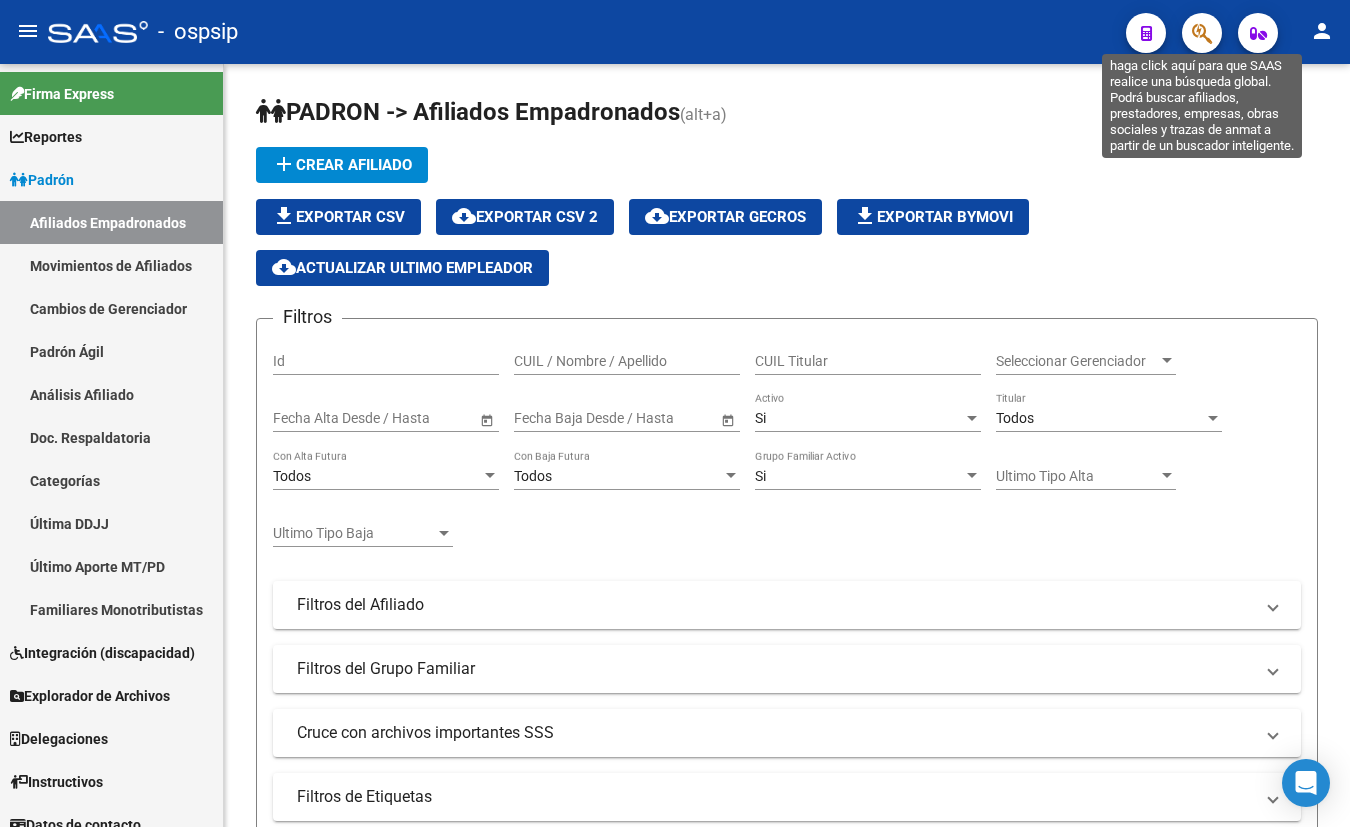 click 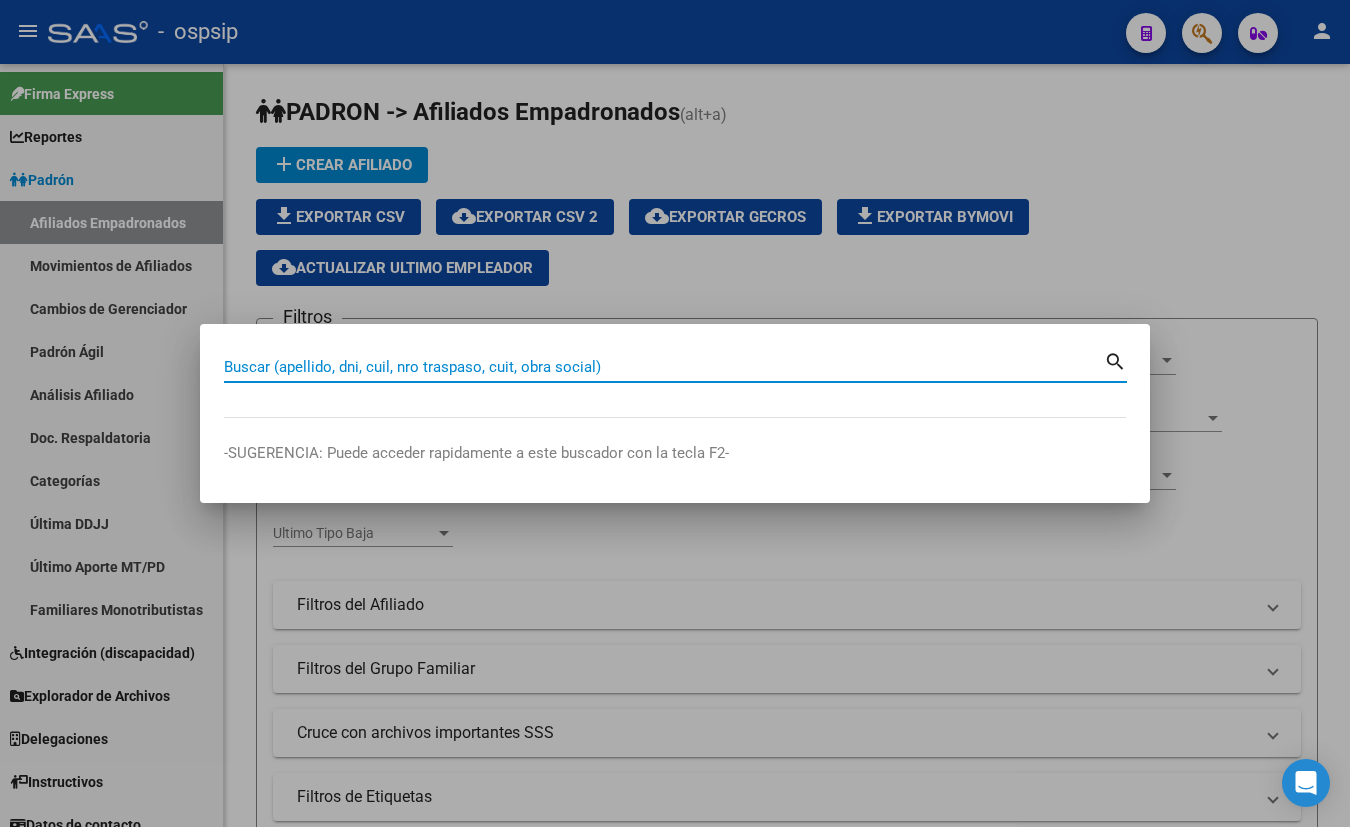 click on "Buscar (apellido, dni, cuil, nro traspaso, cuit, obra social)" at bounding box center [664, 367] 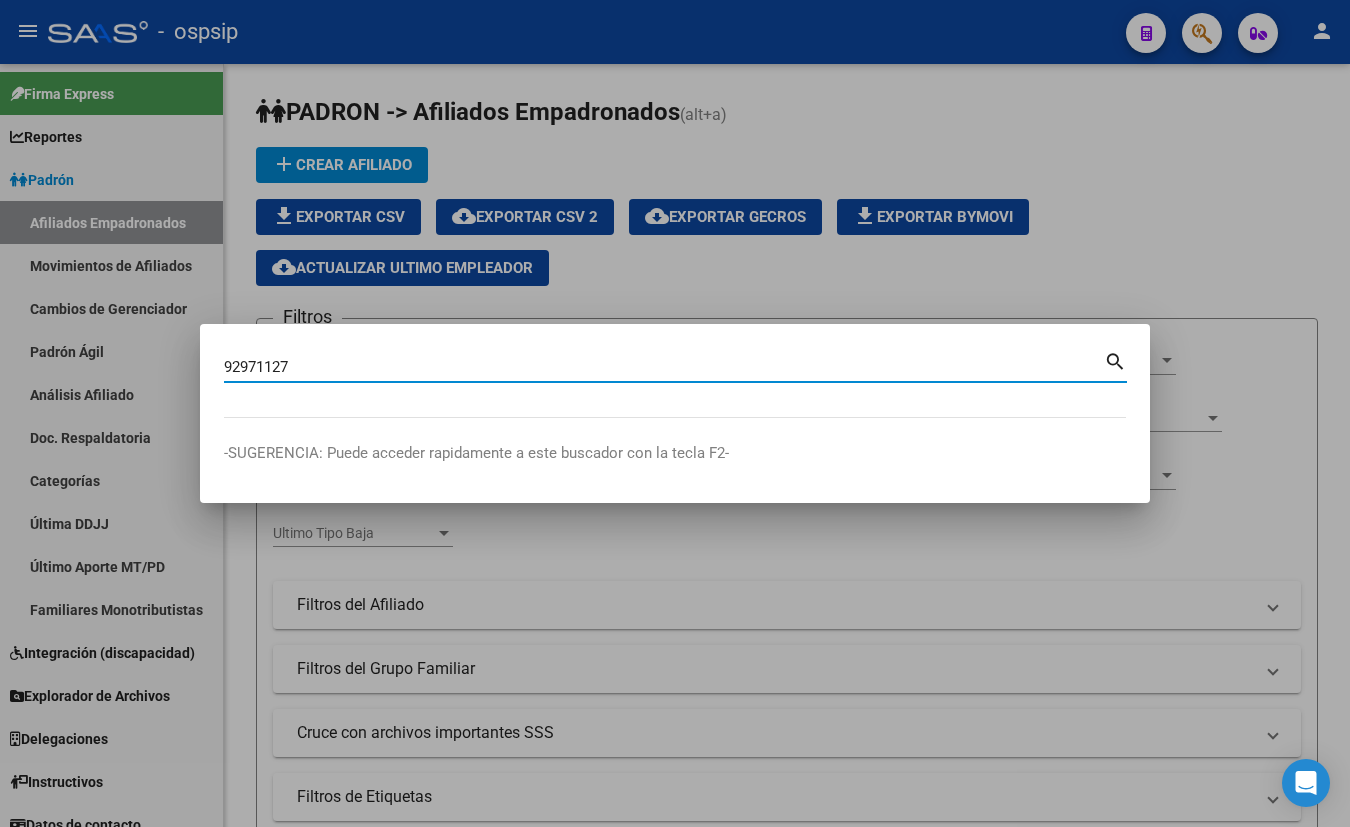 type on "92971127" 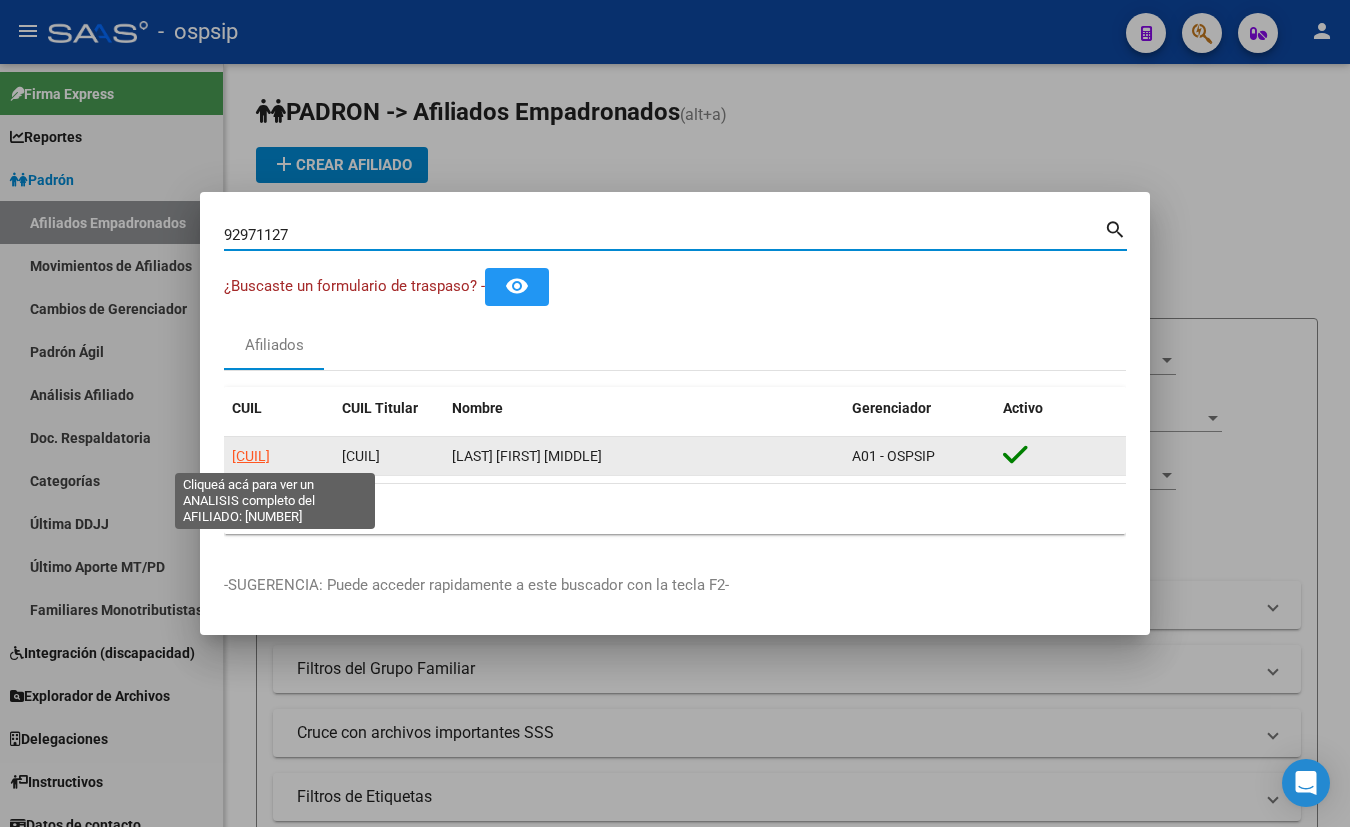 click on "[CUIL]" 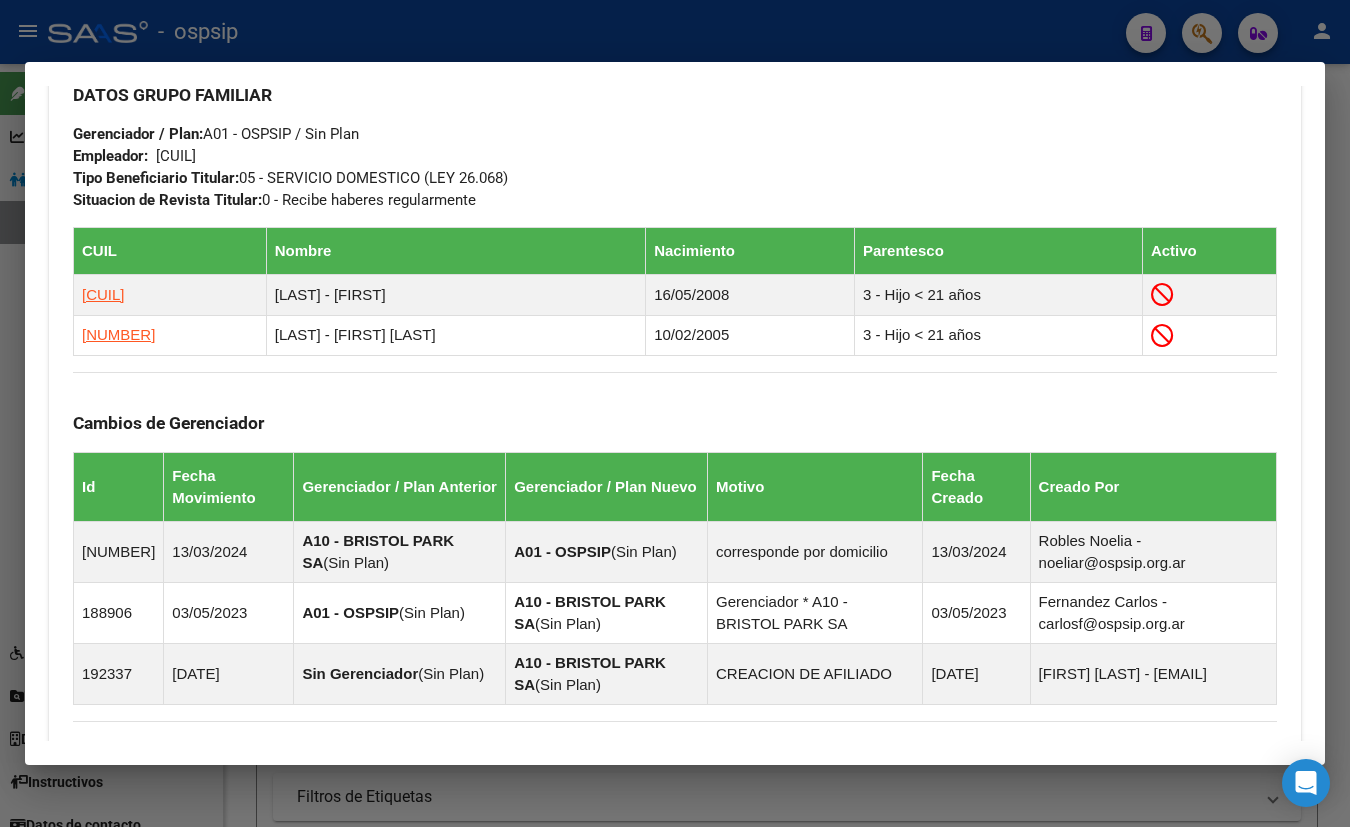 scroll, scrollTop: 1273, scrollLeft: 0, axis: vertical 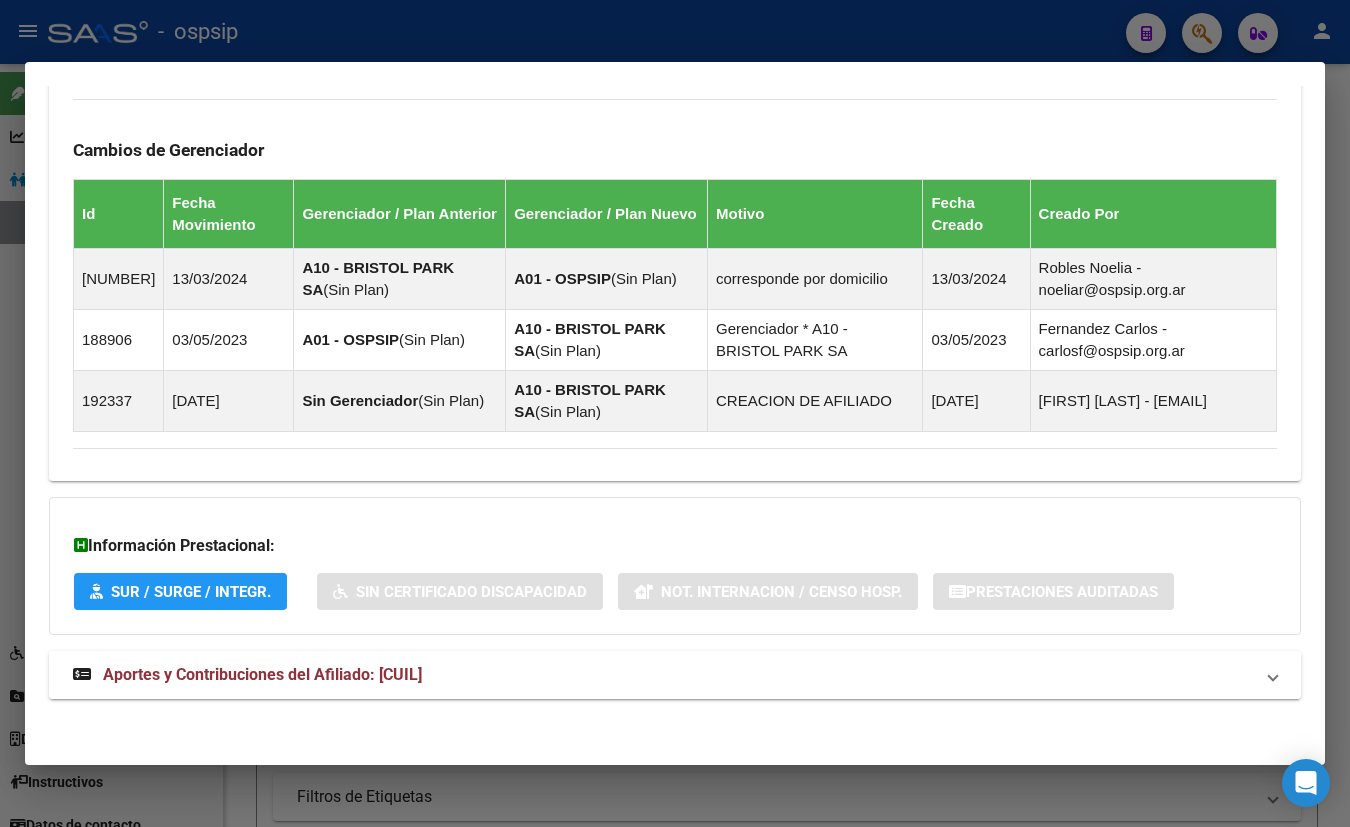 click on "Aportes y Contribuciones del Afiliado: [CUIL]" at bounding box center (262, 674) 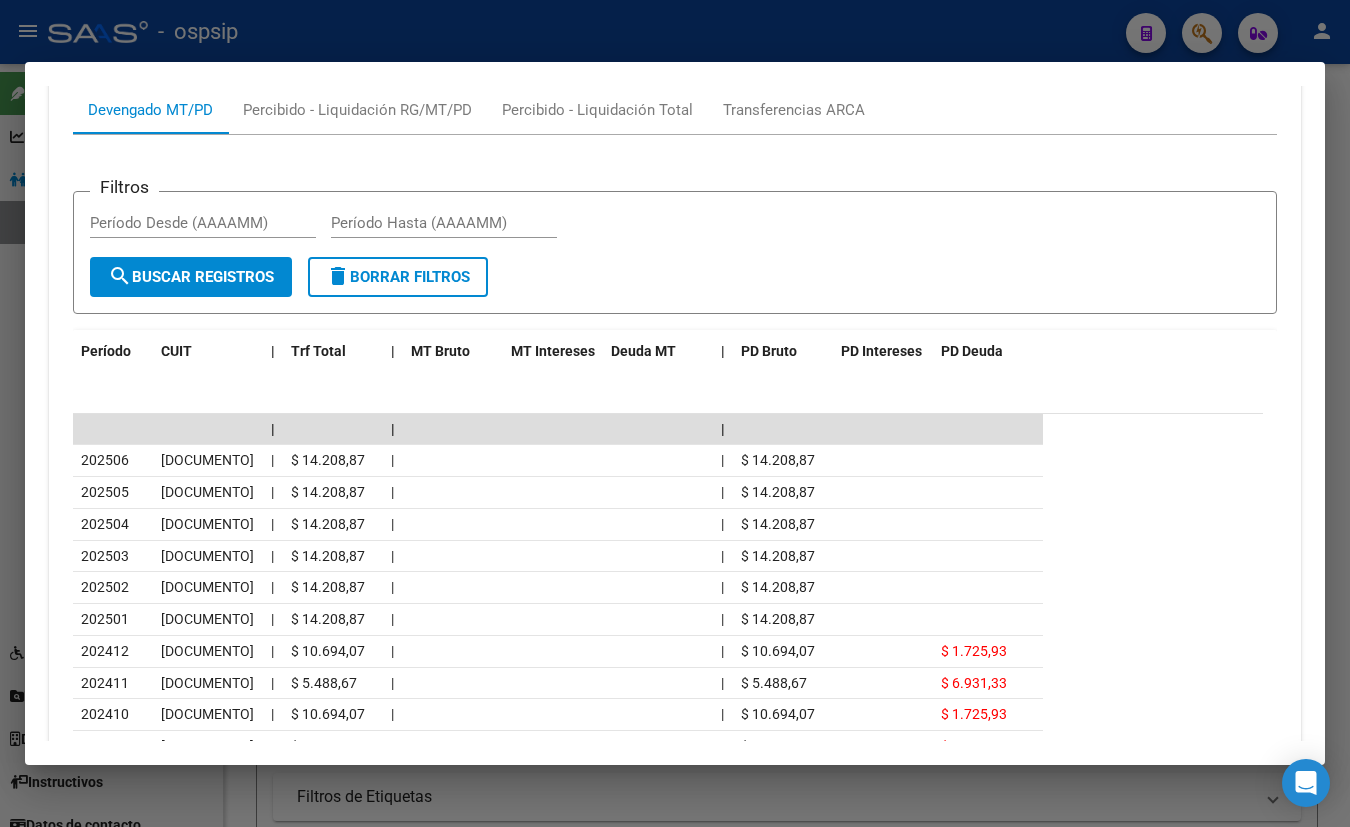 scroll, scrollTop: 1988, scrollLeft: 0, axis: vertical 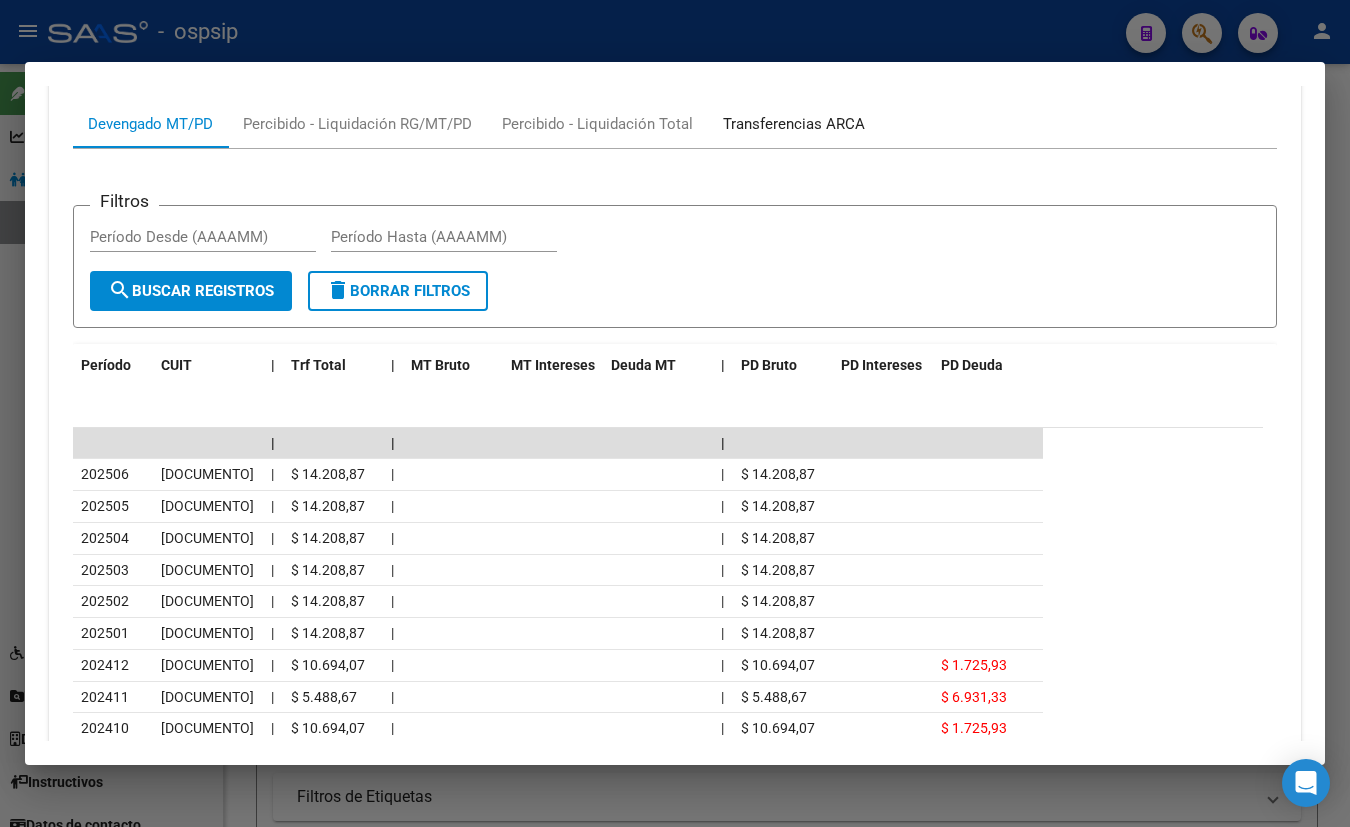 click on "Transferencias ARCA" at bounding box center (794, 124) 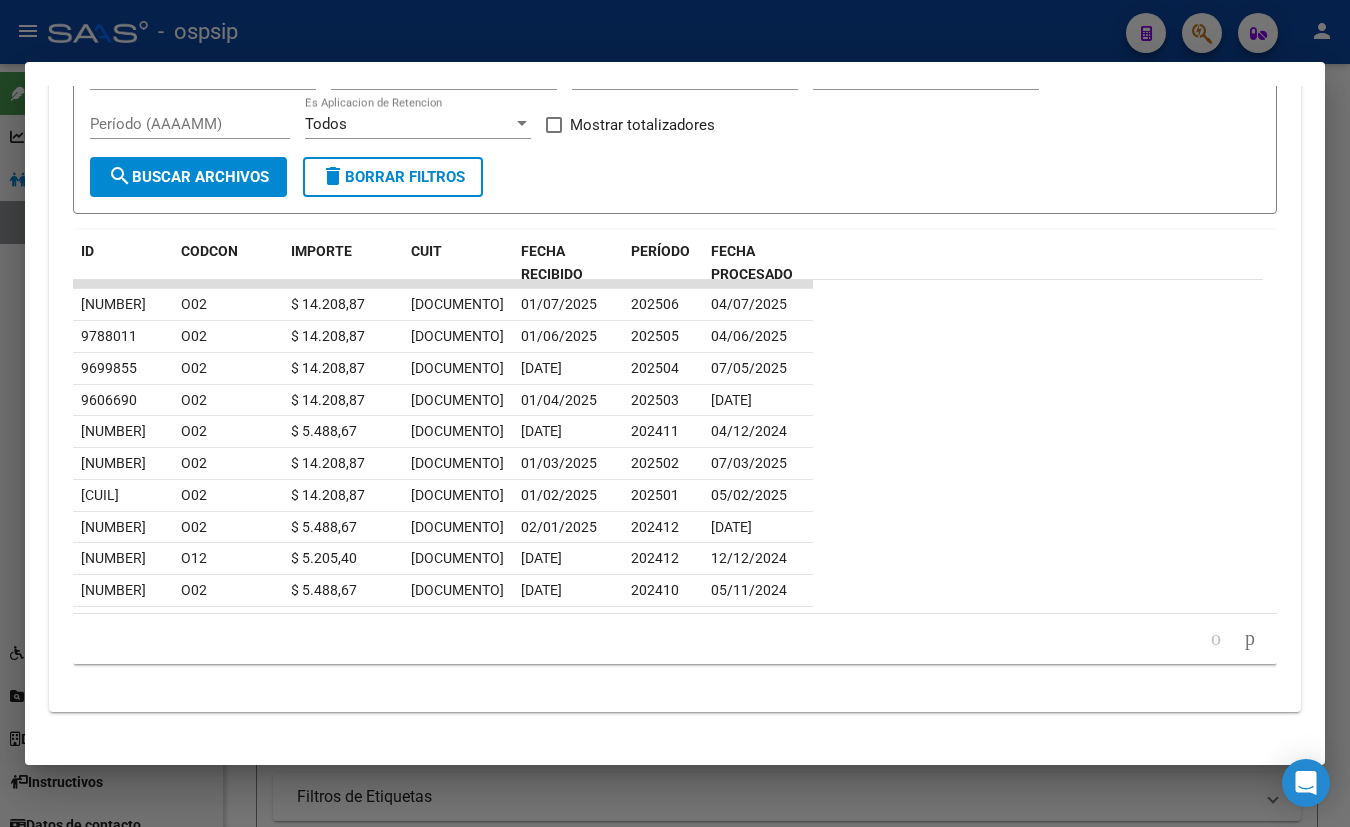 scroll, scrollTop: 2161, scrollLeft: 0, axis: vertical 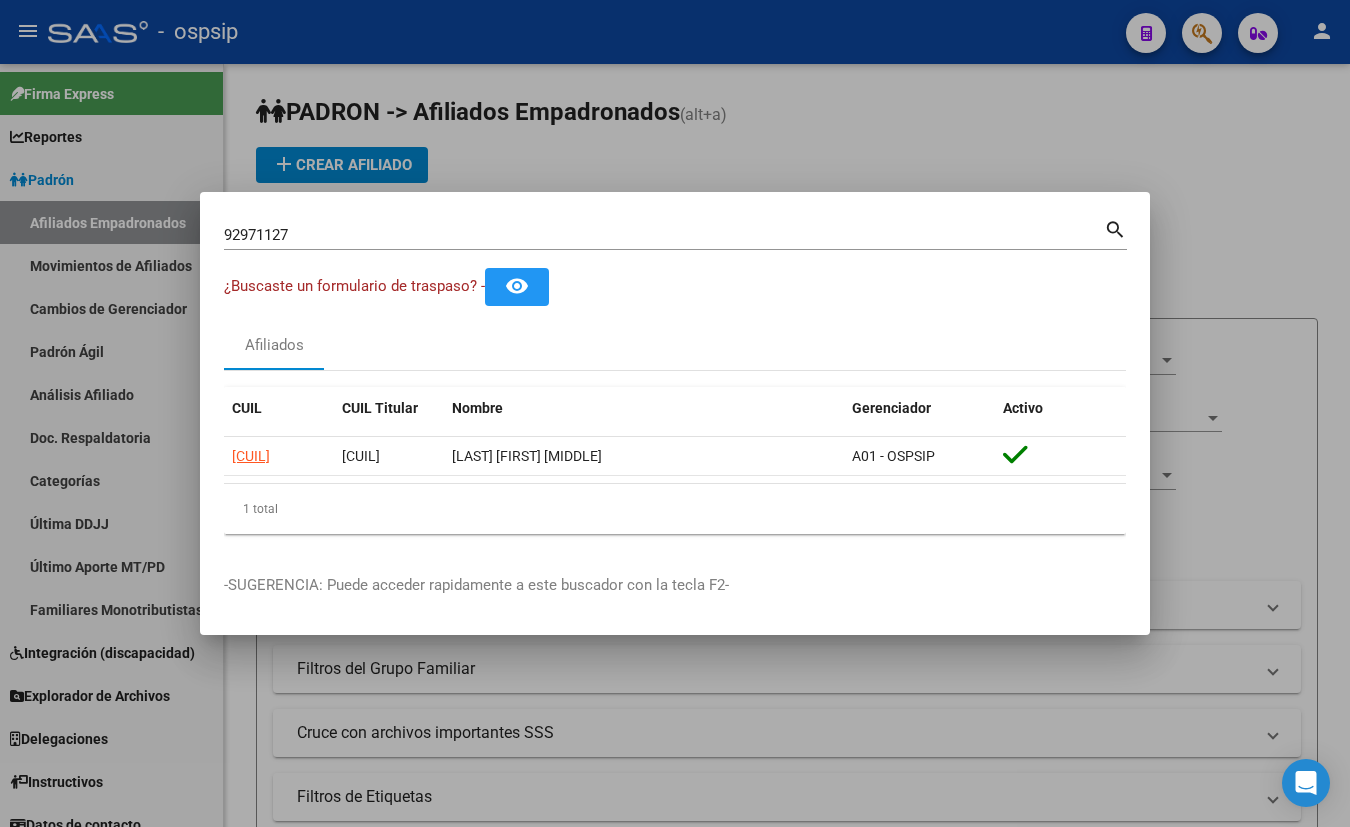 type 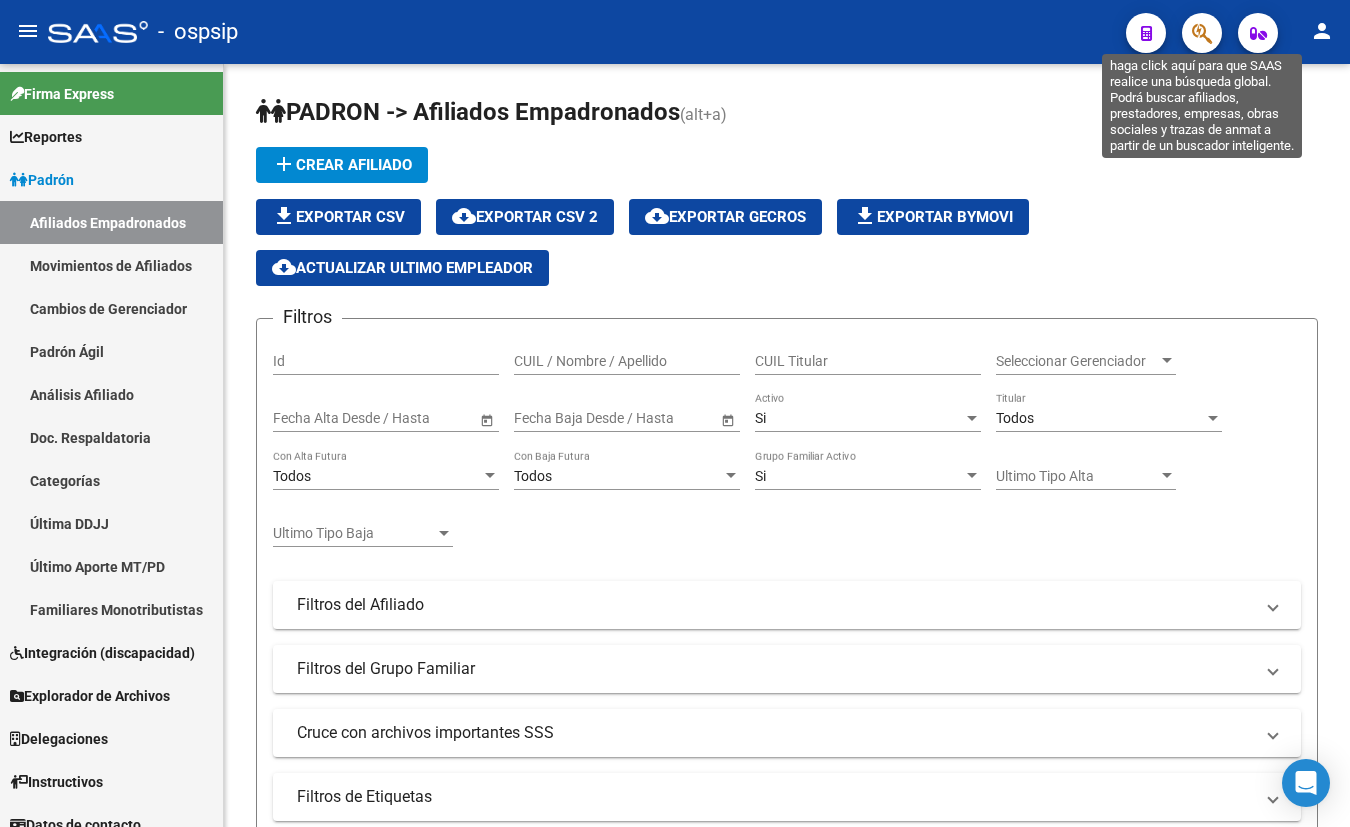 click 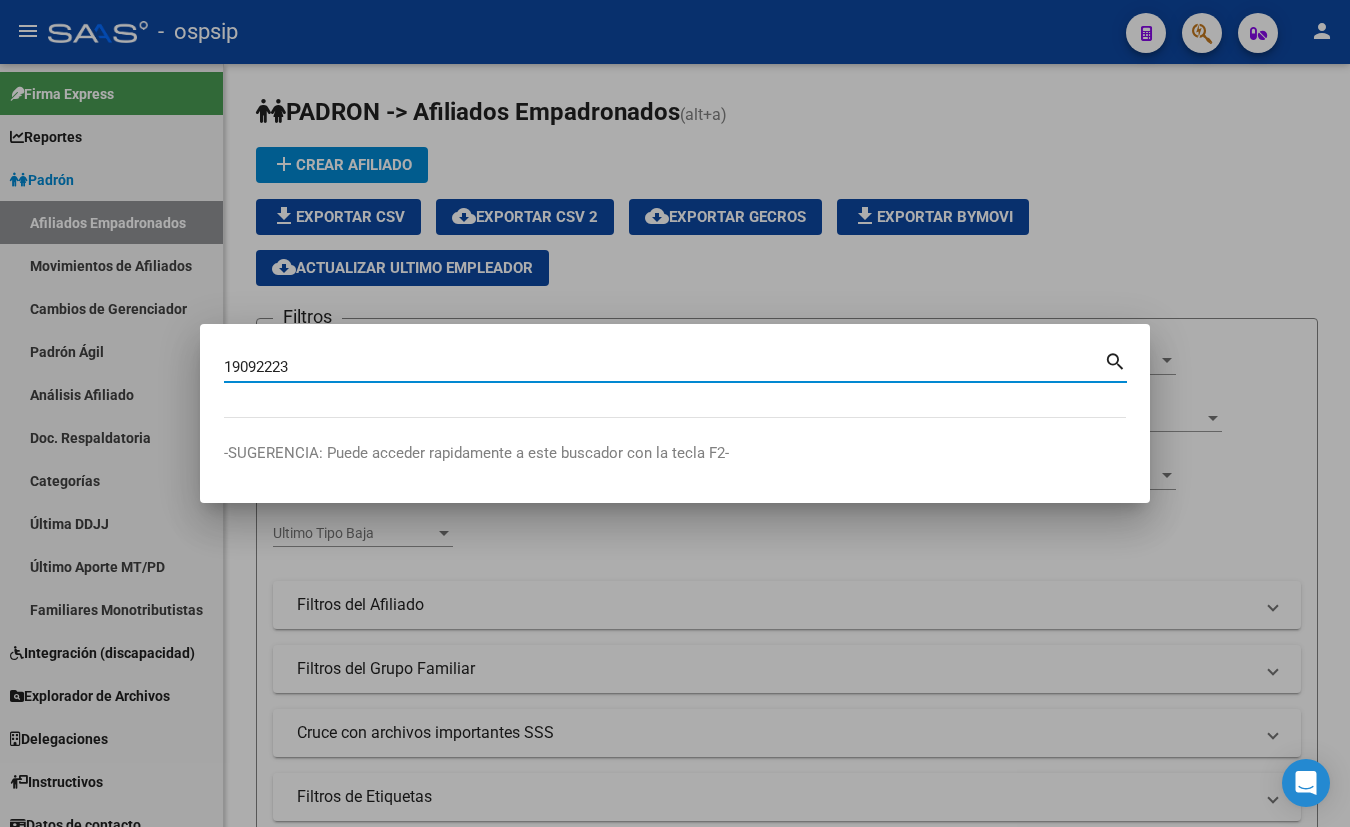 type on "19092223" 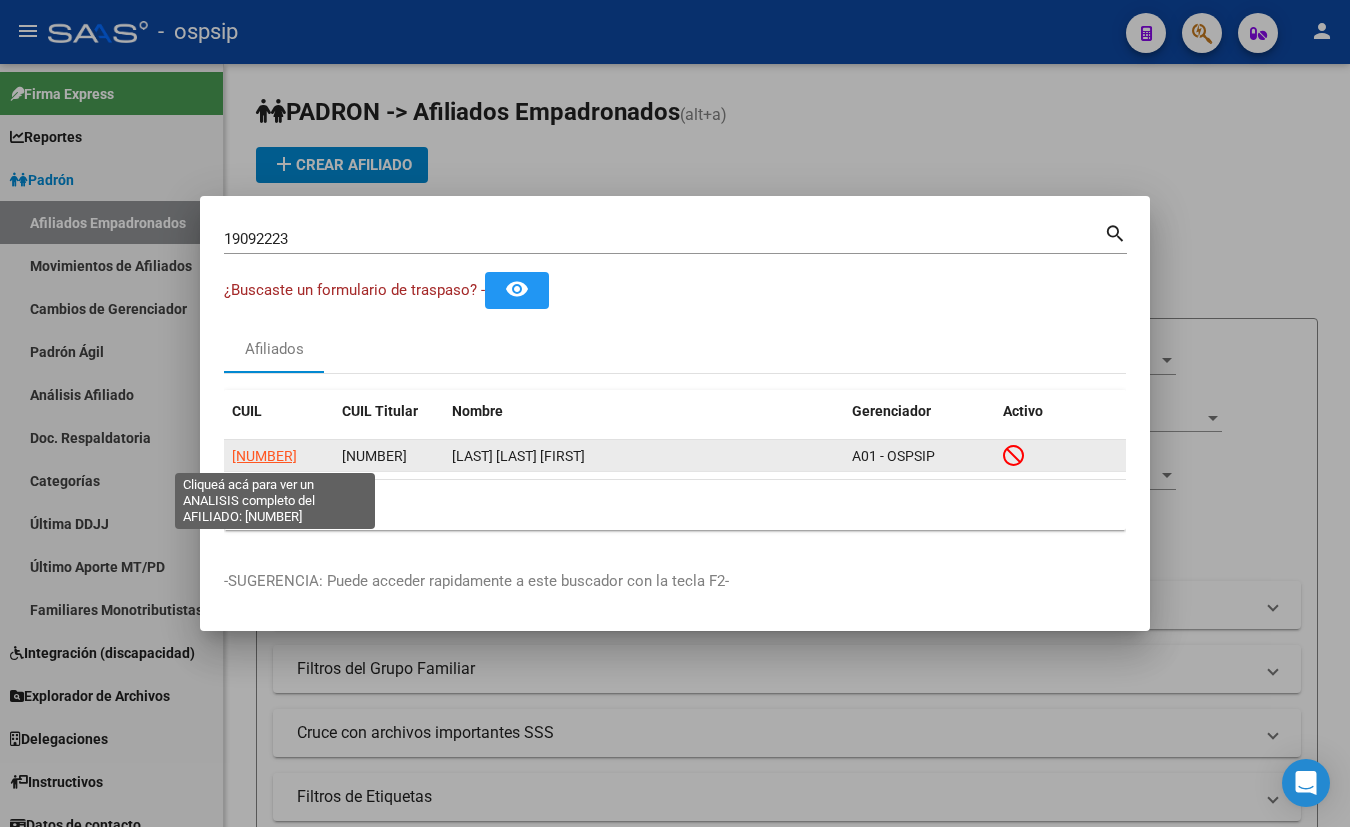 click on "[NUMBER]" 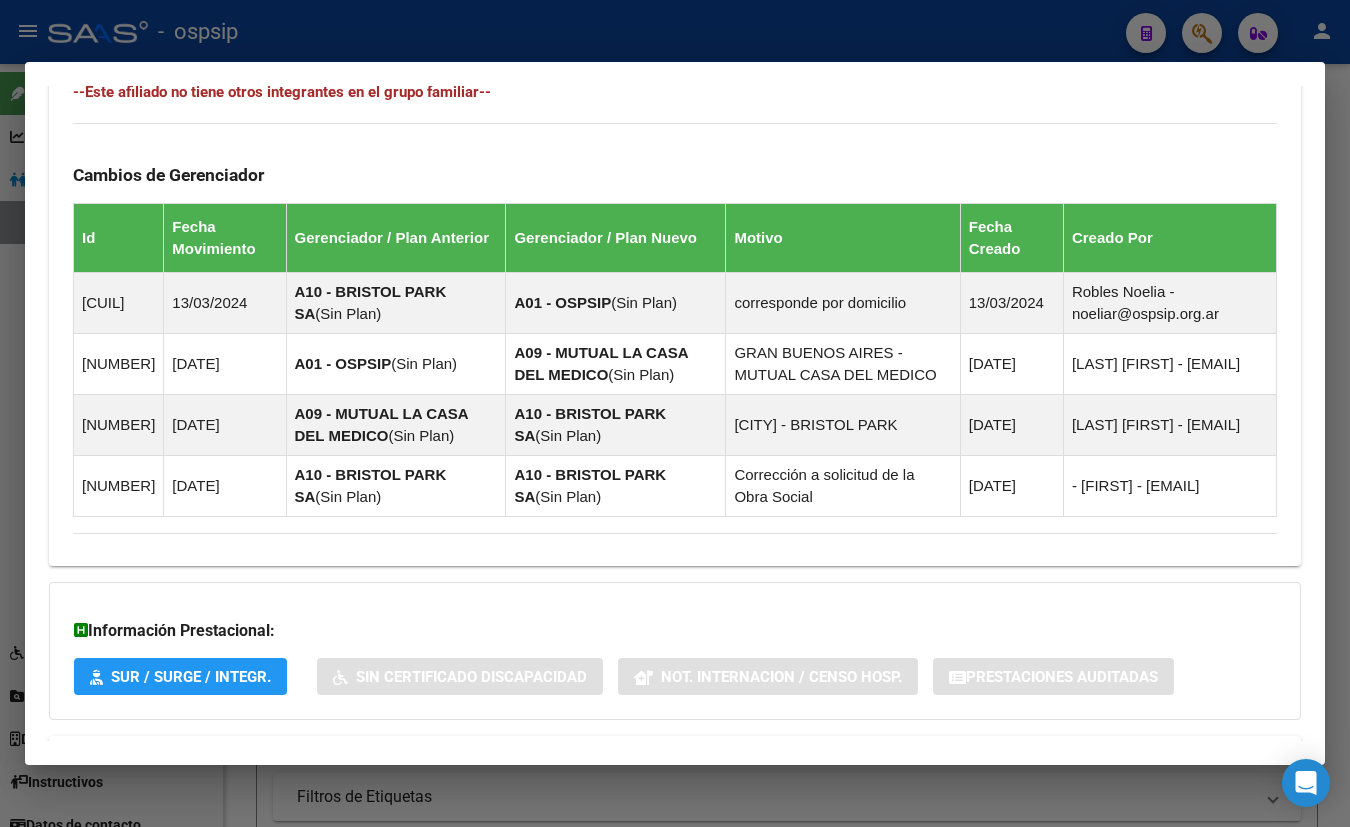 scroll, scrollTop: 1175, scrollLeft: 0, axis: vertical 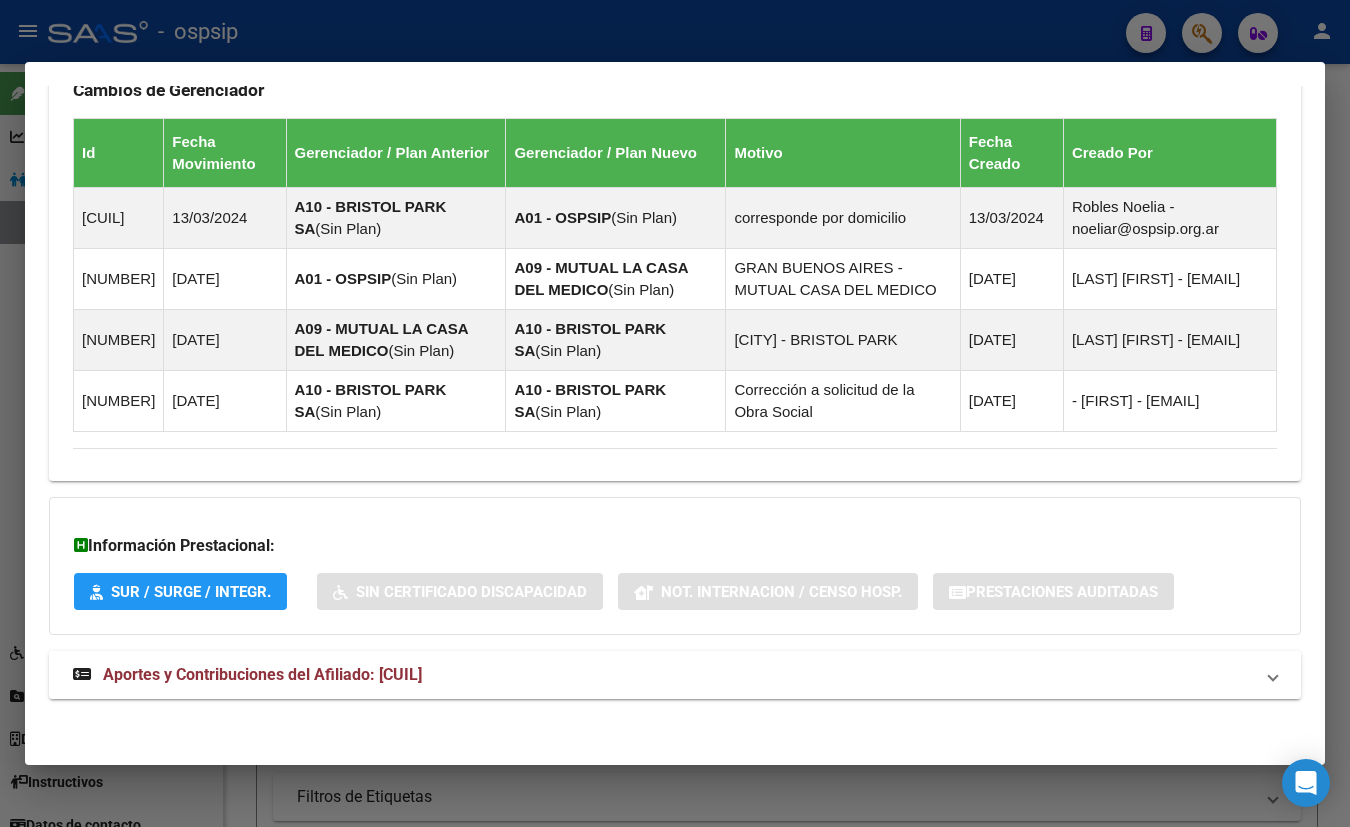 drag, startPoint x: 403, startPoint y: 667, endPoint x: 417, endPoint y: 670, distance: 14.3178215 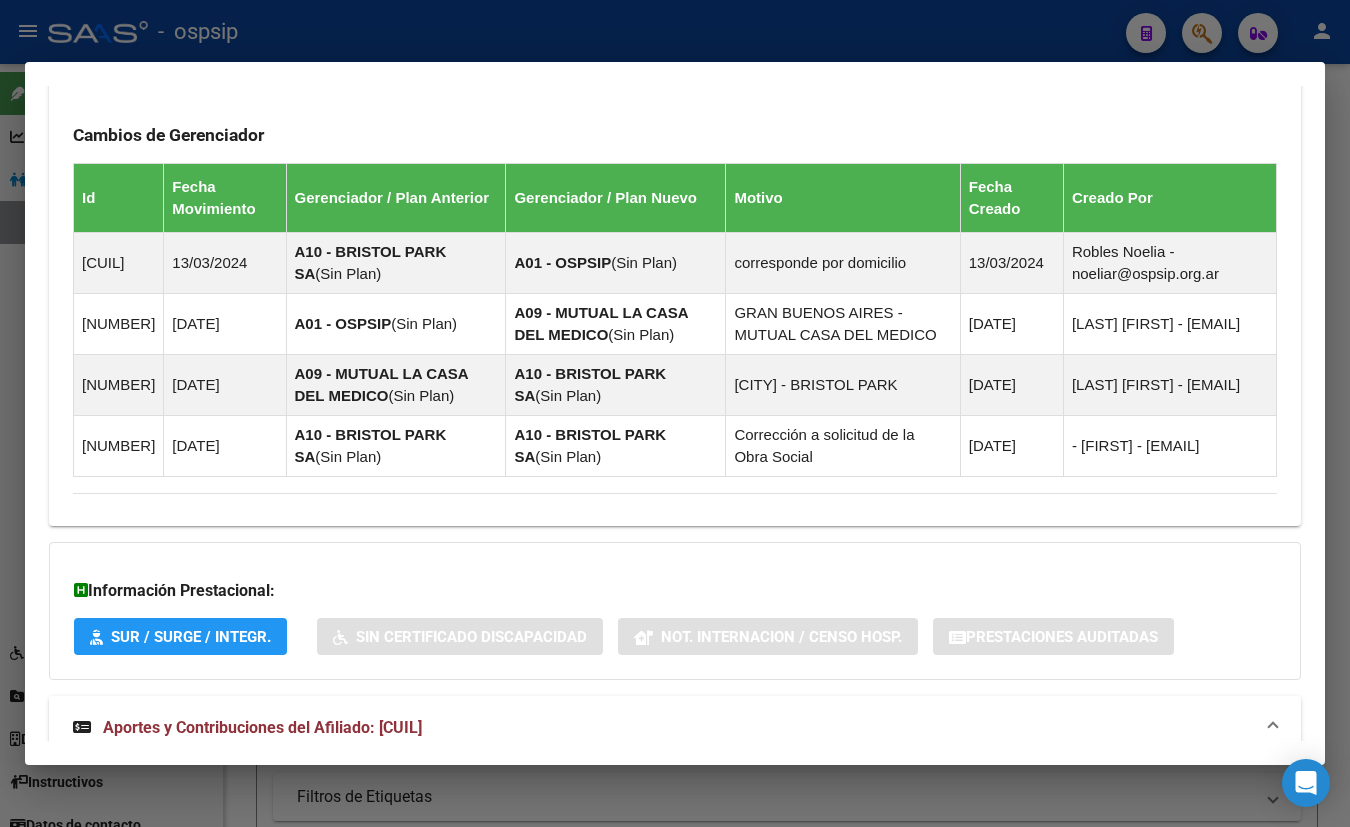 scroll, scrollTop: 494, scrollLeft: 0, axis: vertical 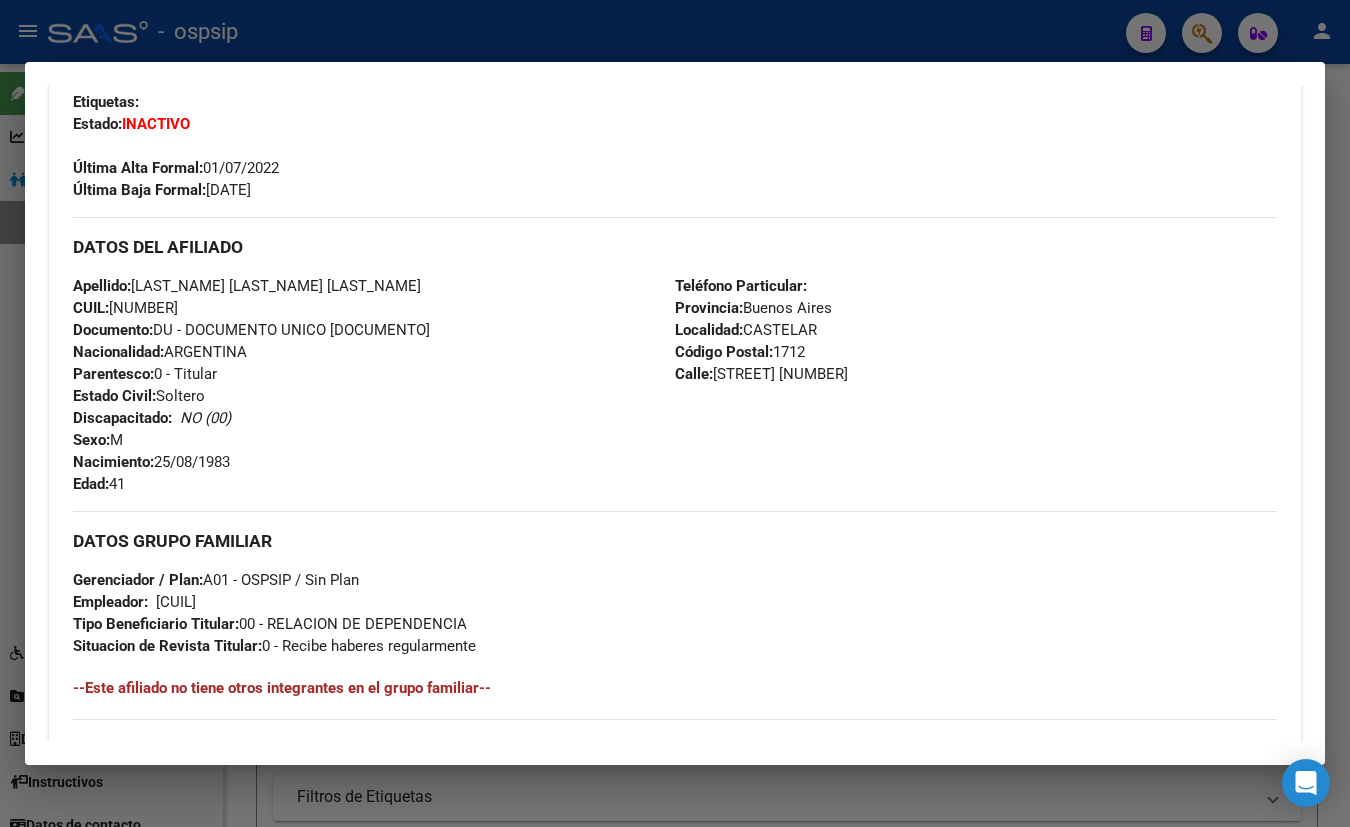 click on "Enviar Credencial Digital remove_red_eye Movimientos    Sin Certificado Discapacidad Crear Familiar ABM Rápido ABM Etiquetas: Estado: INACTIVO Última Alta Formal:  01/07/2022 Última Baja Formal:  31/08/2024" at bounding box center (675, 116) 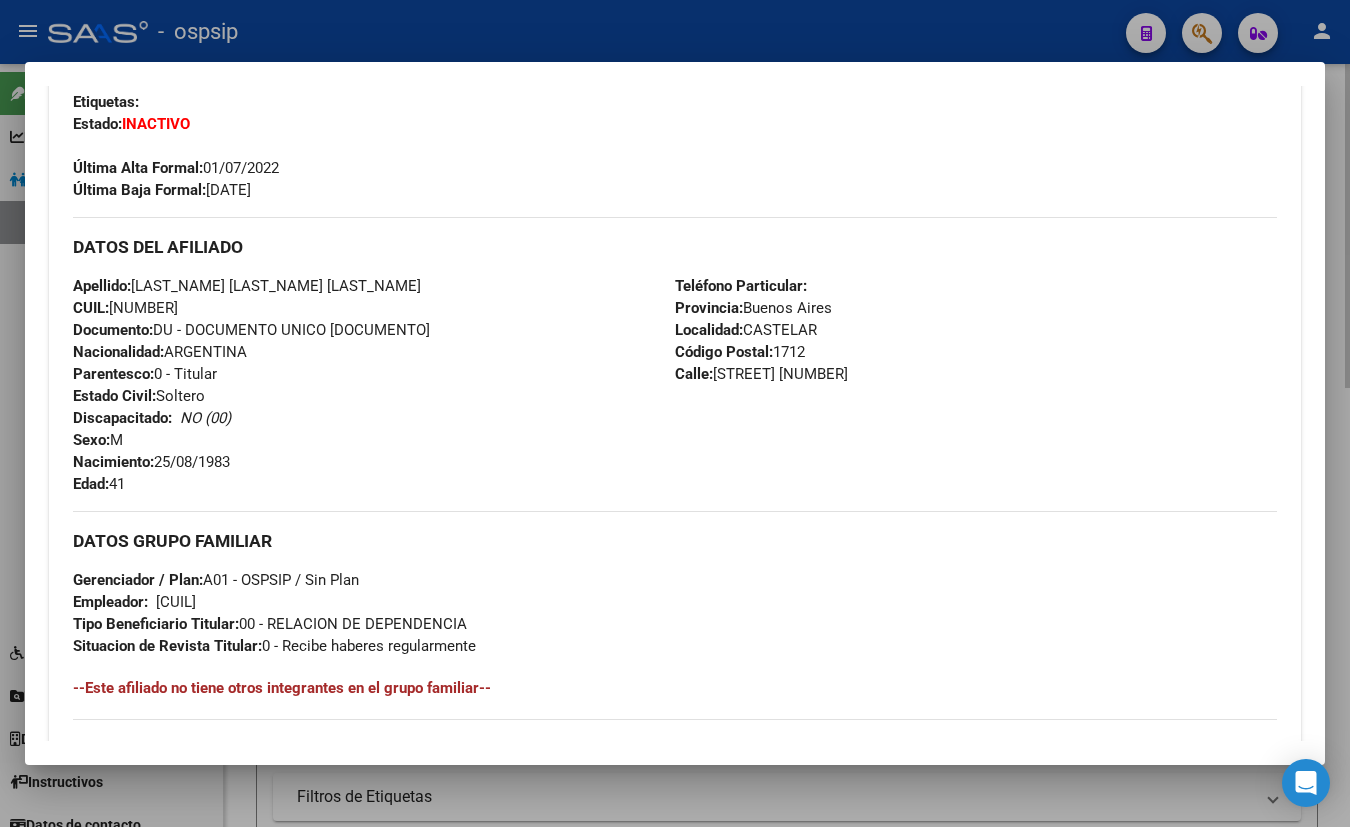type 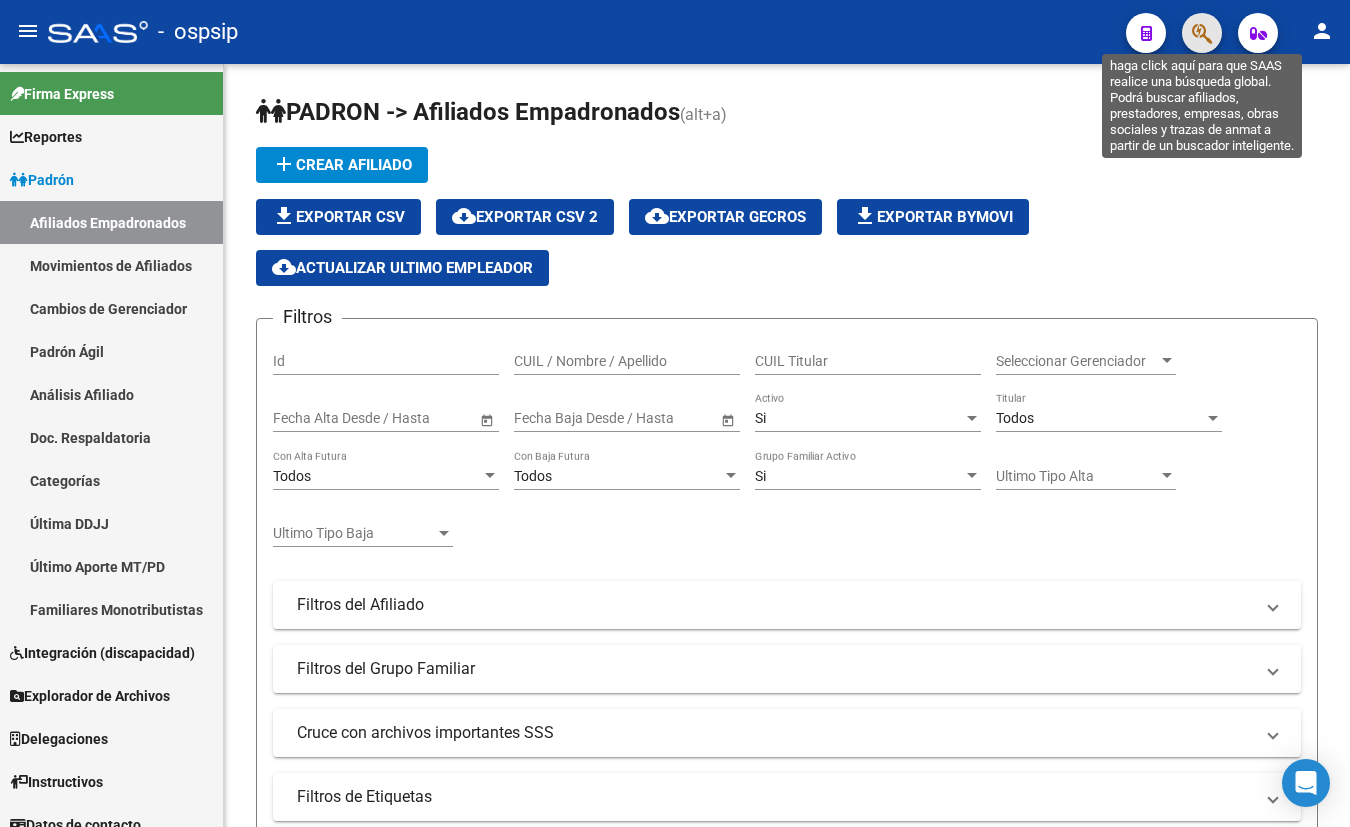 click 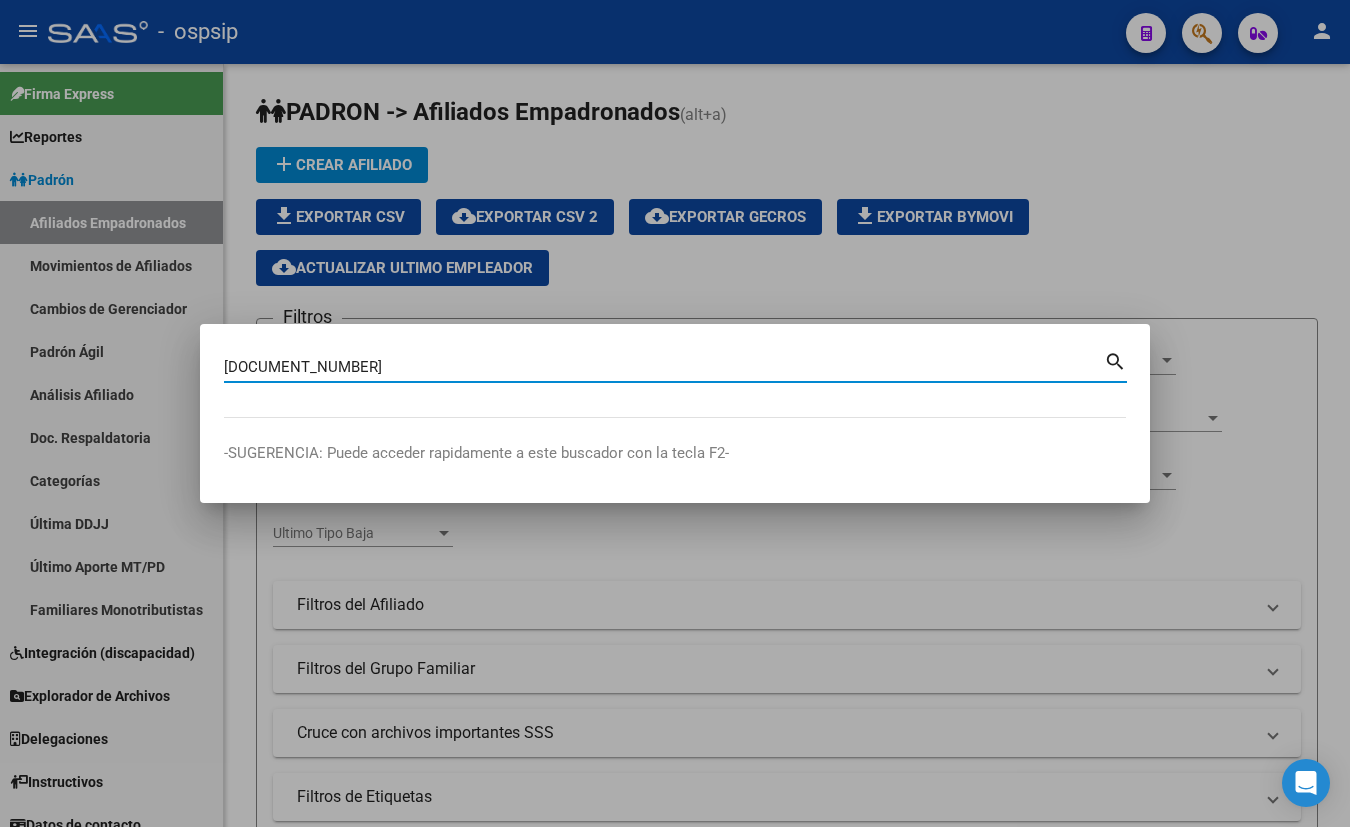 type on "[DOCUMENT_NUMBER]" 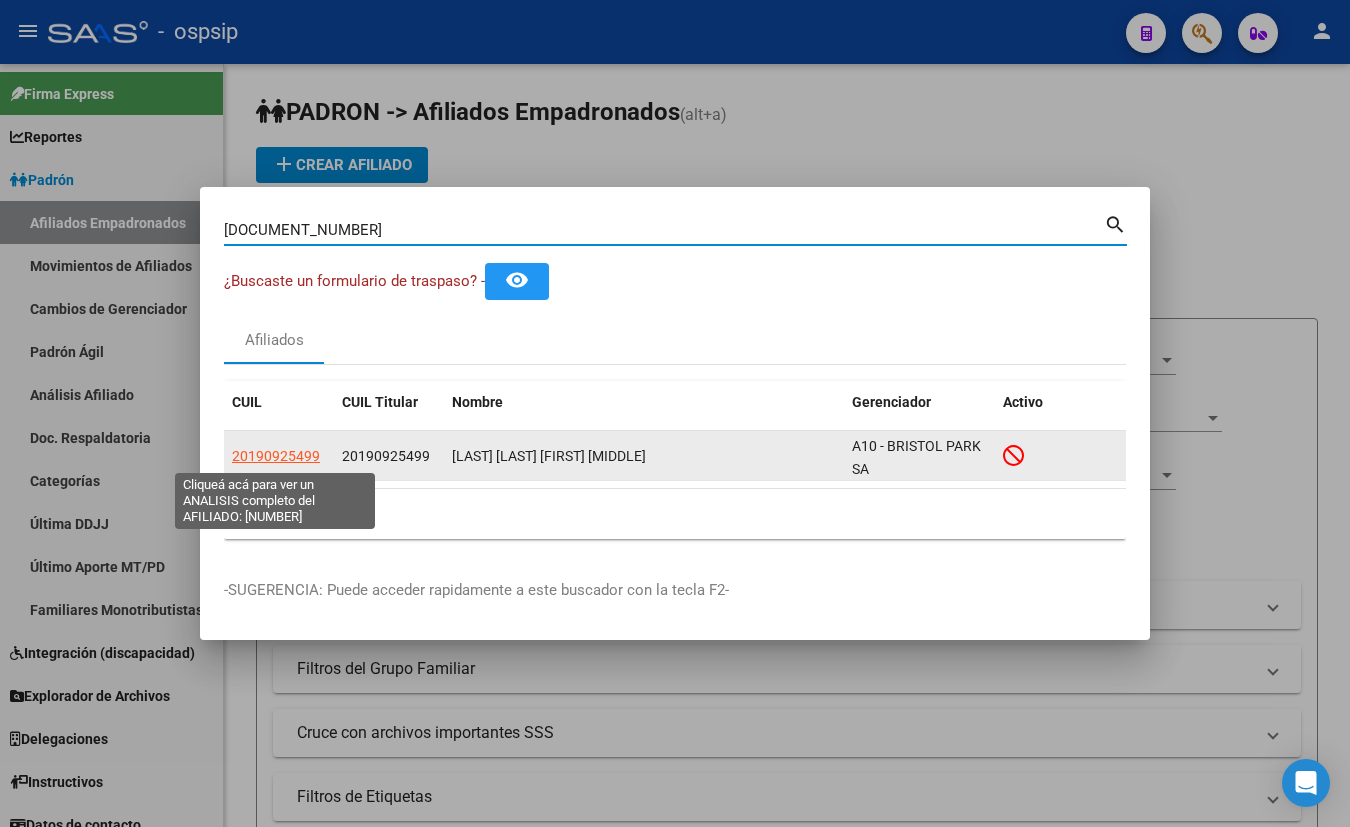 click on "20190925499" 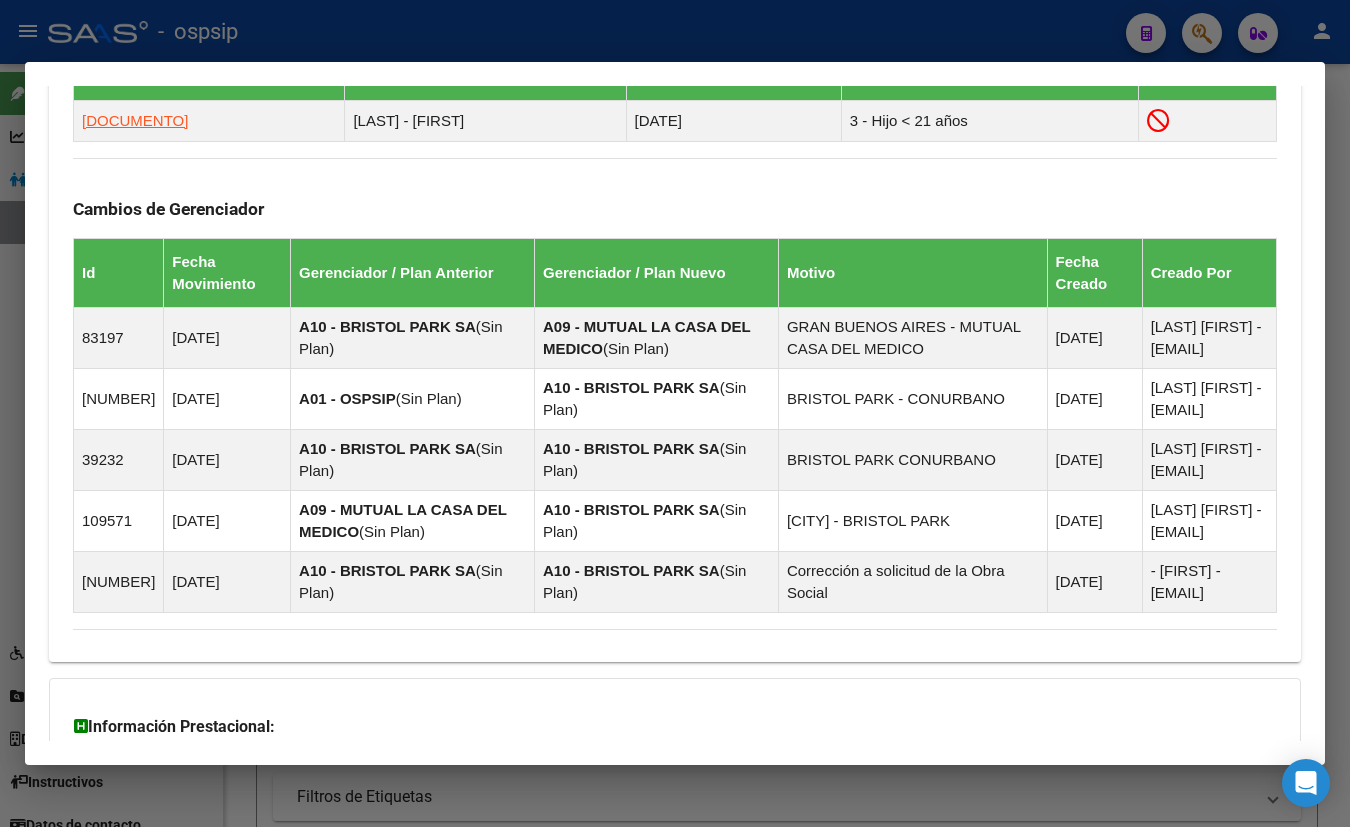 scroll, scrollTop: 1332, scrollLeft: 0, axis: vertical 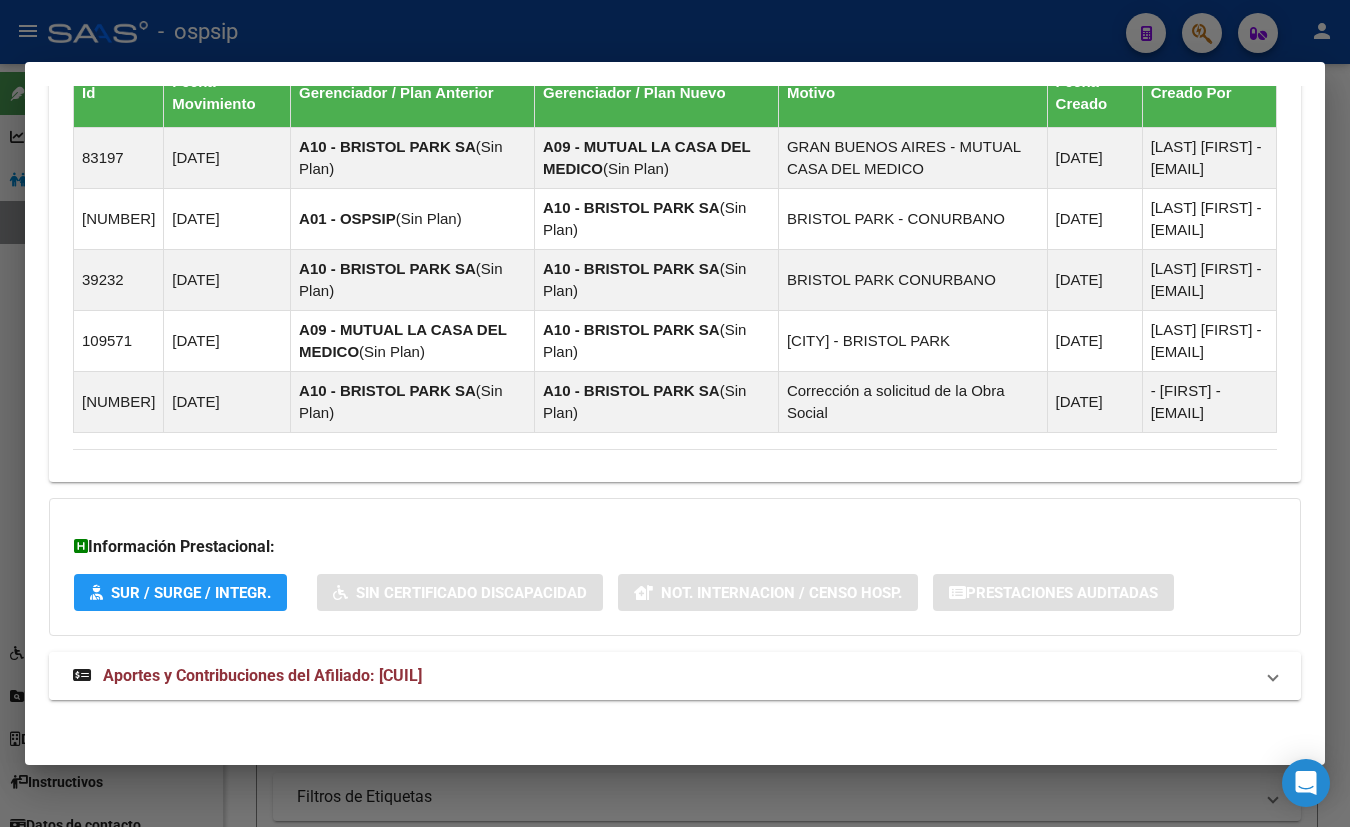 click on "Aportes y Contribuciones del Afiliado: [CUIL]" at bounding box center (247, 676) 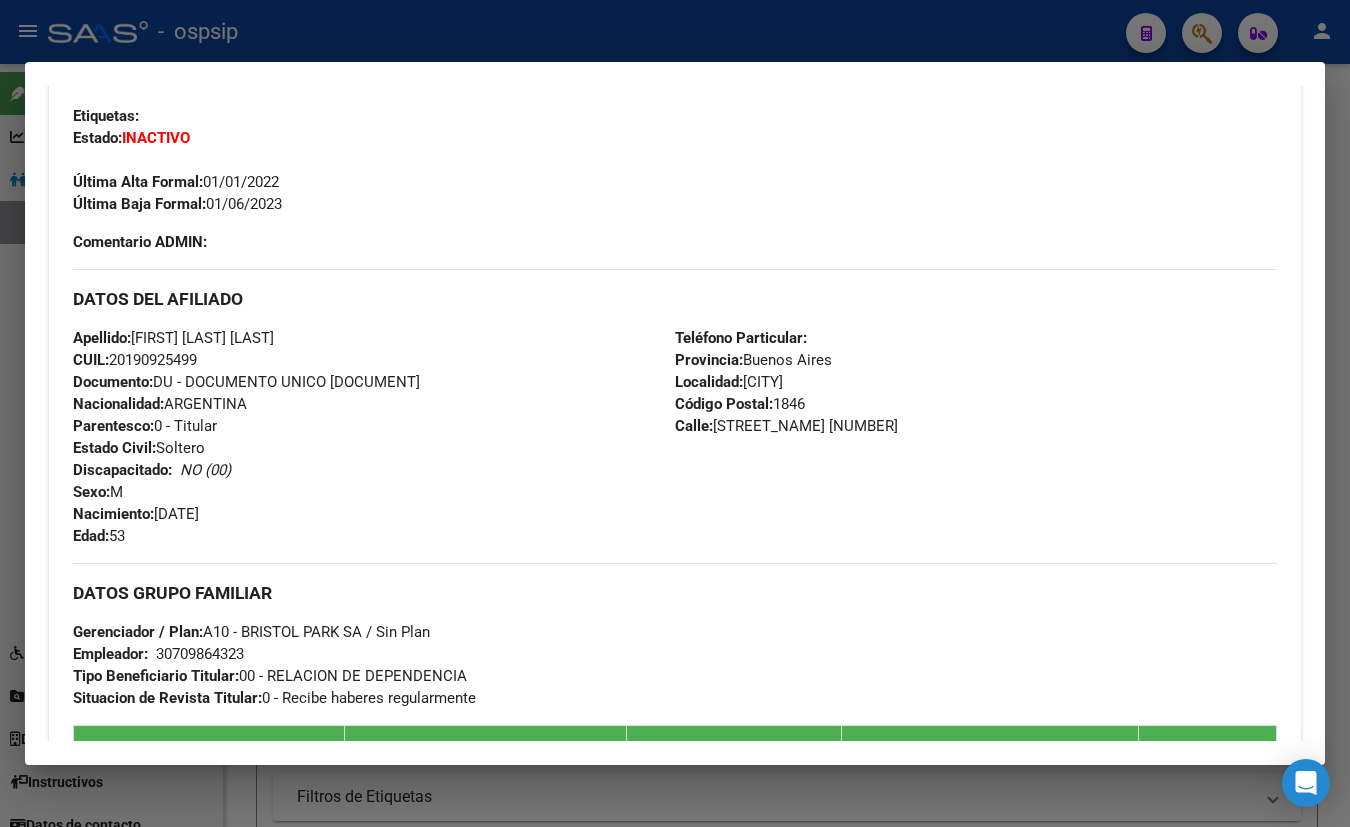 scroll, scrollTop: 423, scrollLeft: 0, axis: vertical 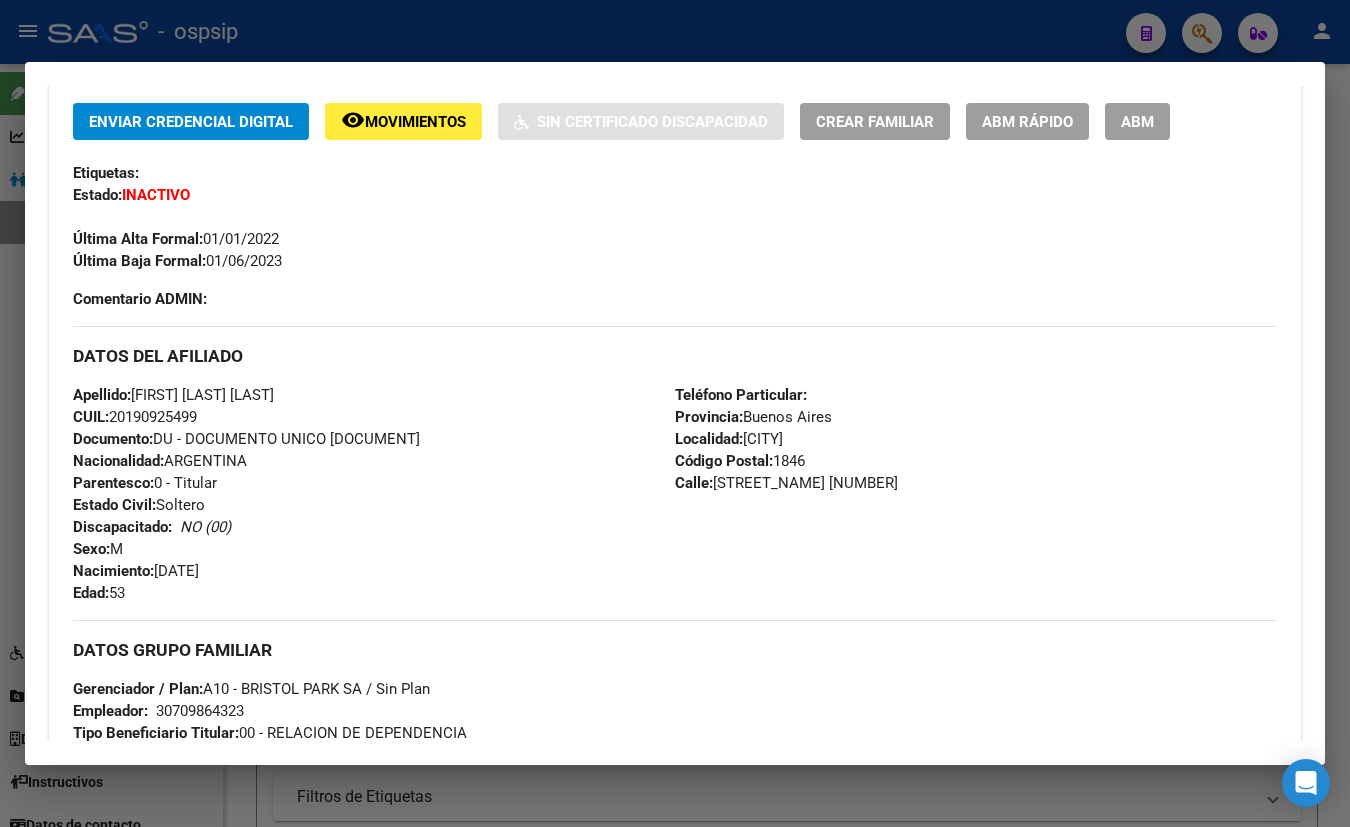 click on "Análisis Afiliado - CUIL:  [CUIL] DATOS PADRÓN ÁGIL:  [LAST] [LAST] [FIRST] [FIRST]    |   INACTIVO   |     AFILIADO TITULAR  Datos Personales y Afiliatorios según Entes Externos: SSS FTP ARCA Padrón ARCA Impuestos Organismos Ext.    Gerenciador:      A10 - BRISTOL PARK SA Atención telefónica: Atención emergencias: Otros Datos Útiles:    Datos de Empadronamiento  Enviar Credencial Digital remove_red_eye Movimientos    Sin Certificado Discapacidad Crear Familiar ABM Rápido ABM Etiquetas: Estado: INACTIVO Última Alta Formal:  [DATE] Última Baja Formal:  [DATE] Comentario ADMIN:
DATOS DEL AFILIADO Apellido:  [FIRST] [FIRST] [LAST] [LAST]  CUIL:  [CUIL] Documento:  DU - DOCUMENTO UNICO [NUMBER]  Nacionalidad:  ARGENTINA Parentesco:  0 - Titular Estado Civil:  Soltero Discapacitado:    NO (00) Sexo:  M Nacimiento:  [DATE] Edad:  53  Teléfono Particular:                       Provincia:  [STATE] Localidad:  [CITY] Código Postal:  [POSTAL_CODE] Calle:" at bounding box center [675, 413] 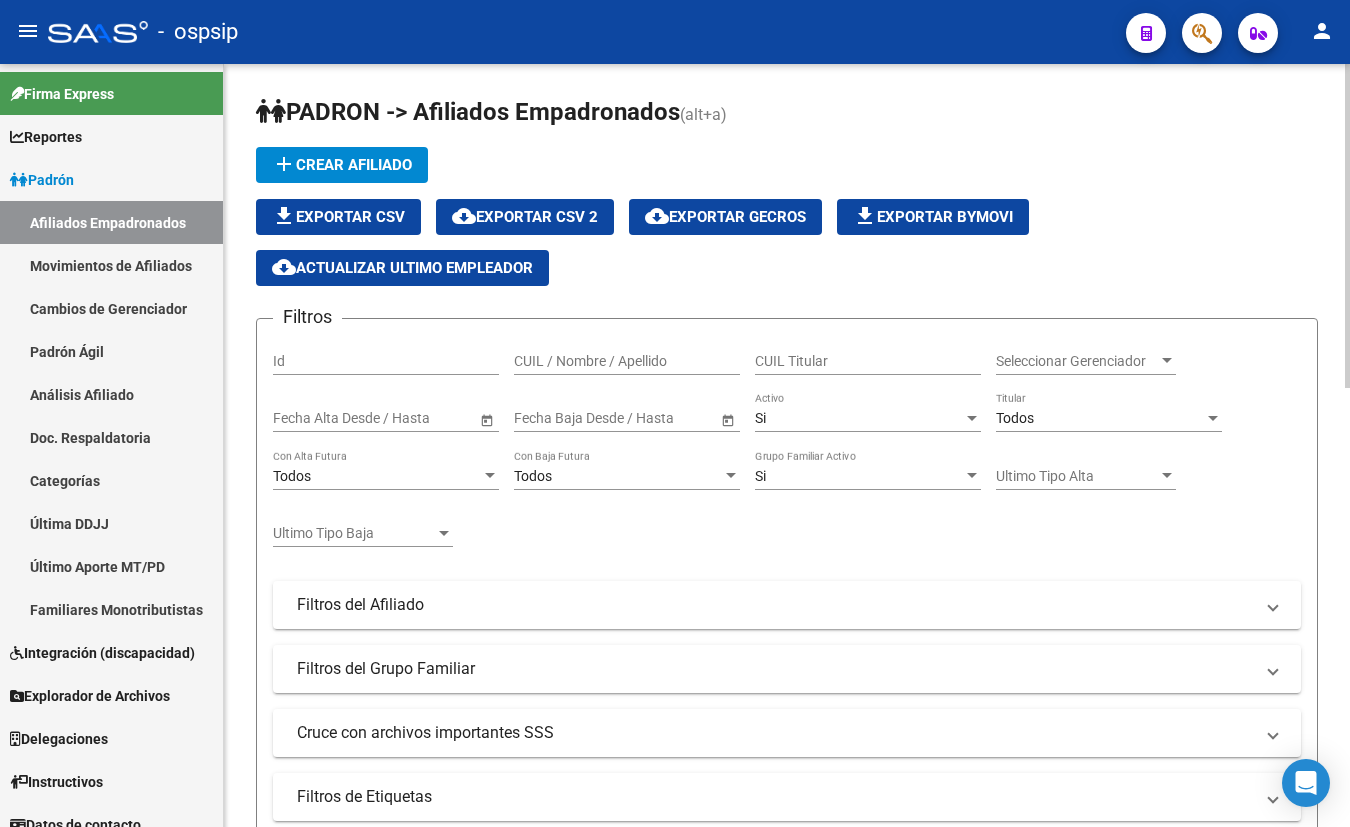 click on "Seleccionar Gerenciador" at bounding box center [1077, 361] 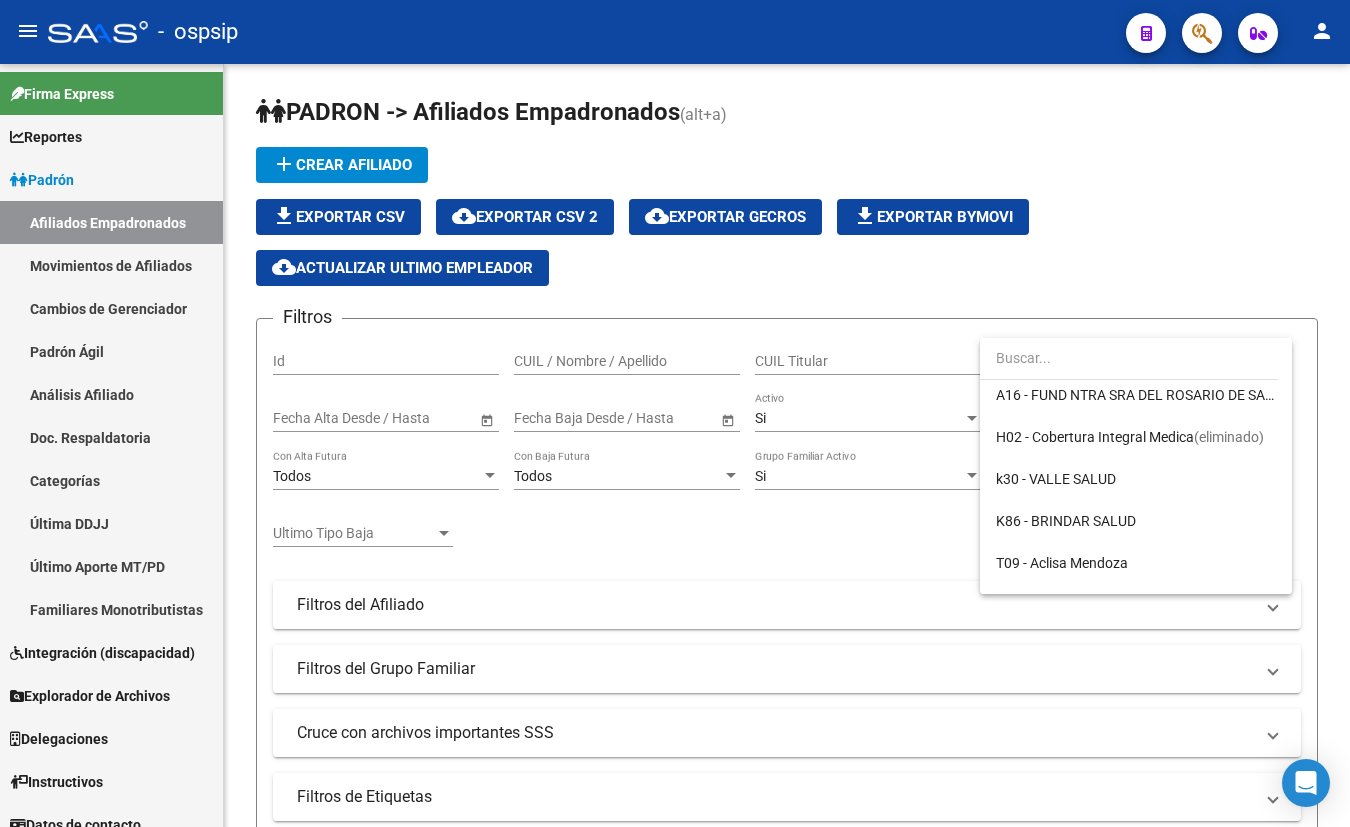 scroll, scrollTop: 625, scrollLeft: 0, axis: vertical 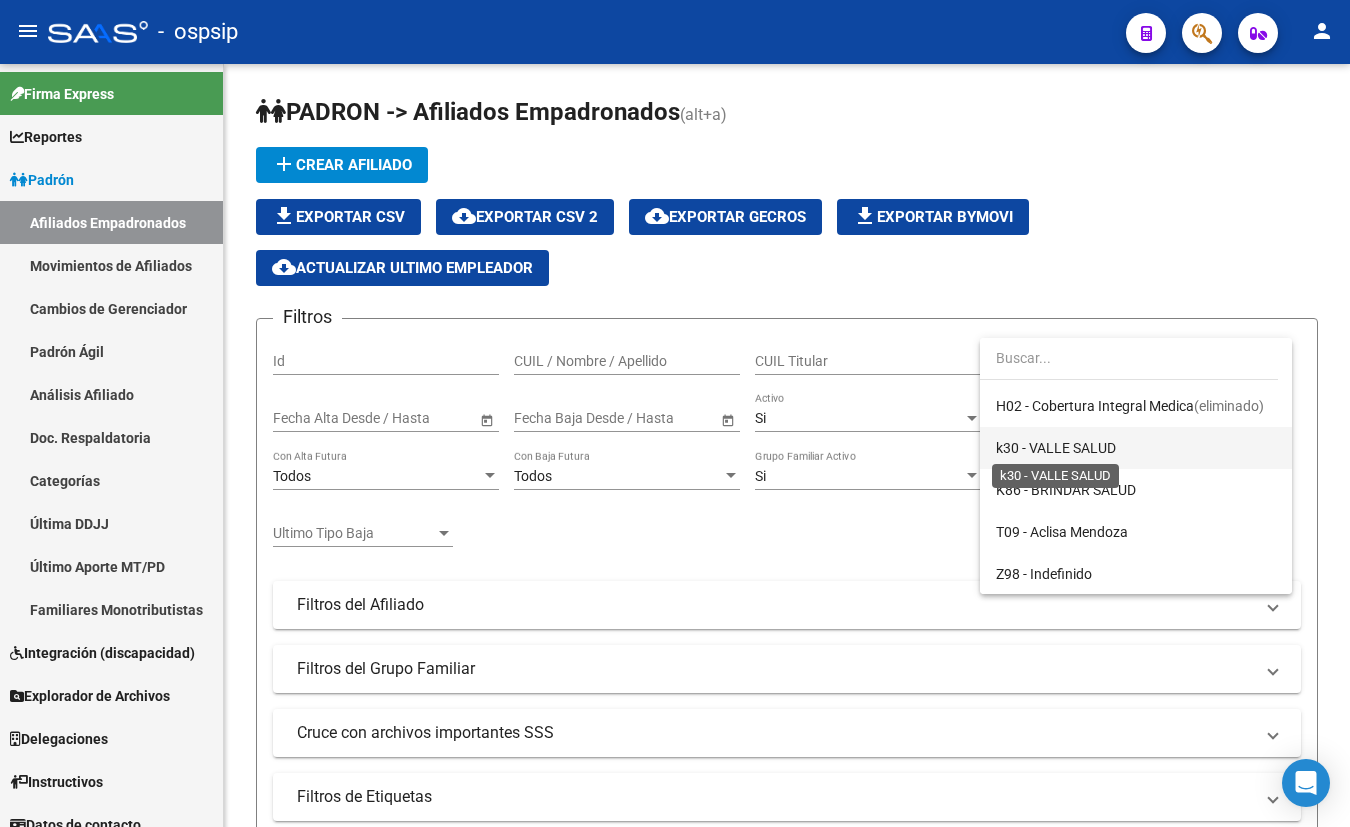 drag, startPoint x: 1078, startPoint y: 445, endPoint x: 1025, endPoint y: 484, distance: 65.802734 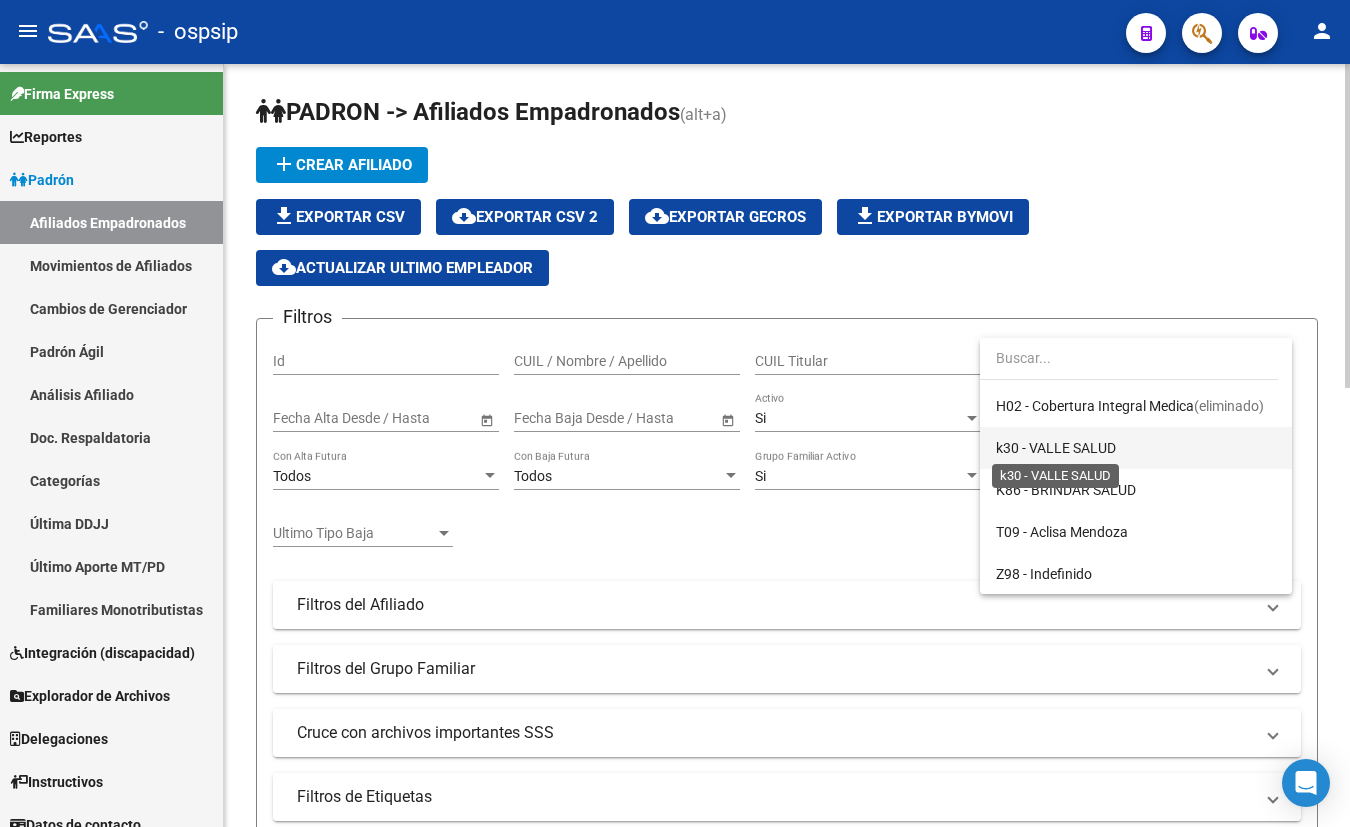 click on "k30 - VALLE SALUD" at bounding box center (1056, 448) 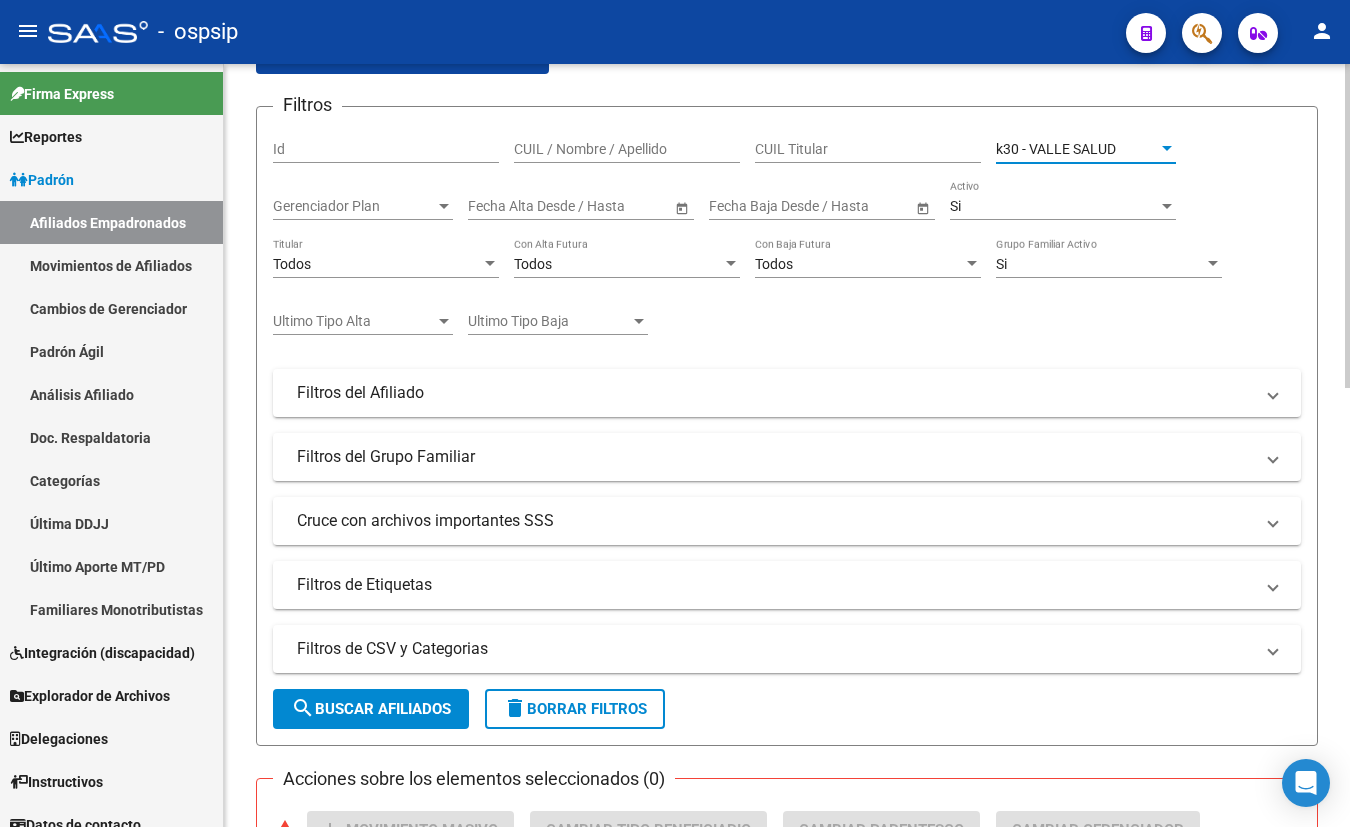 scroll, scrollTop: 272, scrollLeft: 0, axis: vertical 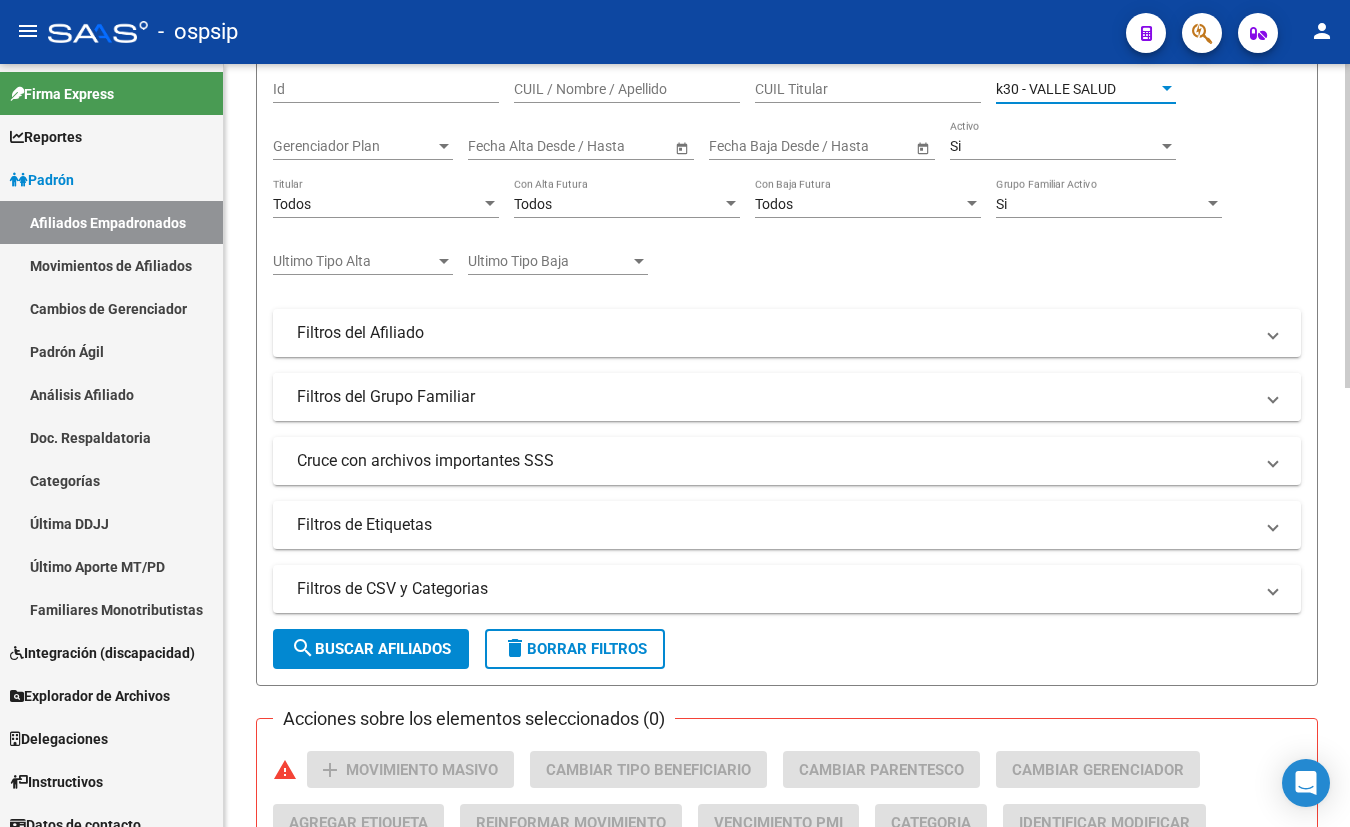 click on "Filtros del Grupo Familiar" at bounding box center (775, 397) 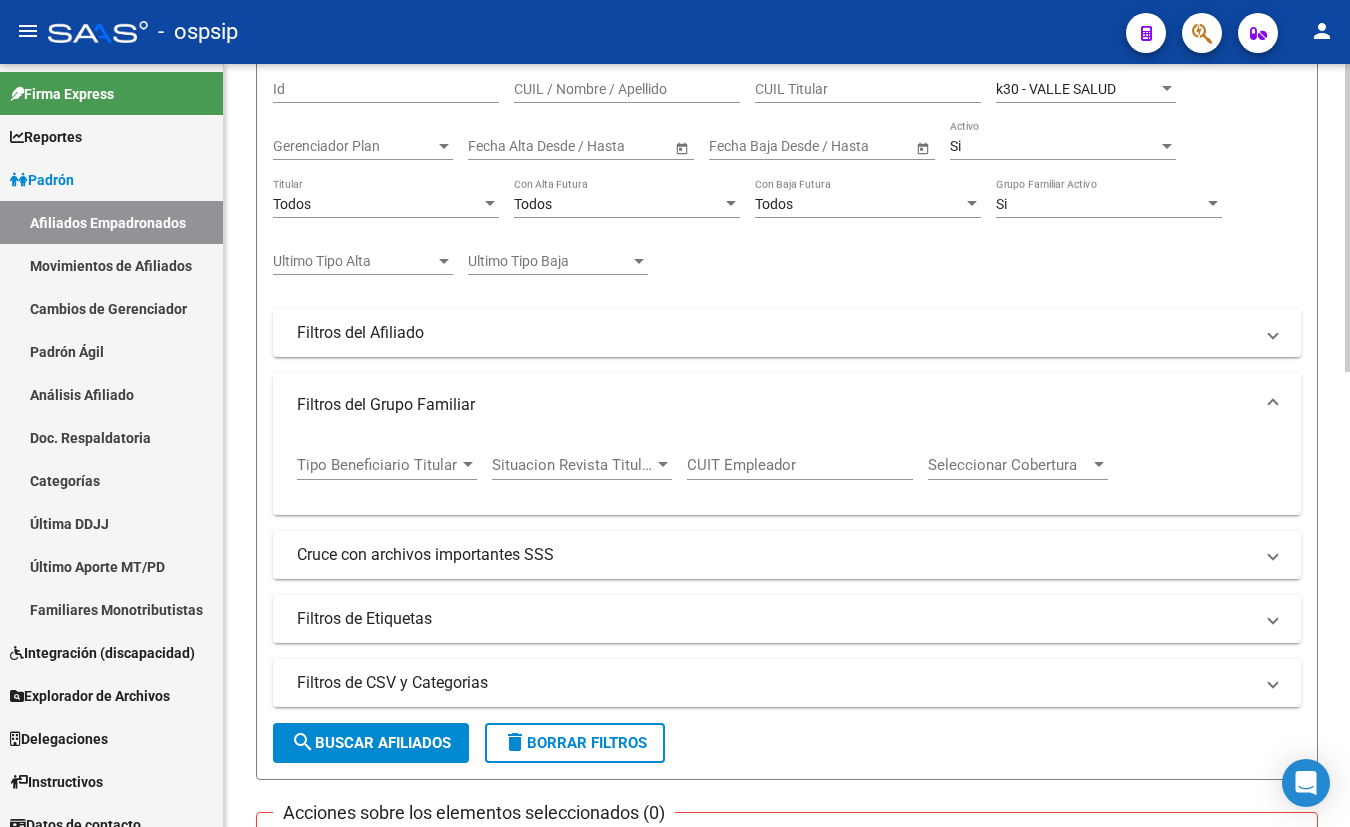 click on "Situacion Revista Titular" at bounding box center (573, 465) 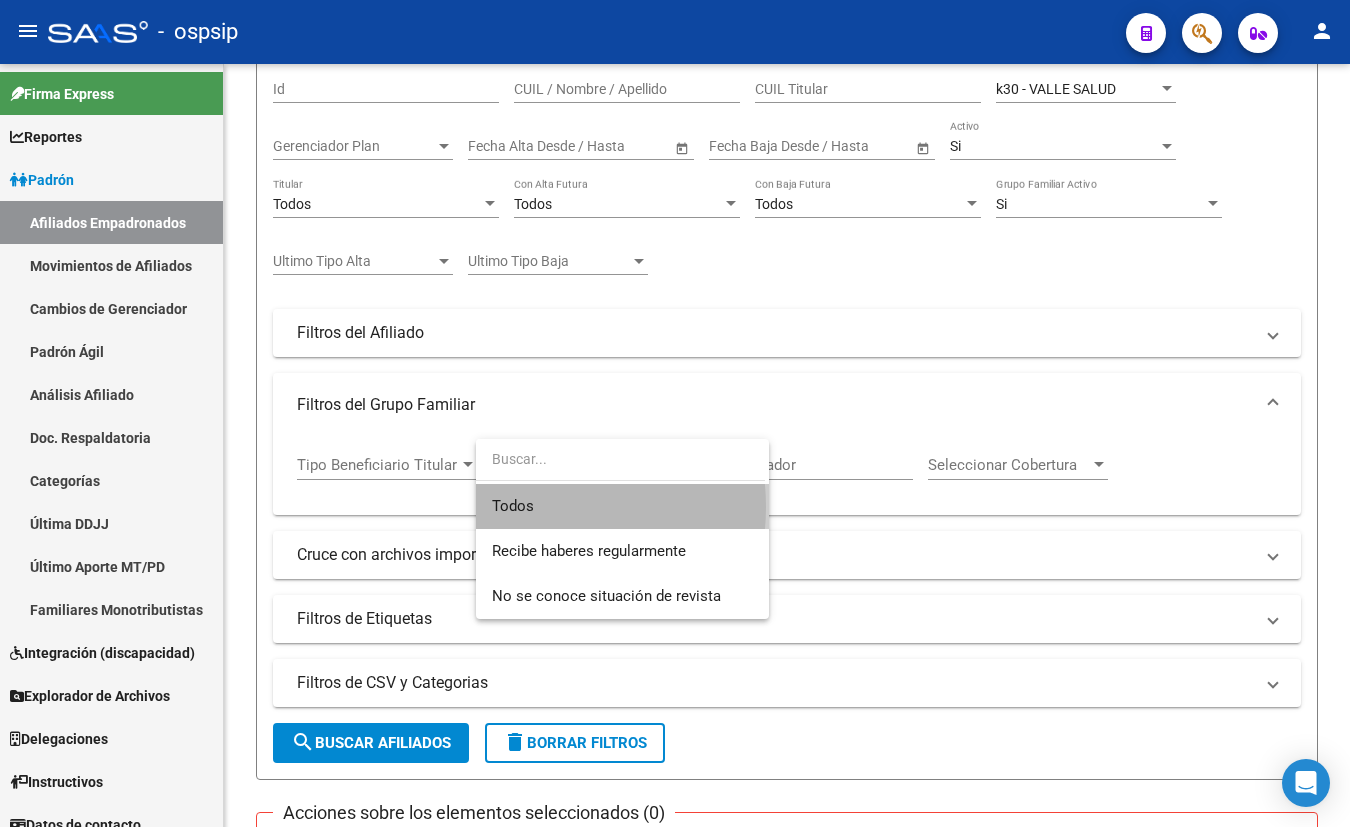 click on "Todos" at bounding box center (622, 506) 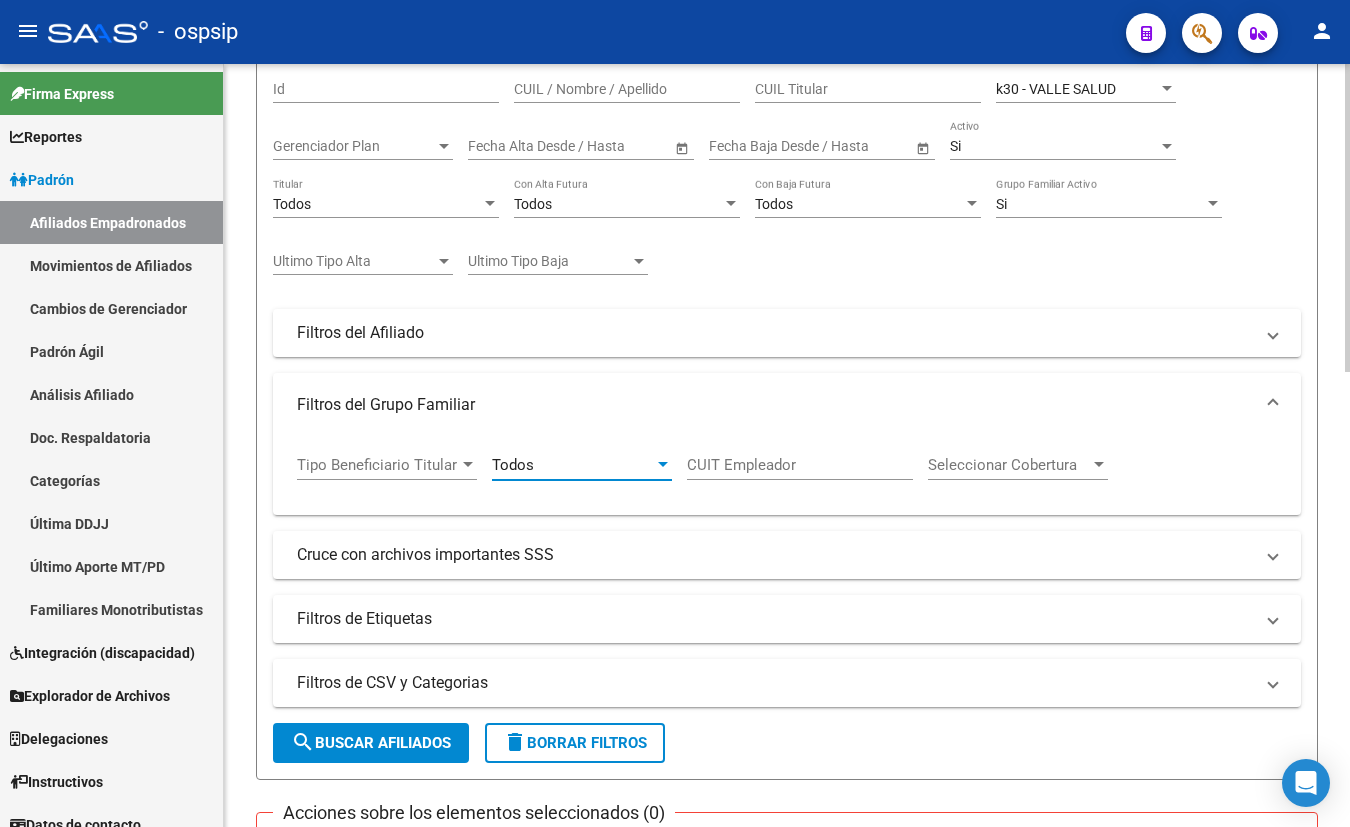 scroll, scrollTop: 363, scrollLeft: 0, axis: vertical 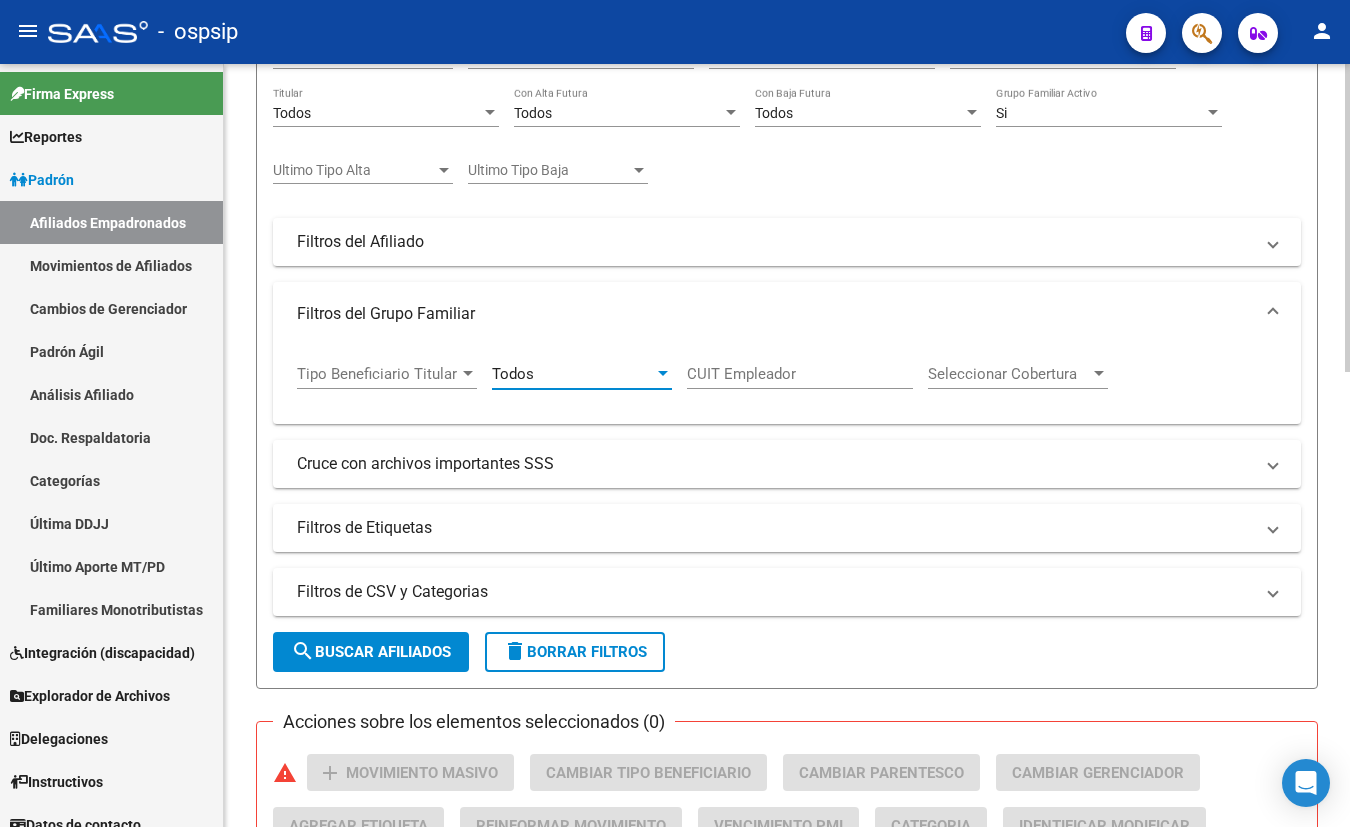 click on "search  Buscar Afiliados" 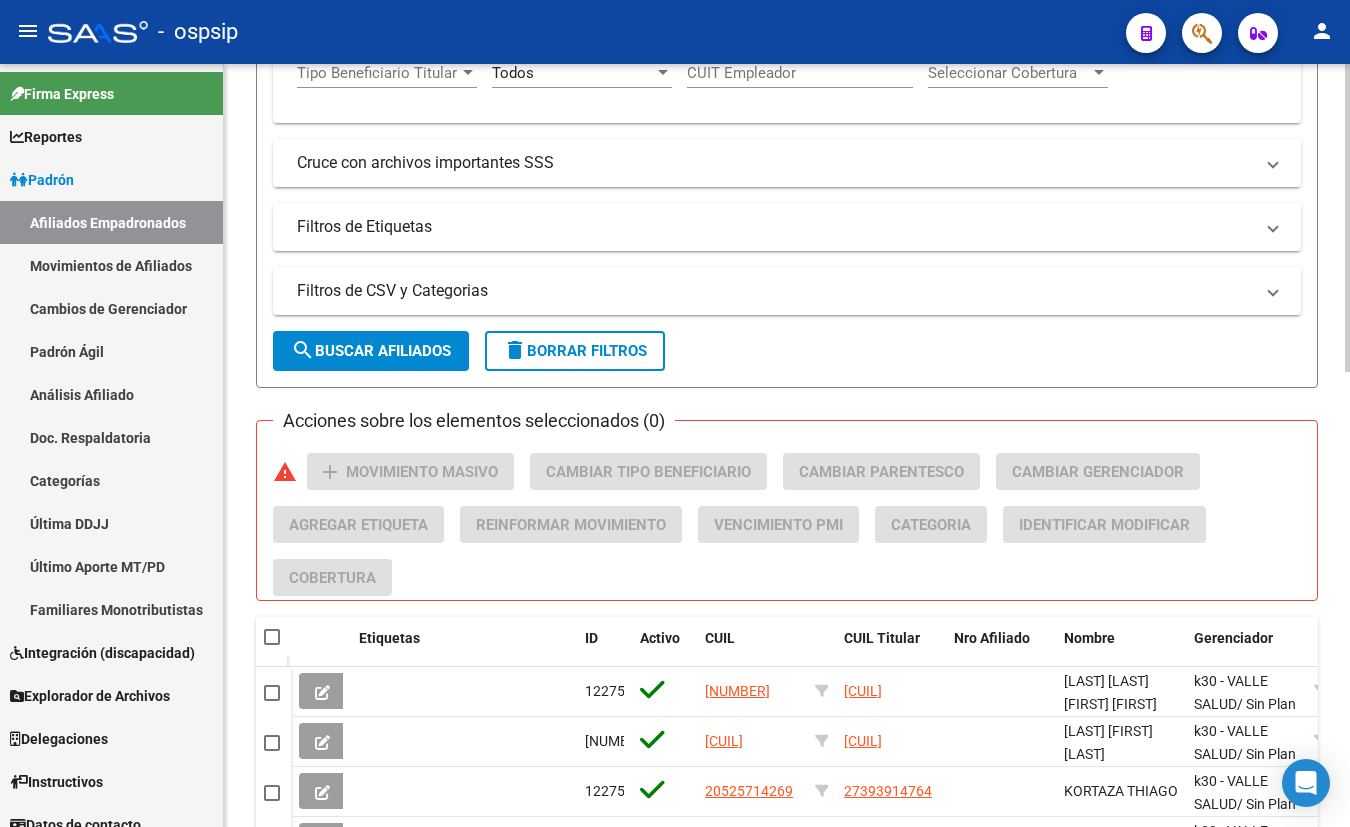 scroll, scrollTop: 727, scrollLeft: 0, axis: vertical 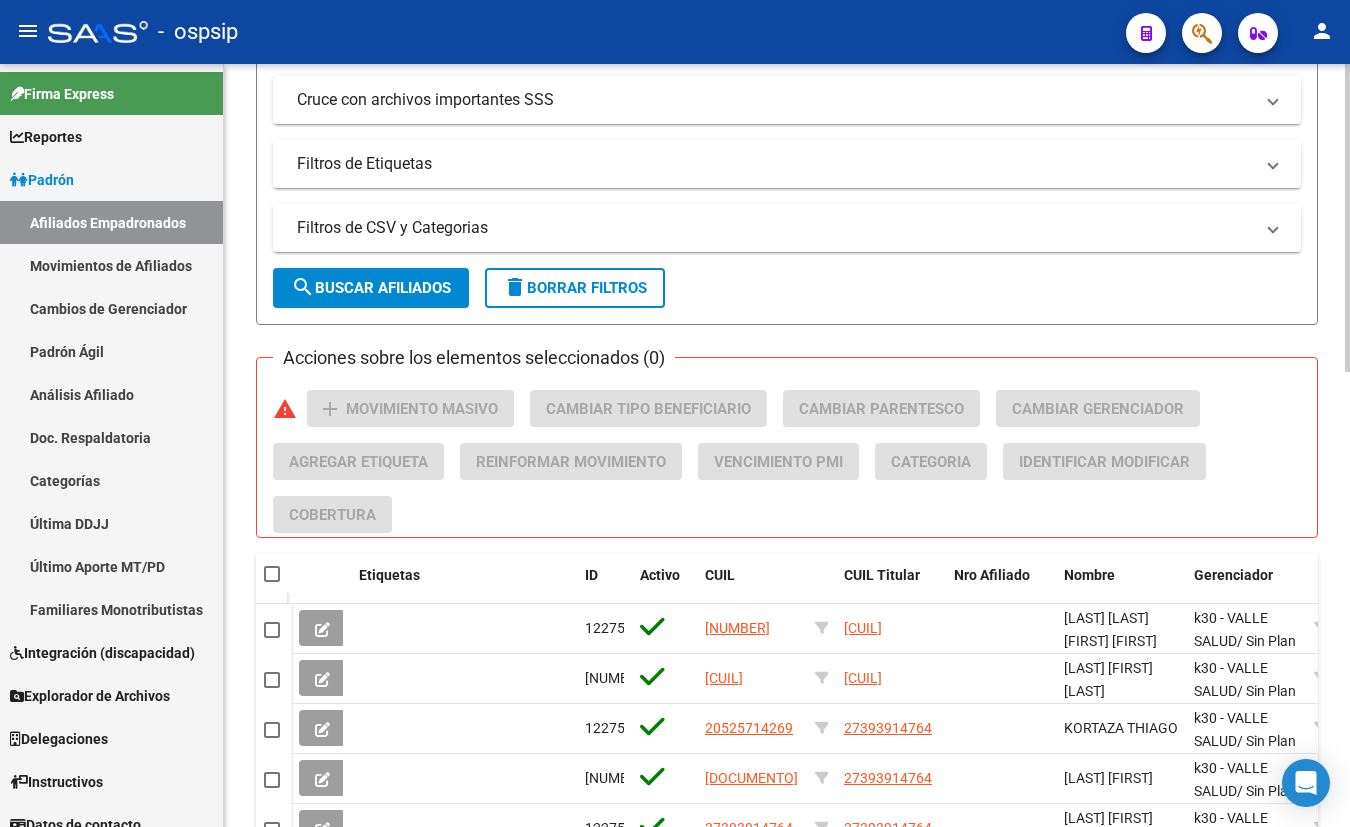 click at bounding box center [272, 574] 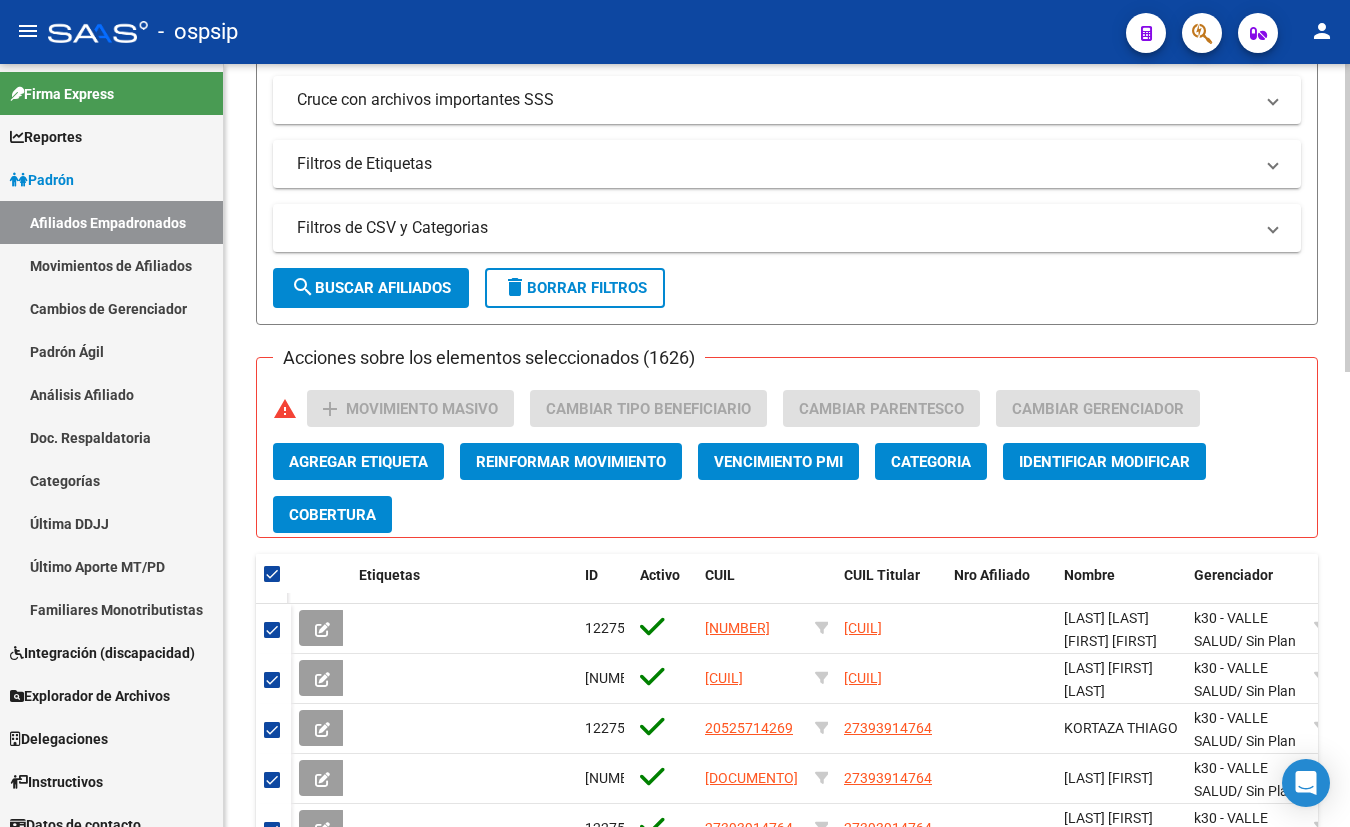 click on "PADRON -> Afiliados Empadronados  (alt+a) add  Crear Afiliado
file_download  Exportar CSV  cloud_download  Exportar CSV 2  cloud_download  Exportar GECROS  file_download  Exportar Bymovi  cloud_download  Actualizar ultimo Empleador  Filtros Id CUIL / Nombre / Apellido CUIL Titular k30 - VALLE SALUD Seleccionar Gerenciador Gerenciador Plan Gerenciador Plan Start date – End date Fecha Alta Desde / Hasta Start date – End date Fecha Baja Desde / Hasta Si Activo Todos Titular Todos Con Alta Futura Todos Con Baja Futura Si Grupo Familiar Activo Ultimo Tipo Alta Ultimo Tipo Alta Ultimo Tipo Baja Ultimo Tipo Baja  Filtros del Afiliado  Edades Edades Sexo Sexo Discapacitado Discapacitado Nacionalidad Nacionalidad Provincia Provincia Estado Civil Estado Civil Start date – End date Fecha Nacimiento Desde / Hasta Todos Tiene PMI Todos Certificado Estudio Codigo Postal Localidad  Filtros del Grupo Familiar  Tipo Beneficiario Titular Tipo Beneficiario Titular Todos Situacion Revista Titular CUIT Empleador" 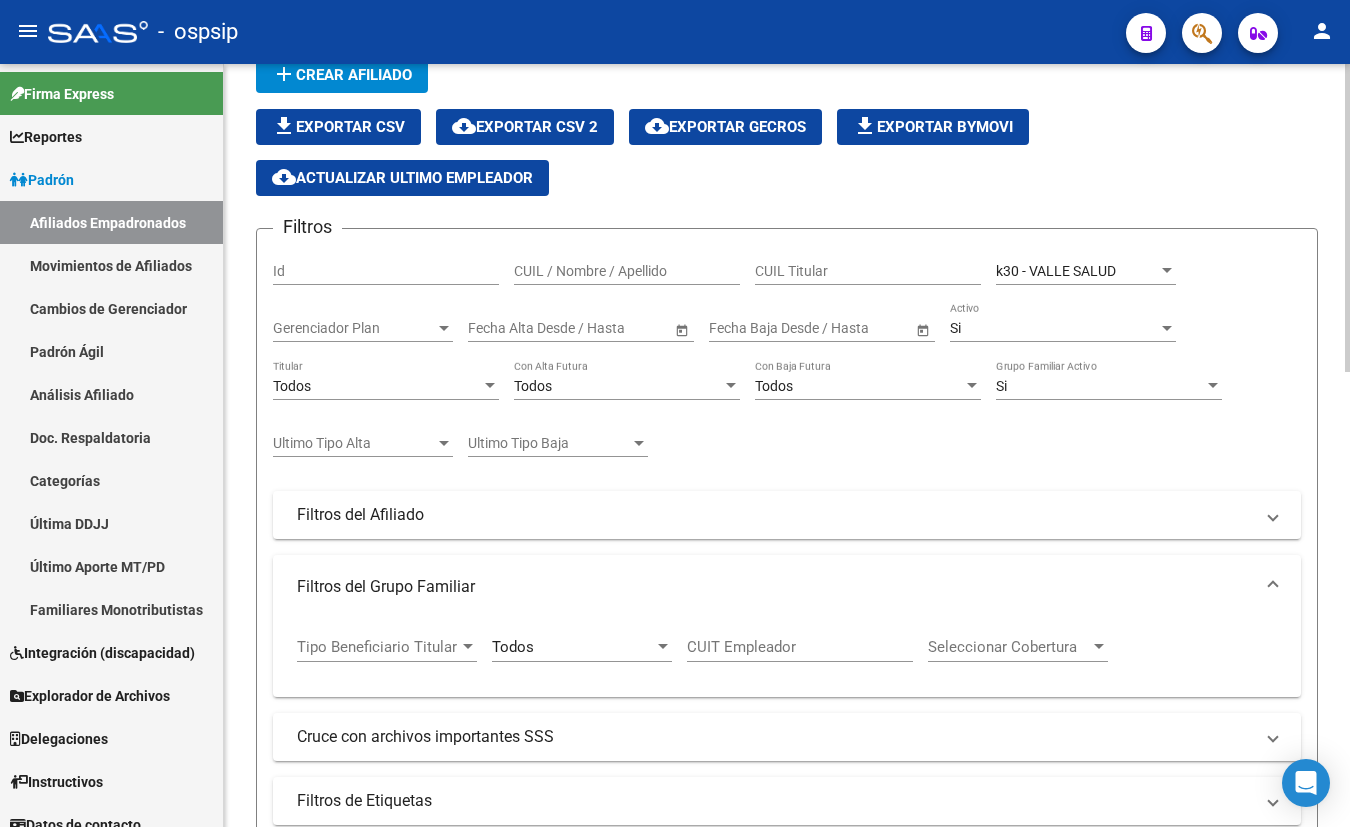 scroll, scrollTop: 0, scrollLeft: 0, axis: both 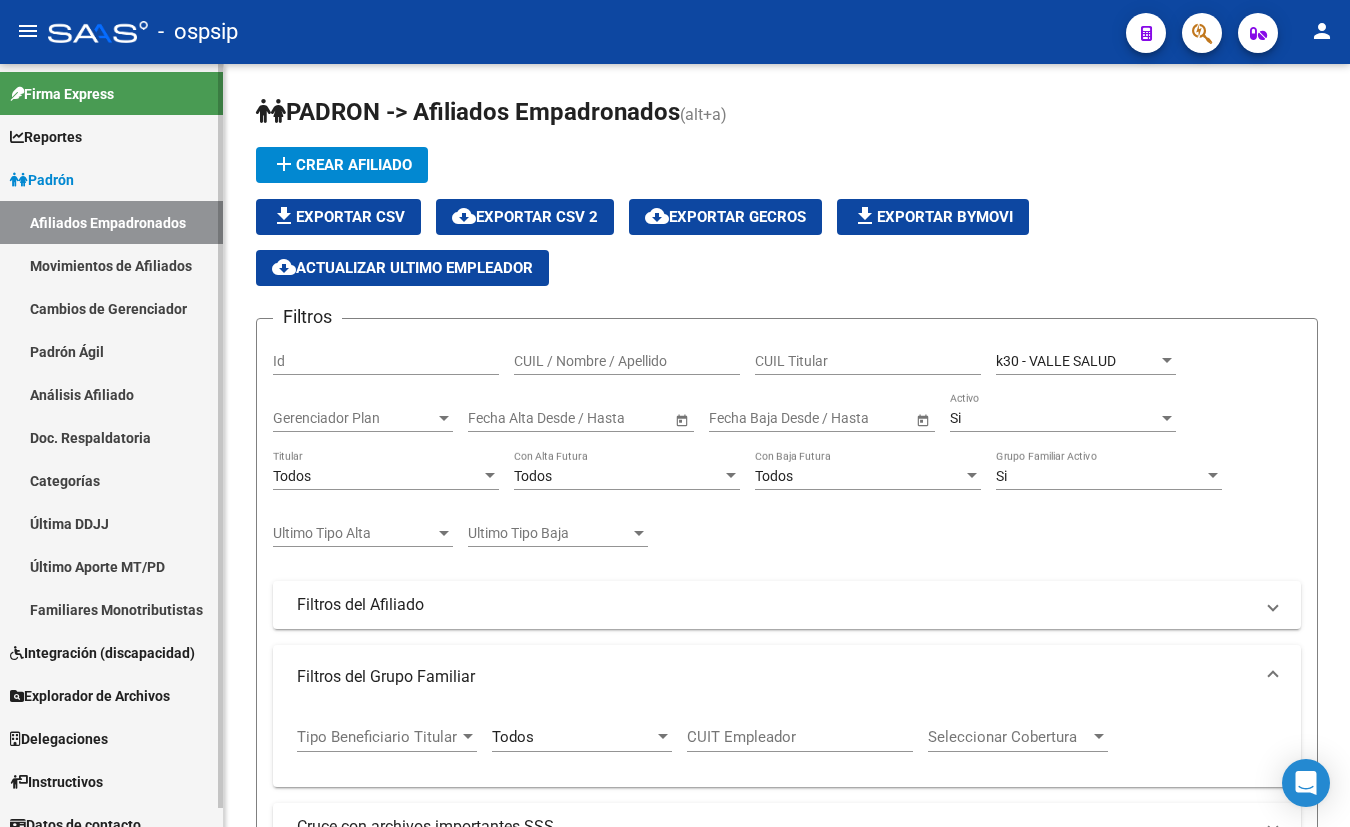 click on "Movimientos de Afiliados" at bounding box center (111, 265) 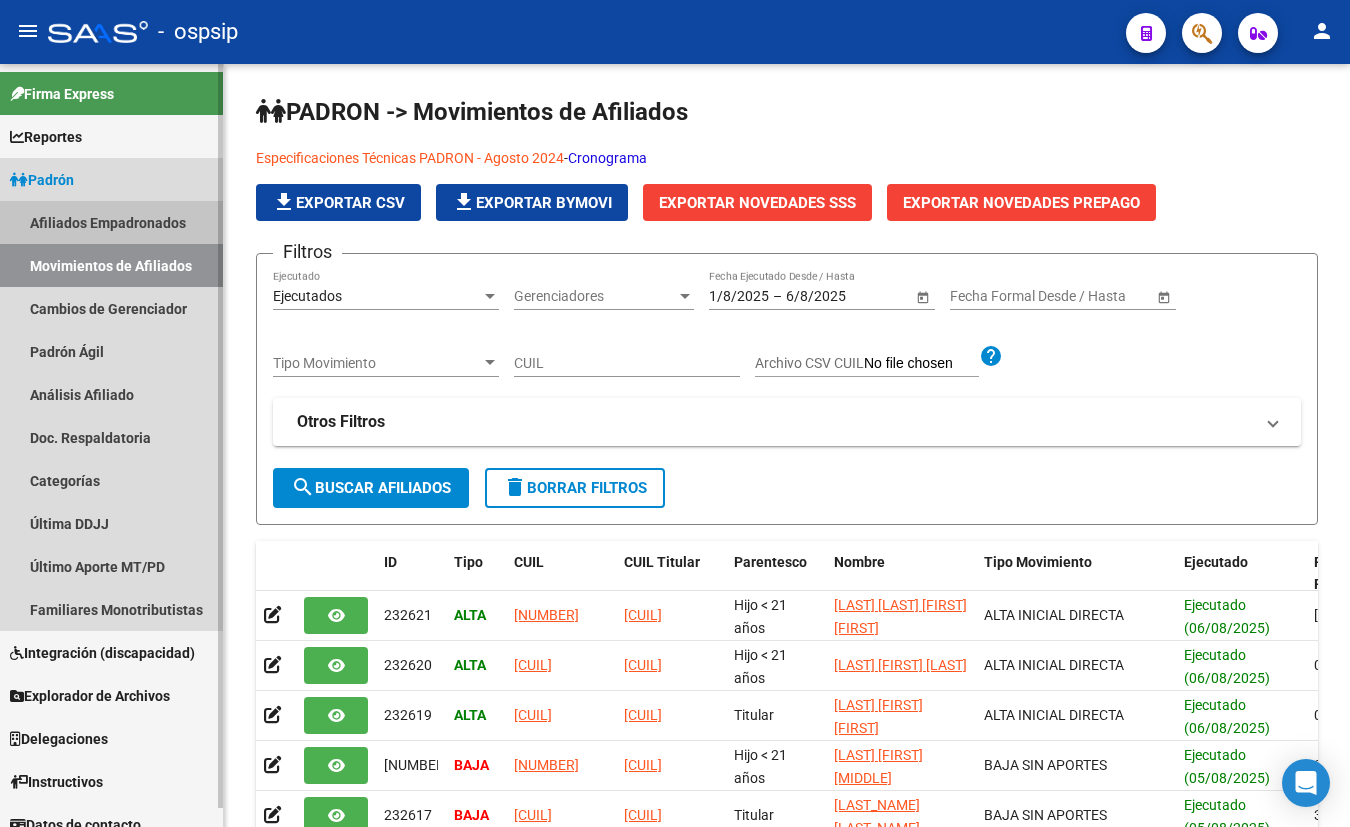 click on "Afiliados Empadronados" at bounding box center [111, 222] 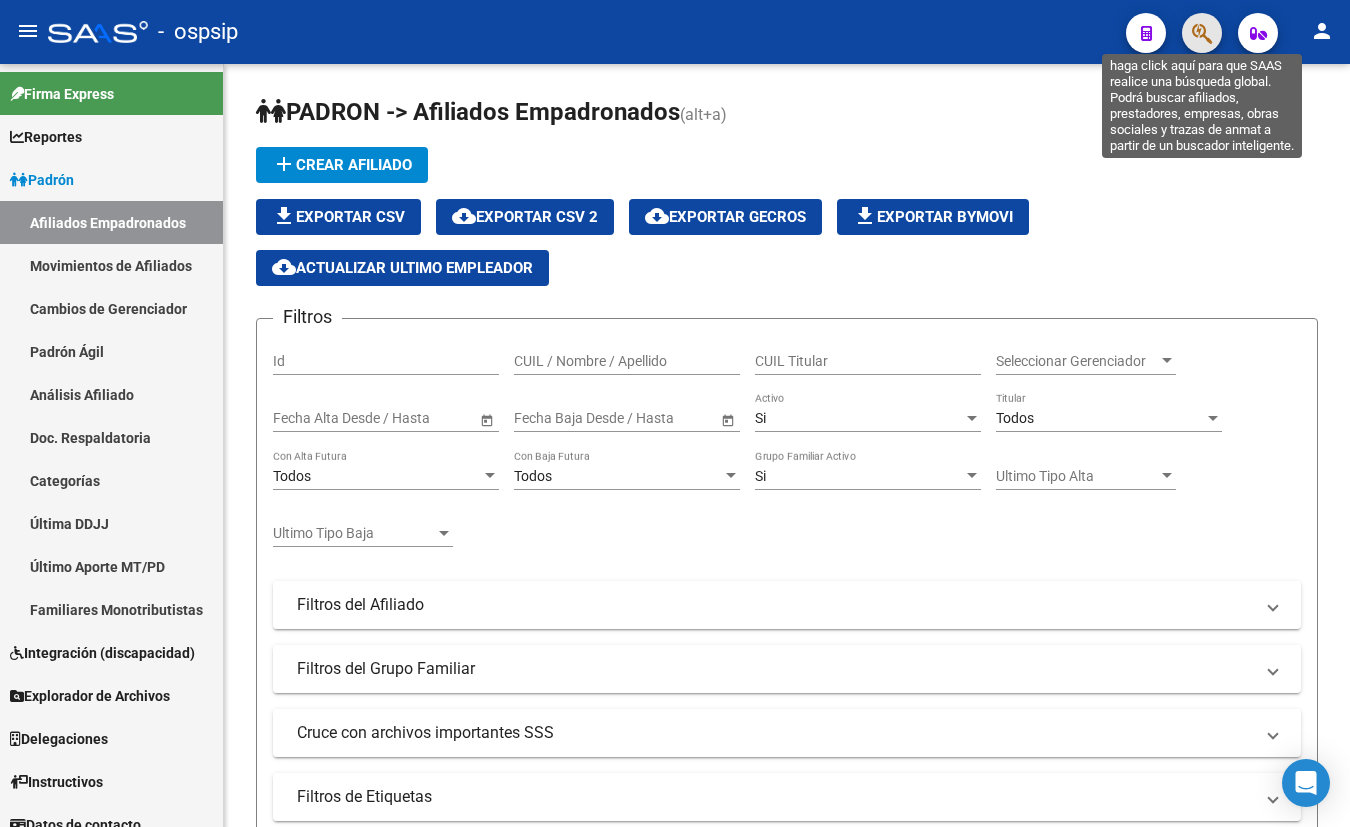 click 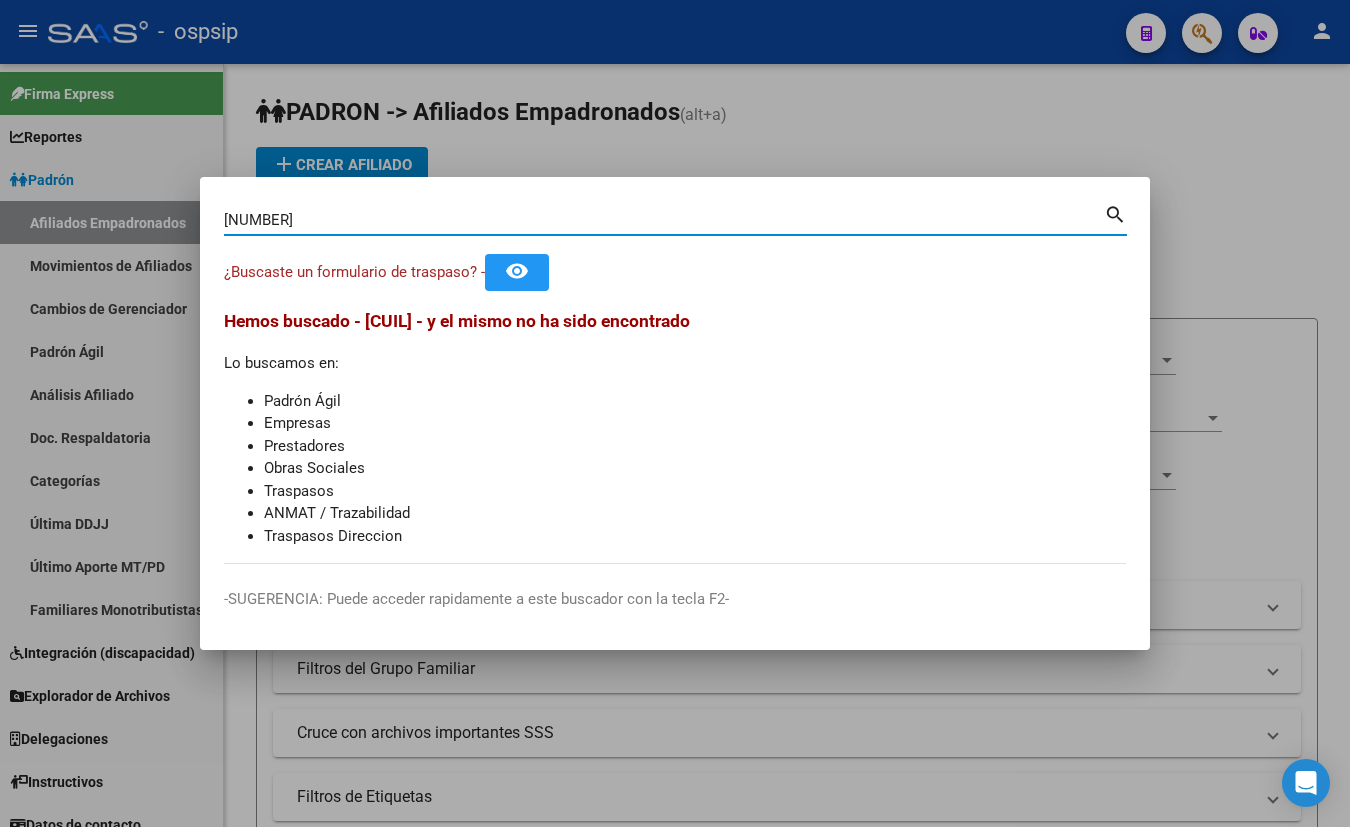 click on "[NUMBER]" at bounding box center (664, 220) 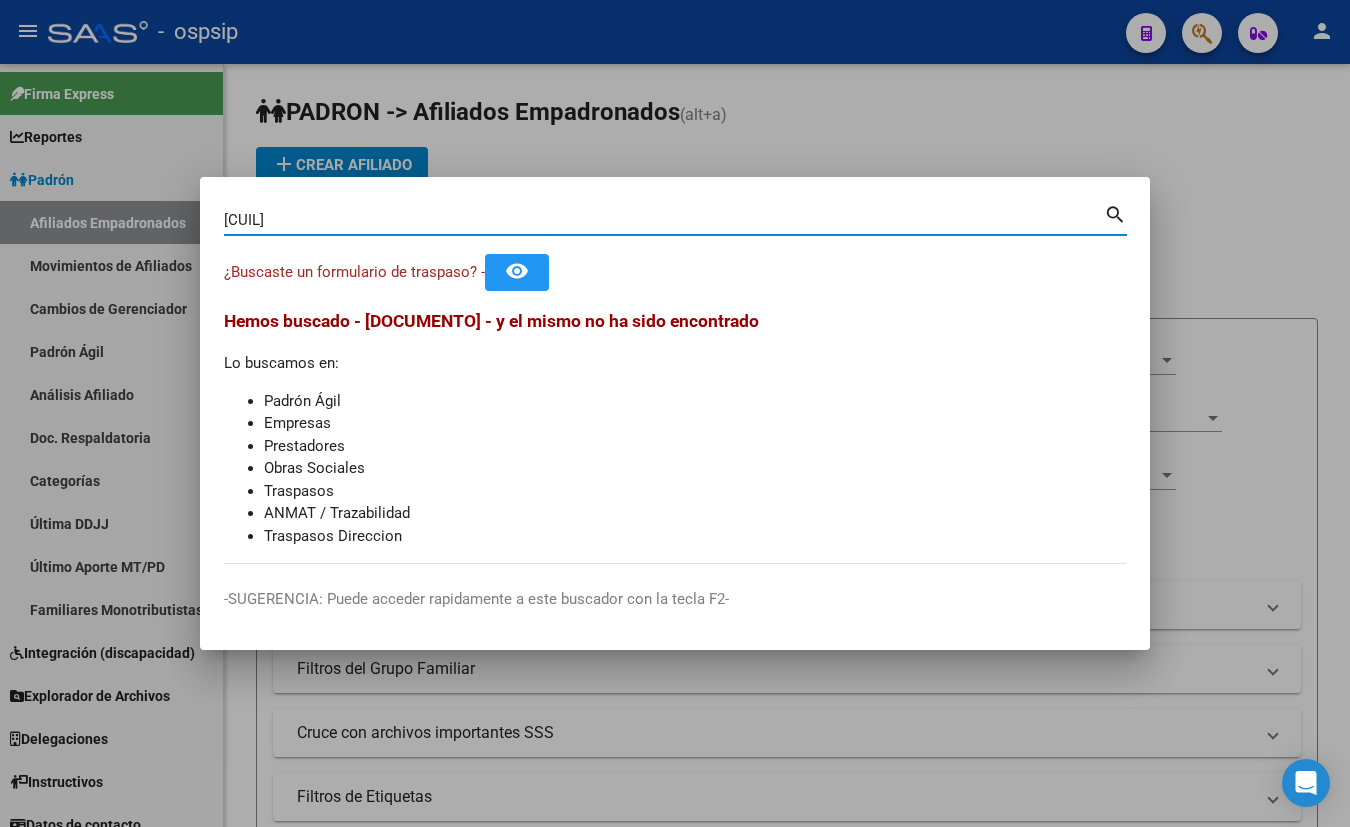 type on "[CUIL]" 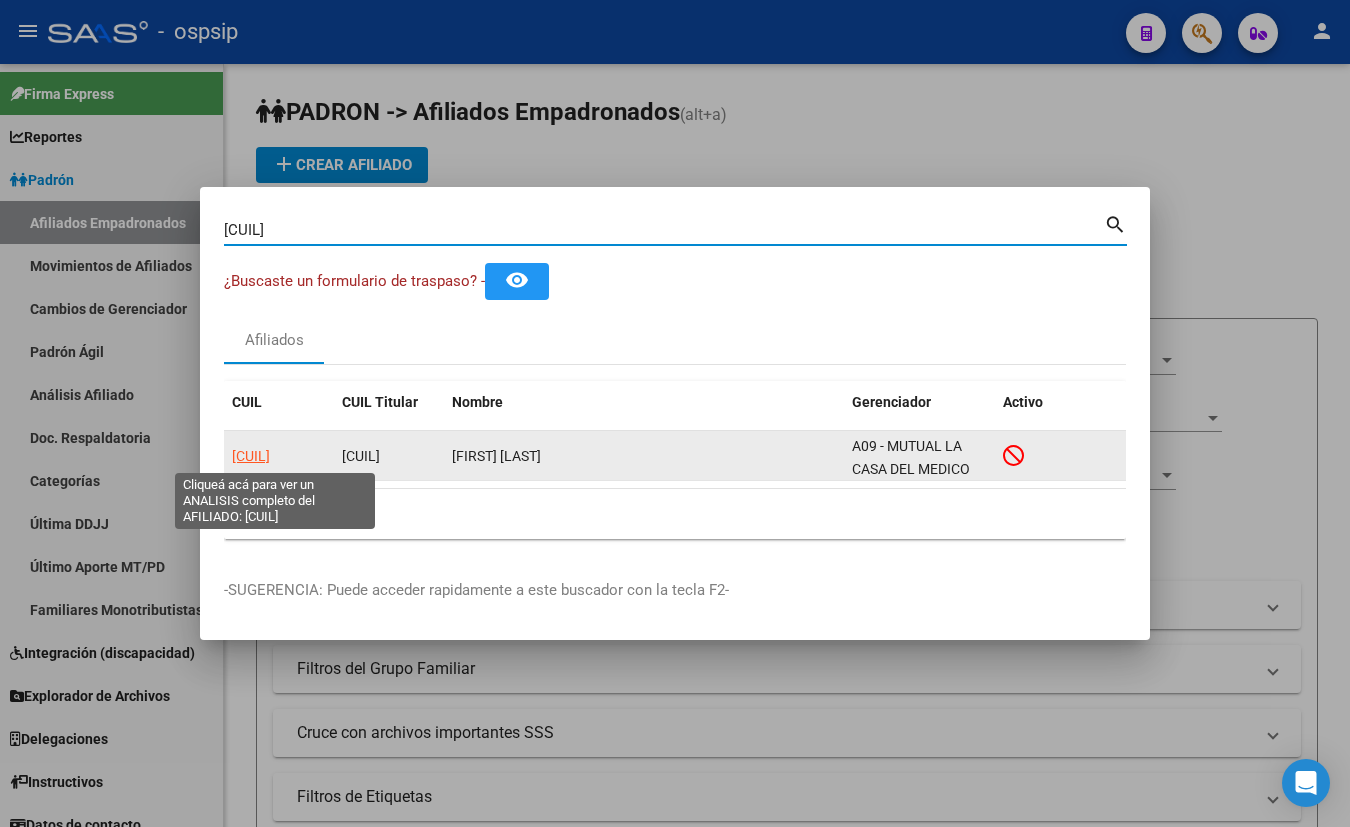 click on "[CUIL]" 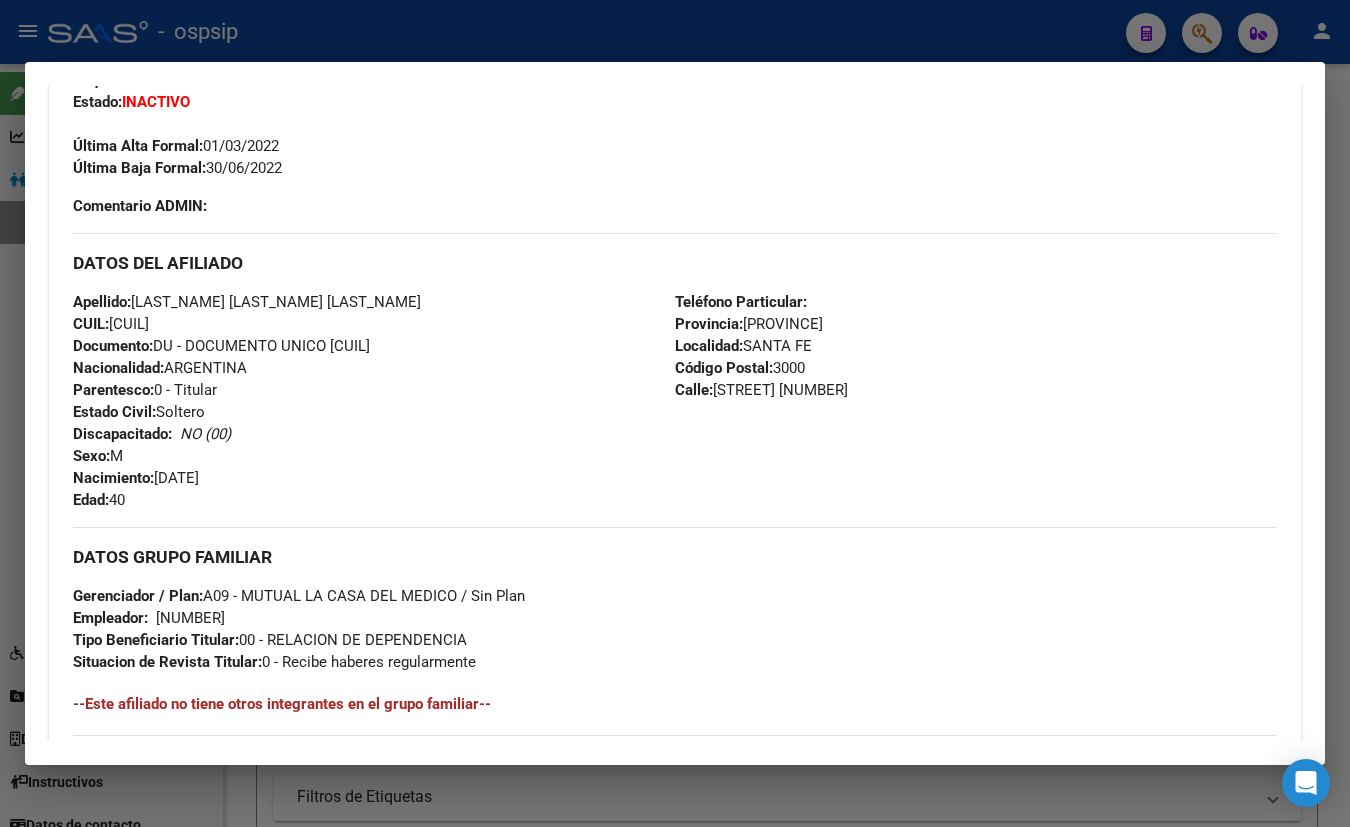 scroll, scrollTop: 1152, scrollLeft: 0, axis: vertical 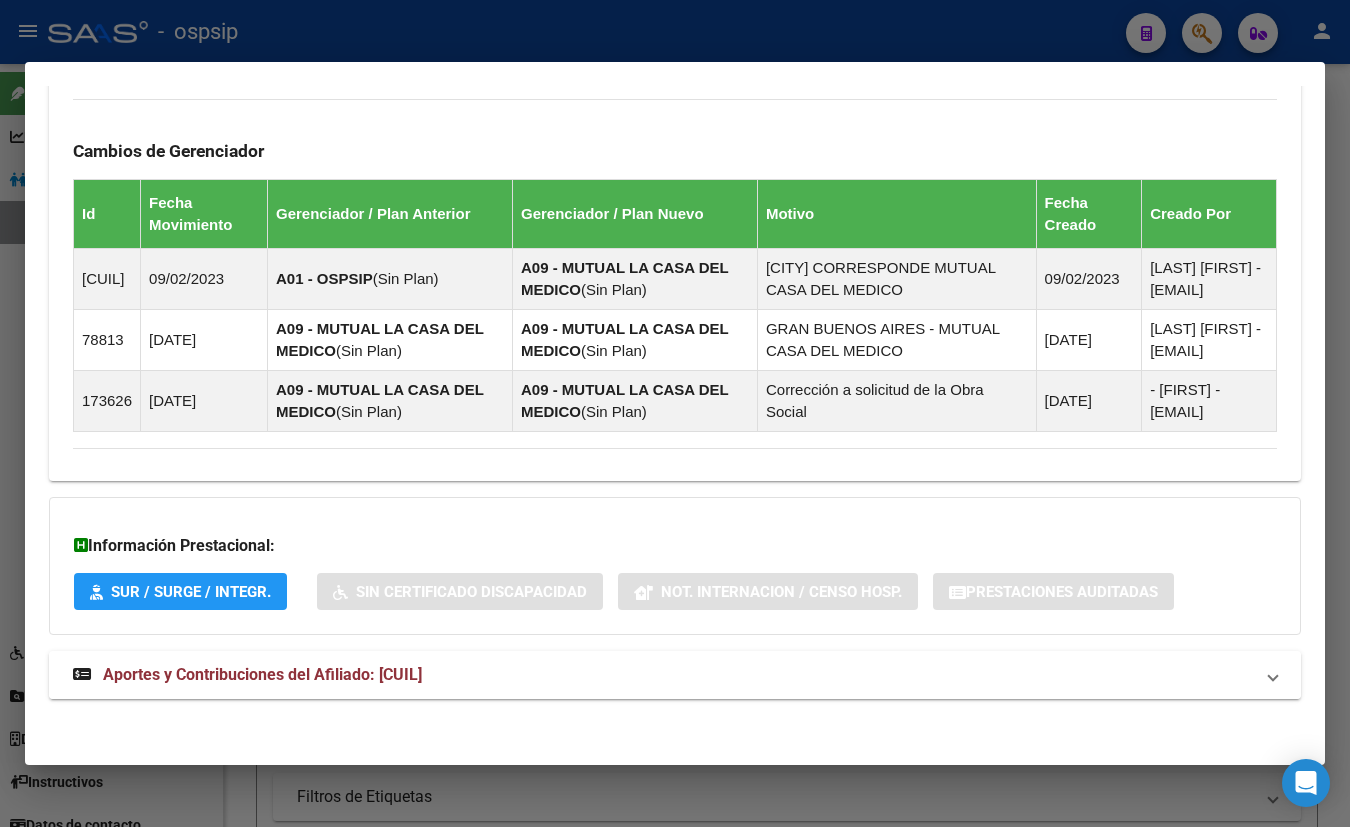 drag, startPoint x: 457, startPoint y: 685, endPoint x: 440, endPoint y: 681, distance: 17.464249 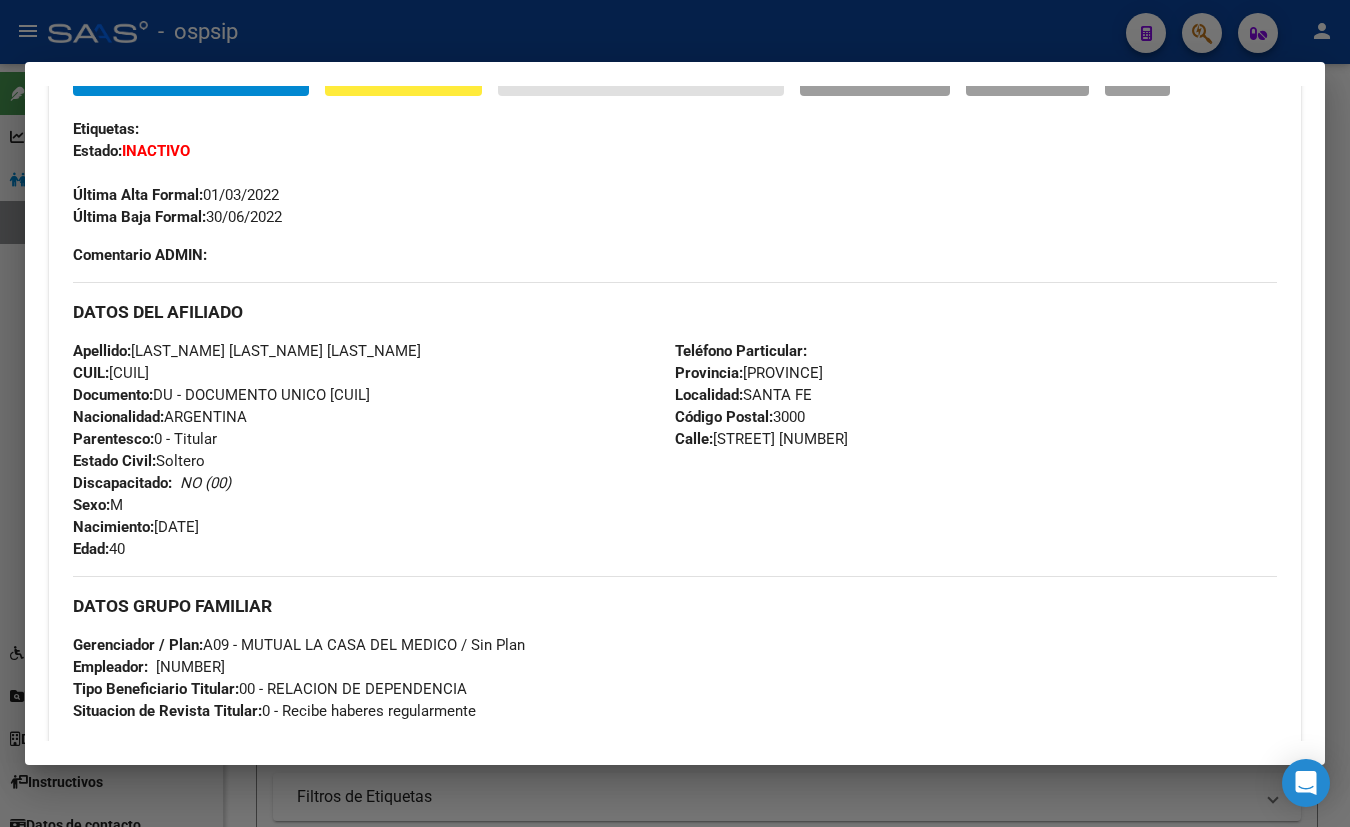 scroll, scrollTop: 243, scrollLeft: 0, axis: vertical 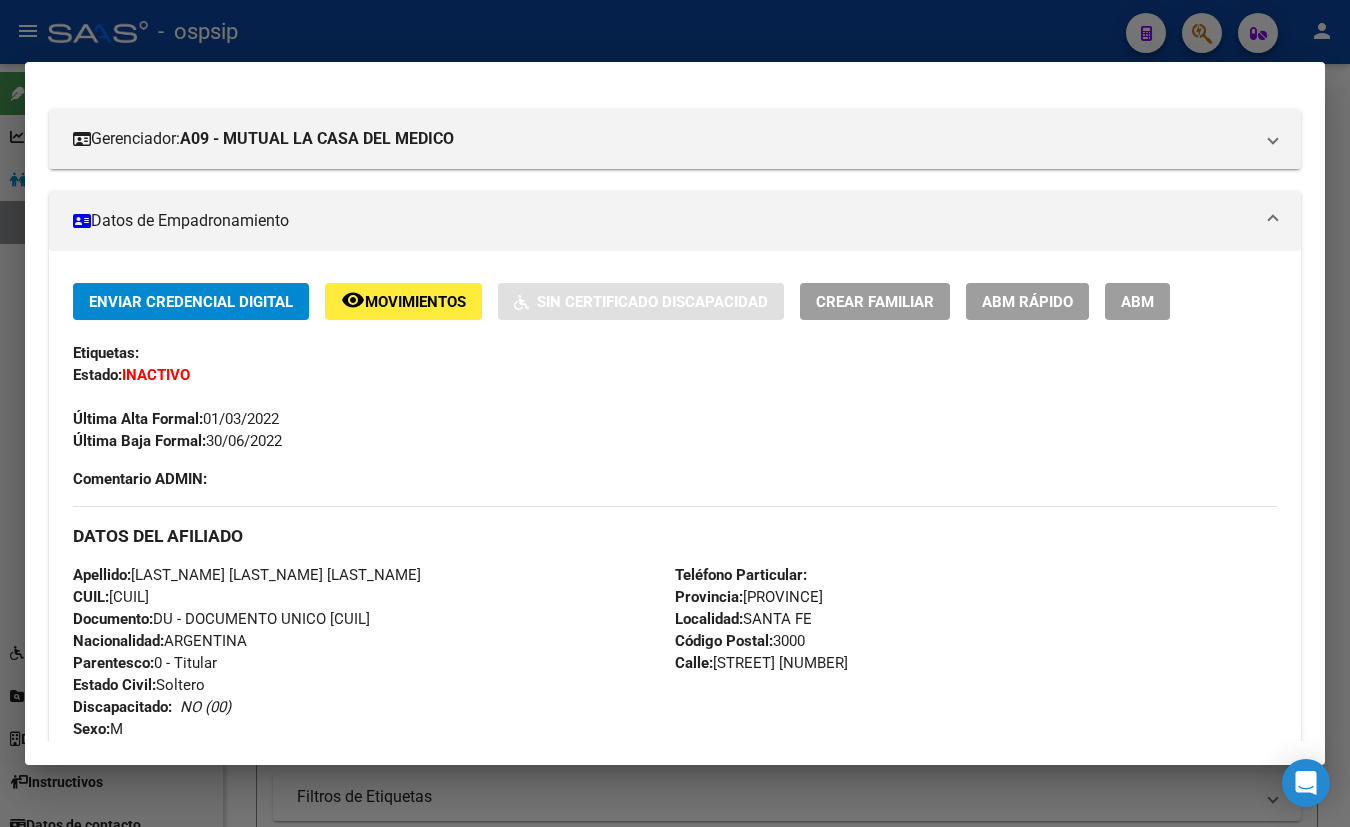 click on "DATOS PADRÓN ÁGIL:  [LAST] [FIRST]     |   INACTIVO   |     AFILIADO TITULAR  Datos Personales y Afiliatorios según Entes Externos: SSS FTP ARCA Padrón ARCA Impuestos Organismos Ext.    Gerenciador:      A09 - MUTUAL LA CASA DEL MEDICO  Atención telefónica: Atención emergencias: Otros Datos Útiles:    Datos de Empadronamiento  Enviar Credencial Digital remove_red_eye Movimientos    Sin Certificado Discapacidad Crear Familiar ABM Rápido ABM Etiquetas: Estado: INACTIVO Última Alta Formal:  [DATE] Última Baja Formal:  [DATE] Comentario ADMIN:
DATOS DEL AFILIADO Apellido:  [LAST] [FIRST] CUIL:  [CUIL] Documento:  DU - DOCUMENTO UNICO [DOCUMENT_NUMBER]  Nacionalidad:  ARGENTINA Parentesco:  0 - Titular Estado Civil:  Soltero Discapacitado:    NO (00) Sexo:  M Nacimiento:  [DATE] Edad:  40  Teléfono Particular:                       Provincia:  [STATE] Localidad:  [CITY] Código Postal:  3000 Calle:  25 DE MAYO 8922 DATOS GRUPO FAMILIAR Gerenciador / Plan: Empleador:" at bounding box center [675, 1135] 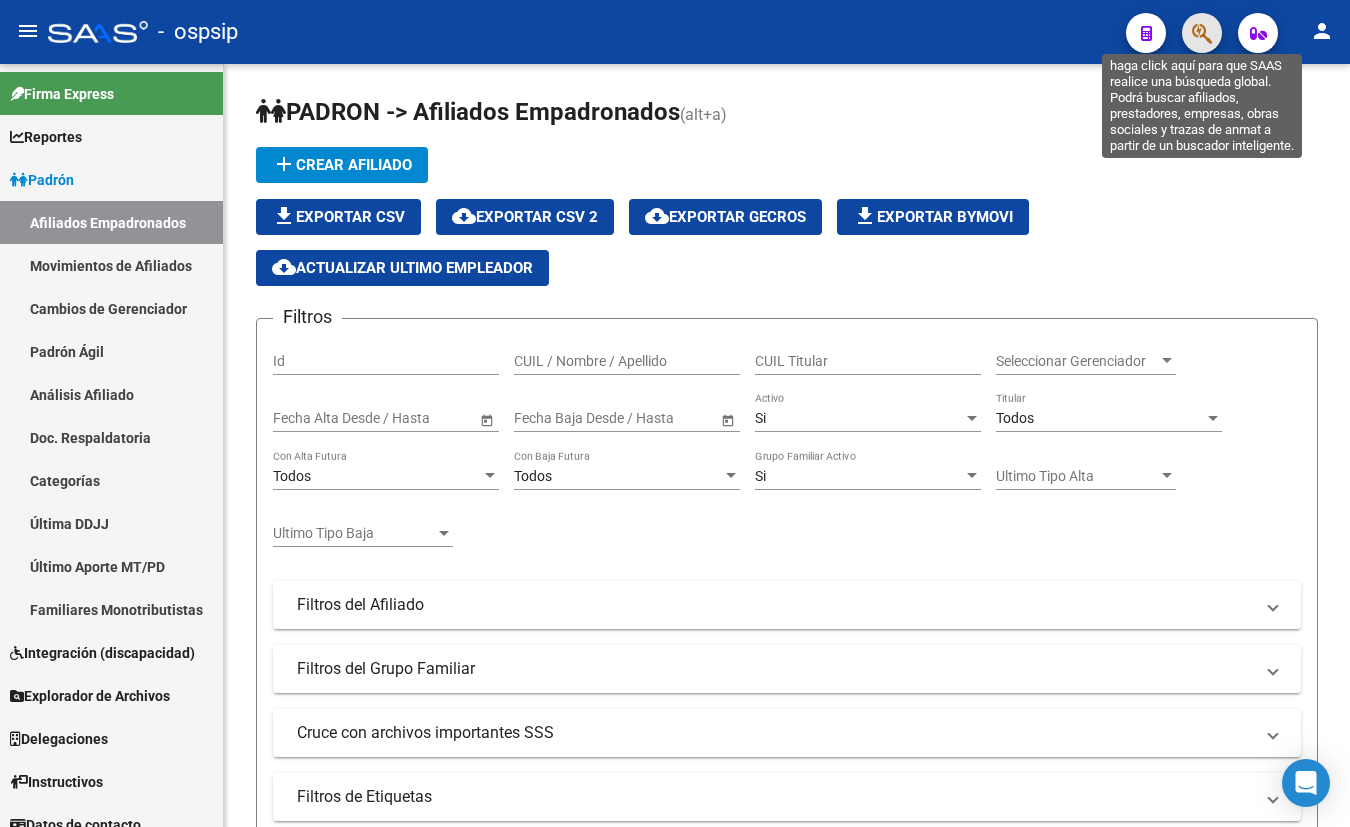 click 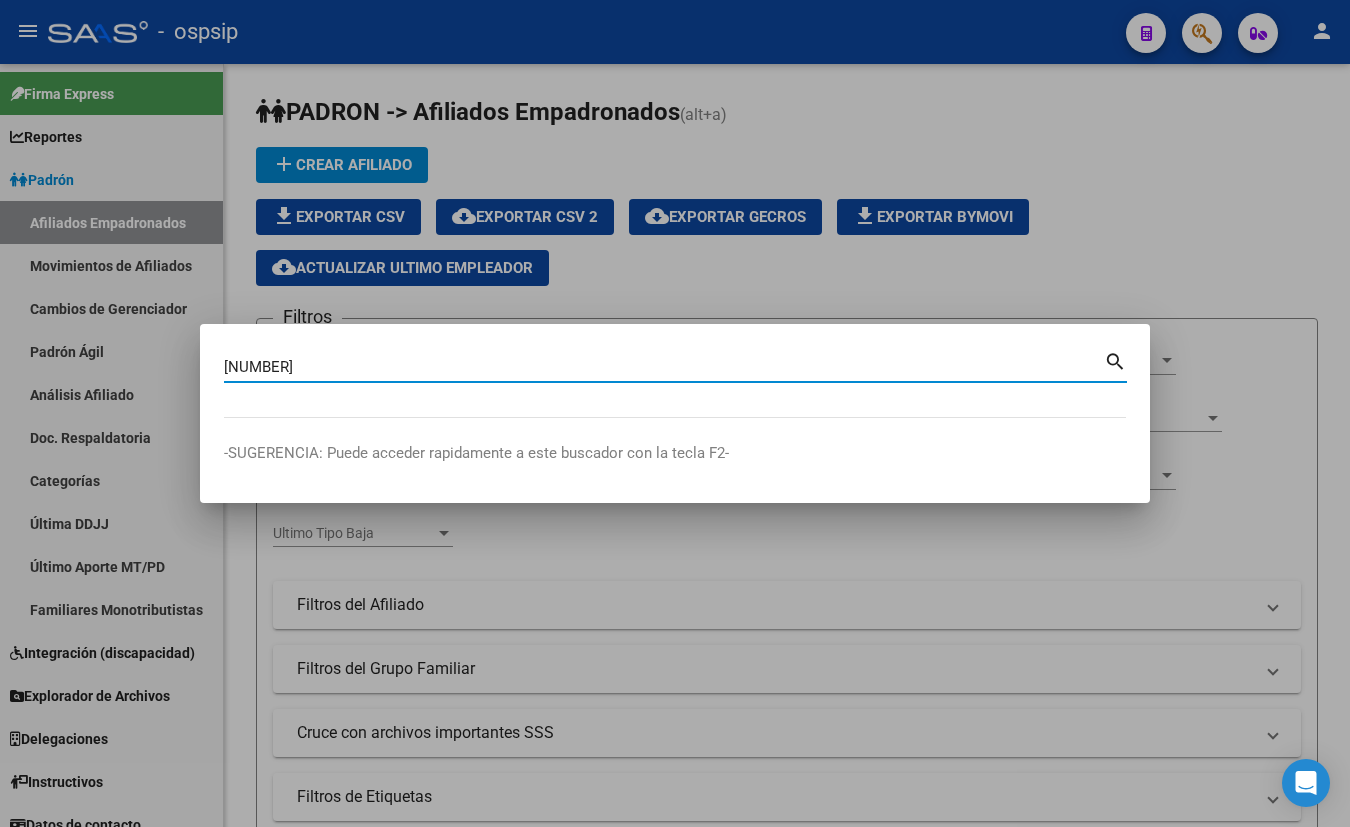 type on "[NUMBER]" 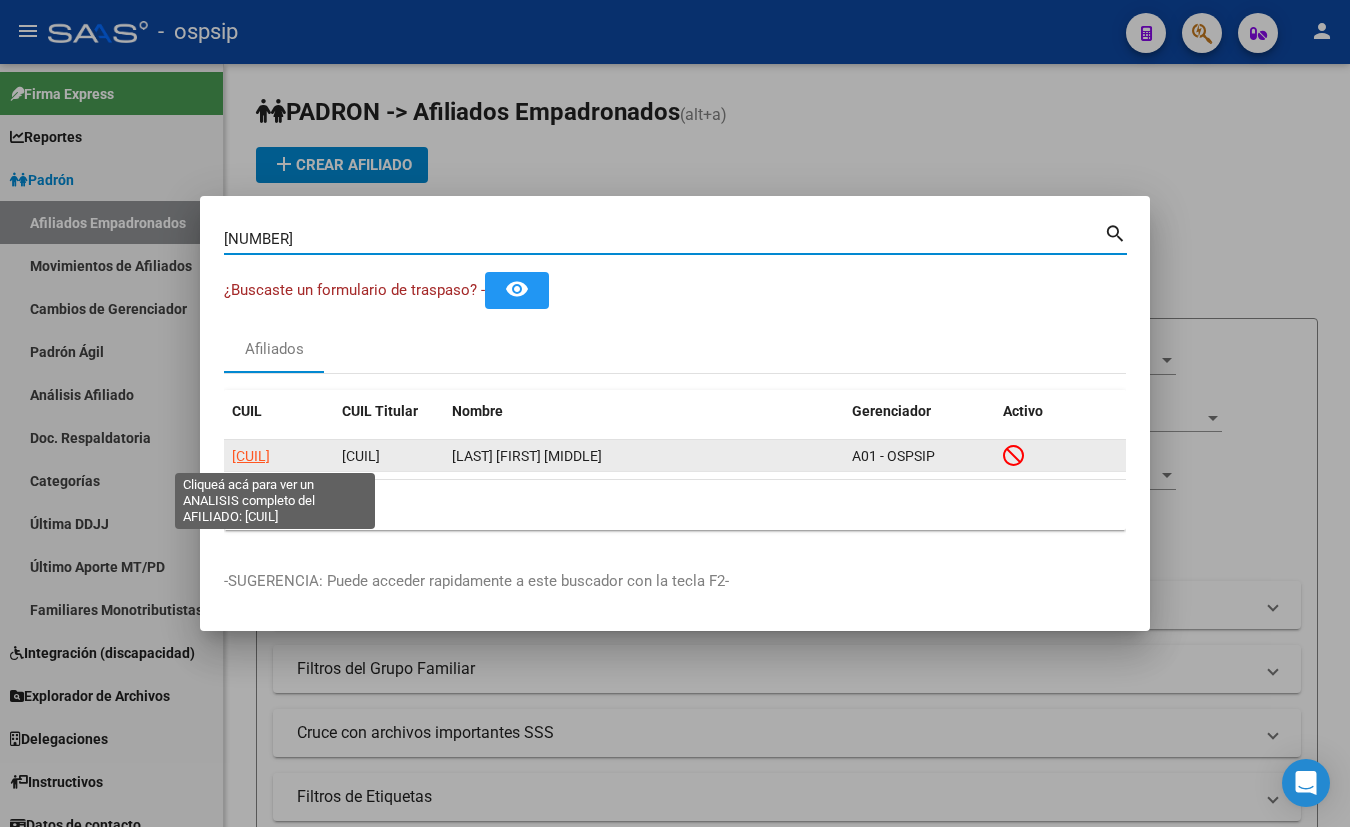 click on "[CUIL]" 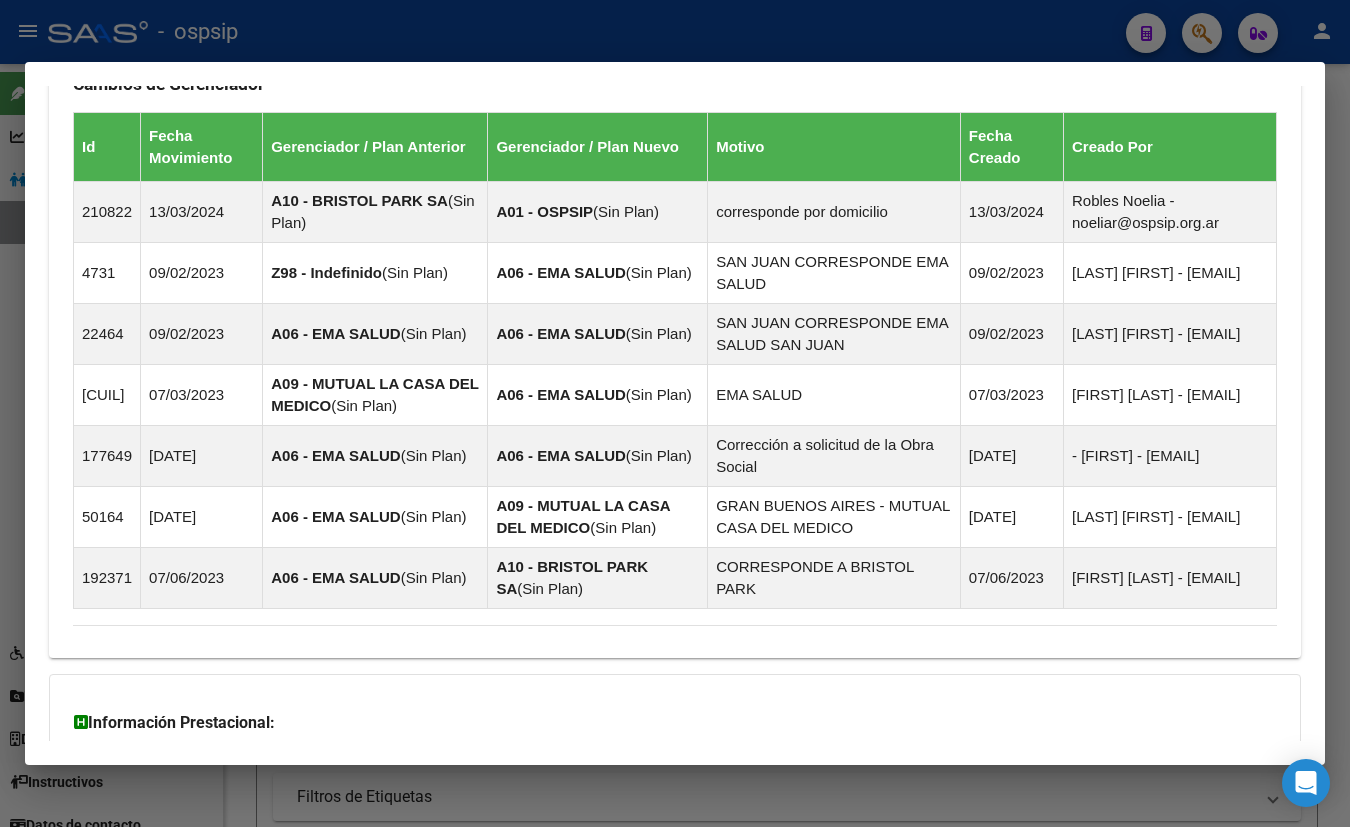 scroll, scrollTop: 1358, scrollLeft: 0, axis: vertical 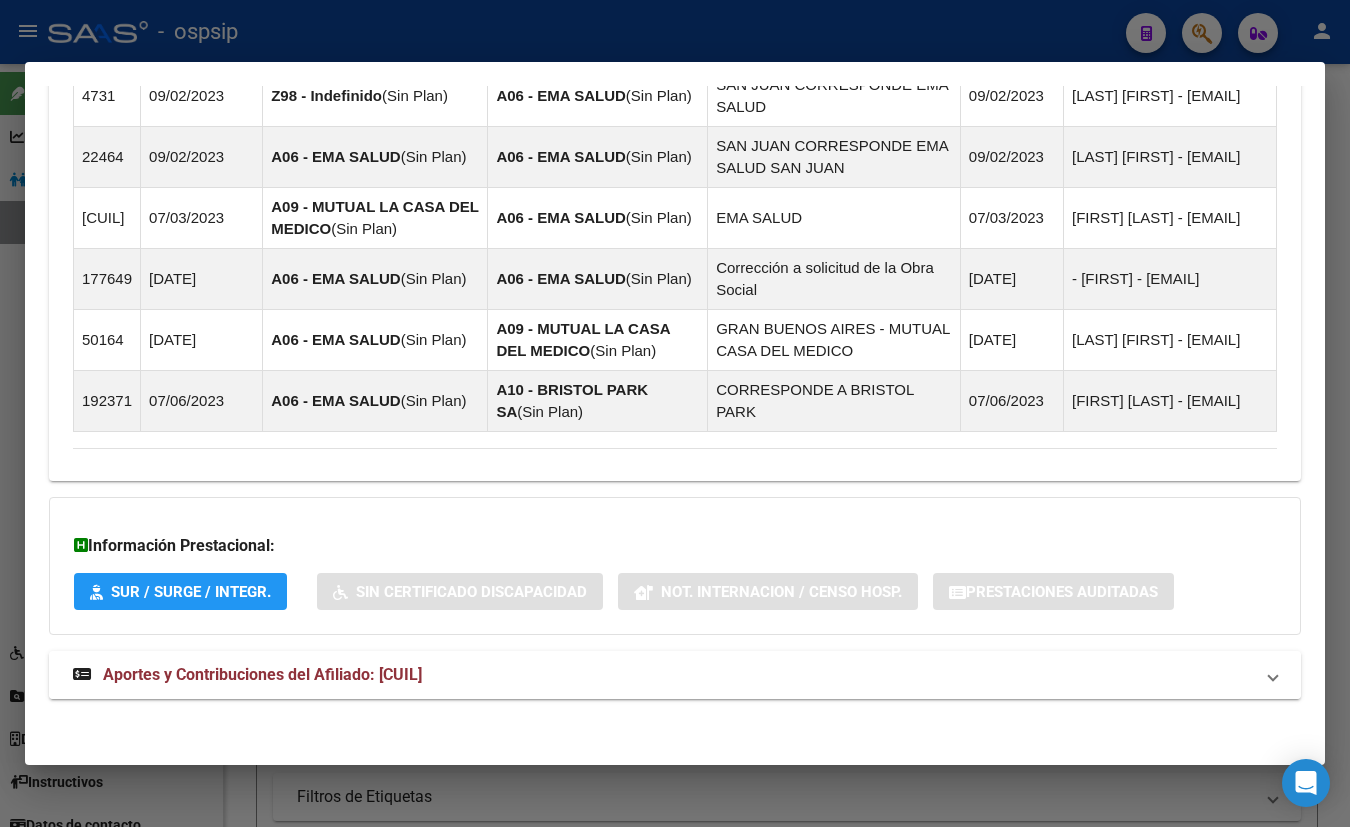 click on "Aportes y Contribuciones del Afiliado: [CUIL]" at bounding box center (262, 674) 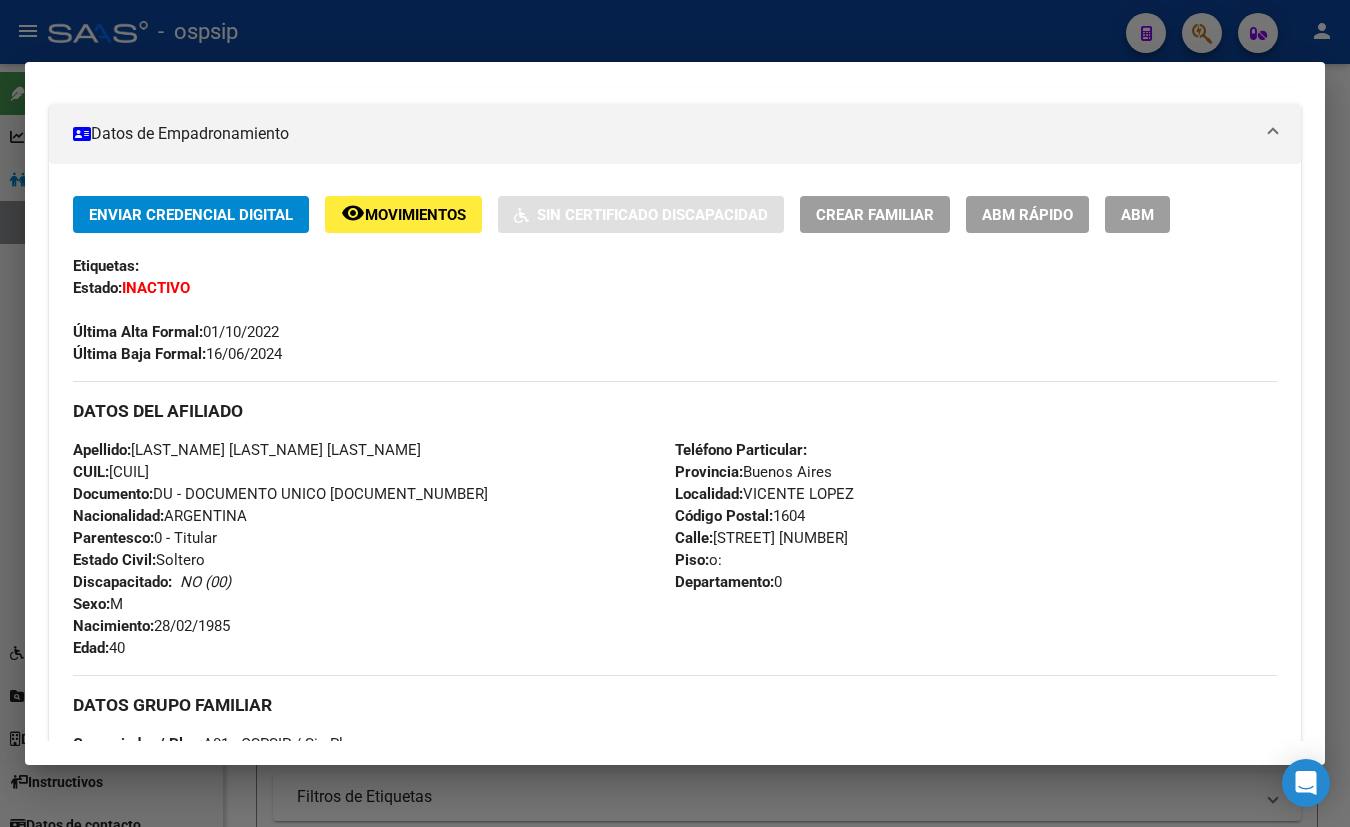 scroll, scrollTop: 313, scrollLeft: 0, axis: vertical 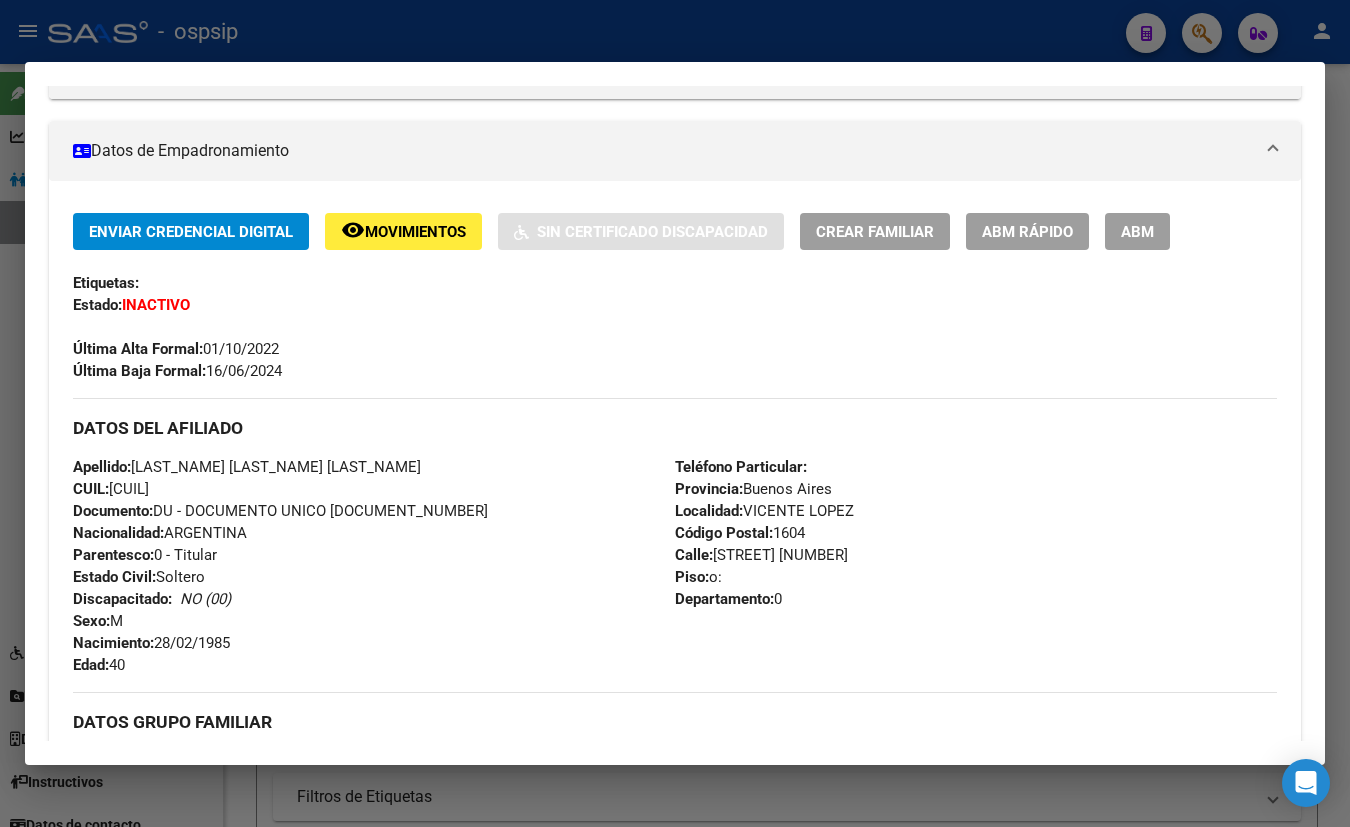 click on "Enviar Credencial Digital remove_red_eye Movimientos | |   Sin Certificado Discapacidad Crear Familiar ABM Rápido ABM Etiquetas: Estado: INACTIVO Última Alta Formal:  [DATE] Última Baja Formal:  [DATE] DATOS DEL AFILIADO Apellido:  [LAST]    [FIRST]            CUIL:  [CUIL] Documento:  DU - DOCUMENTO UNICO [NUMBER]  Nacionalidad:  ARGENTINA Parentesco:  0 - Titular Estado Civil:  Soltero Discapacitado: | |  NO (00) Sexo:  M Nacimiento:  [DATE] Edad:  40  Teléfono Particular: | | | | Provincia:  Buenos Aires Localidad:  VICENTE LOPEZ Código Postal:  [POSTAL_CODE] Calle:  HABANA 251 Piso:    o:  Departamento:     0 DATOS GRUPO FAMILIAR Gerenciador / Plan:  A01 - OSPSIP / Sin Plan Empleador: | |  [NUMBER] Tipo Beneficiario Titular: | |  00 - RELACION DE DEPENDENCIA  Situacion de Revista Titular: | | 0 - Recibe haberes regularmente  --Este afiliado no tiene otros integrantes en el grupo familiar--  Cambios de Gerenciador Id Fecha Movimiento Gerenciador / Plan Anterior Motivo Fecha Creado" at bounding box center [675, 853] 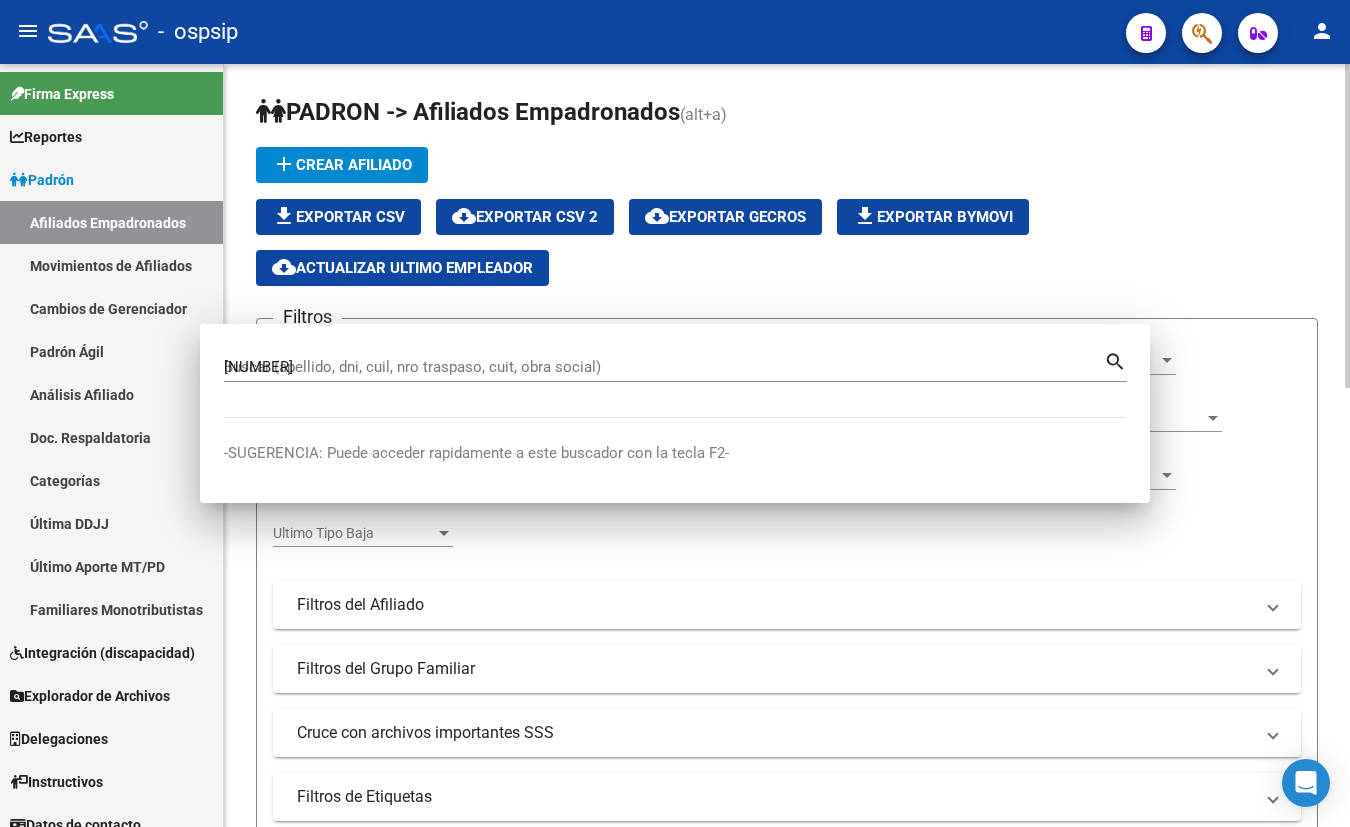 type 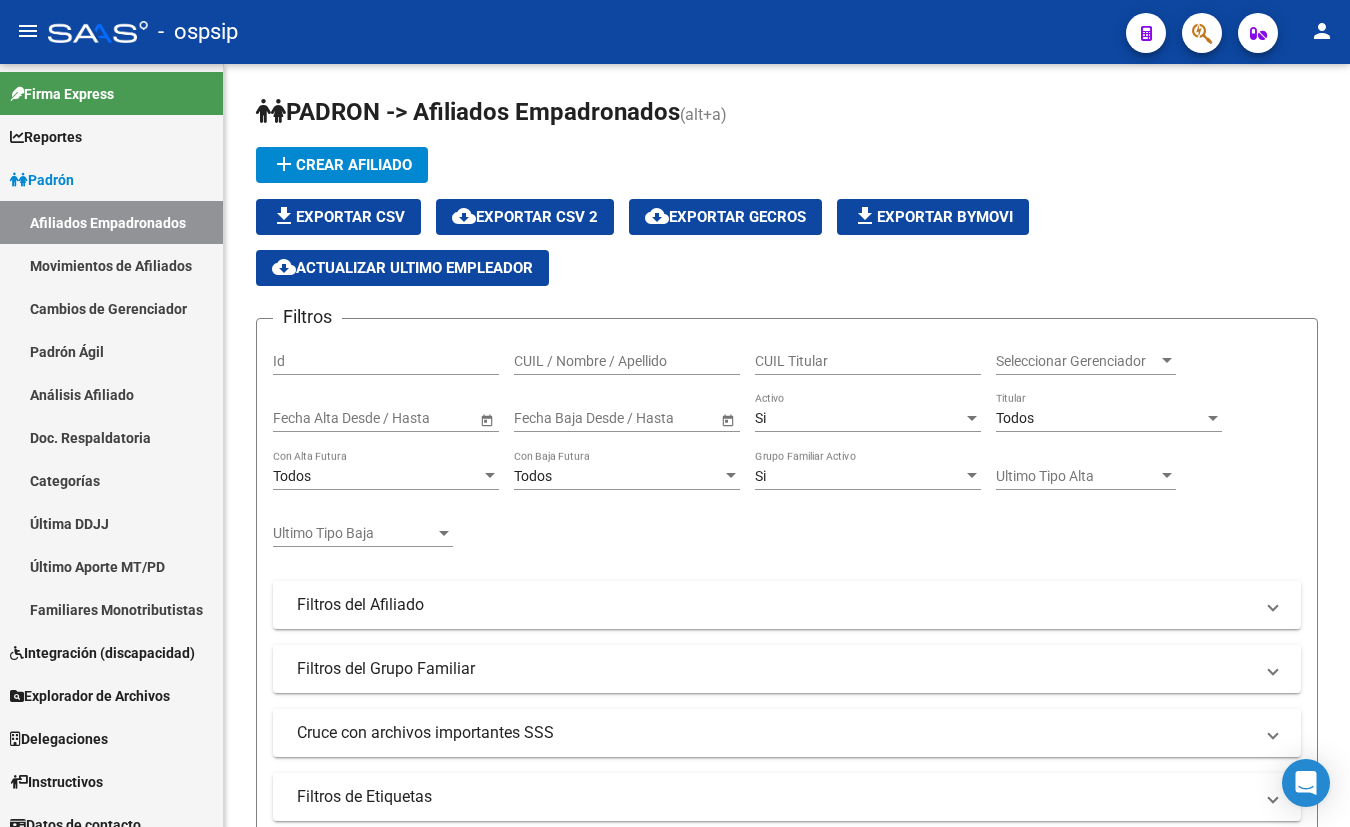 click 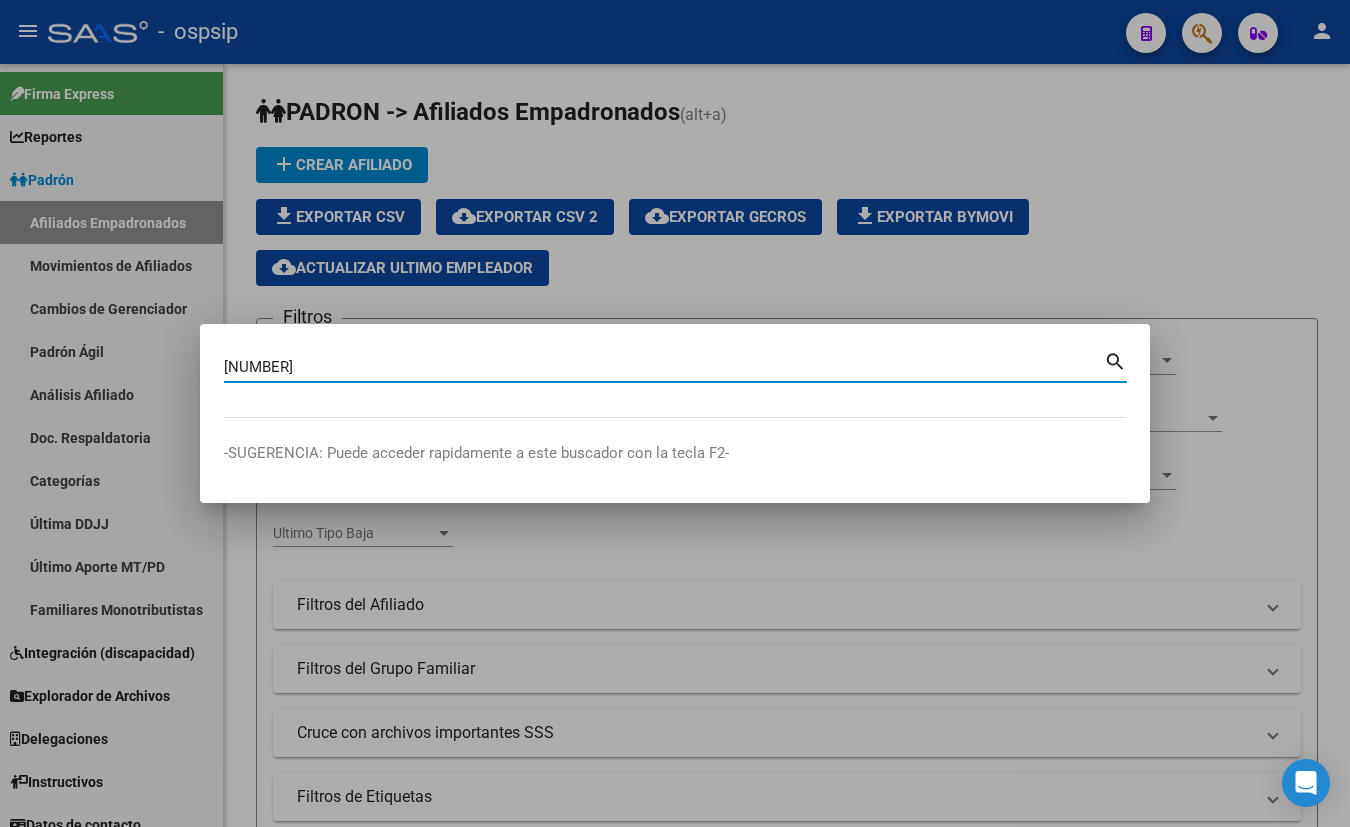 type on "[NUMBER]" 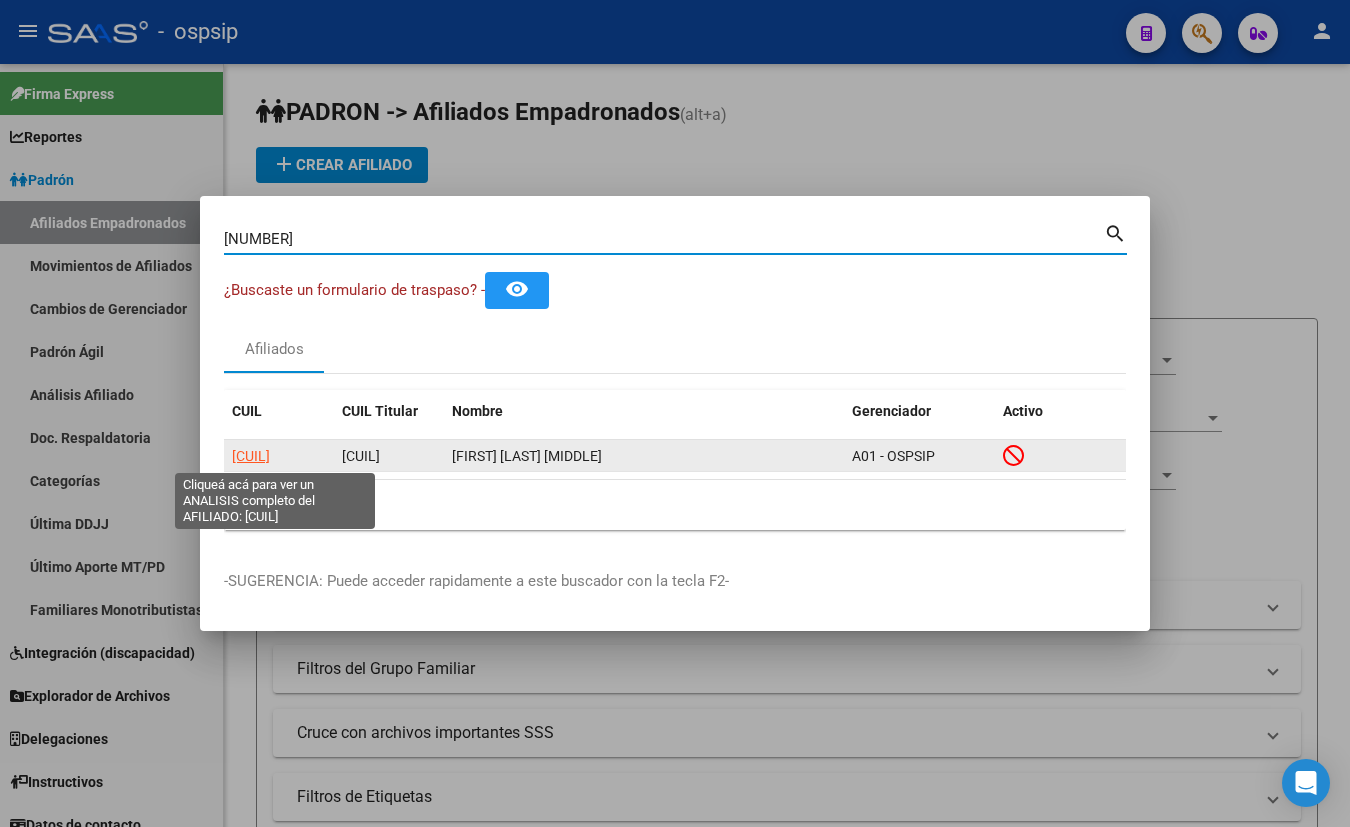click on "[CUIL]" 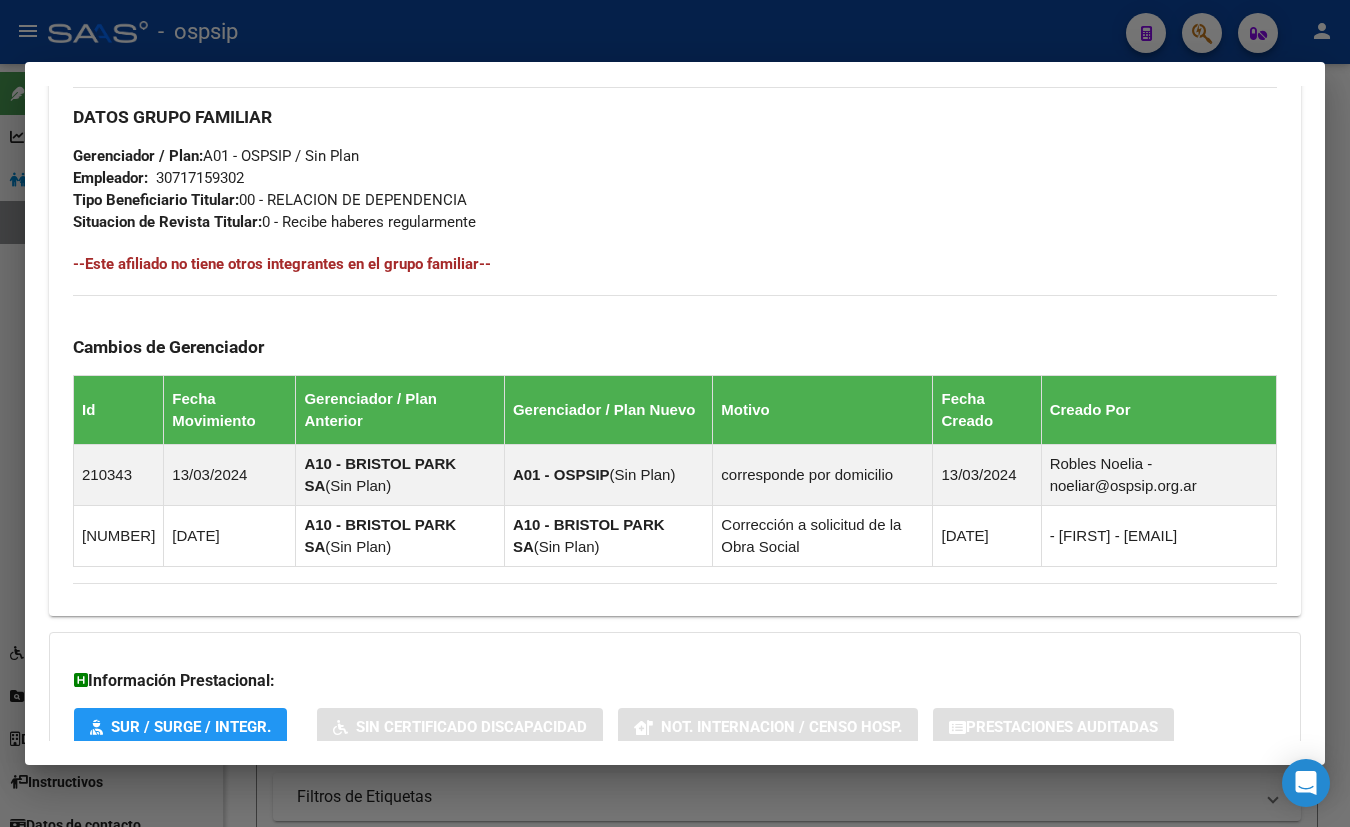 scroll, scrollTop: 1136, scrollLeft: 0, axis: vertical 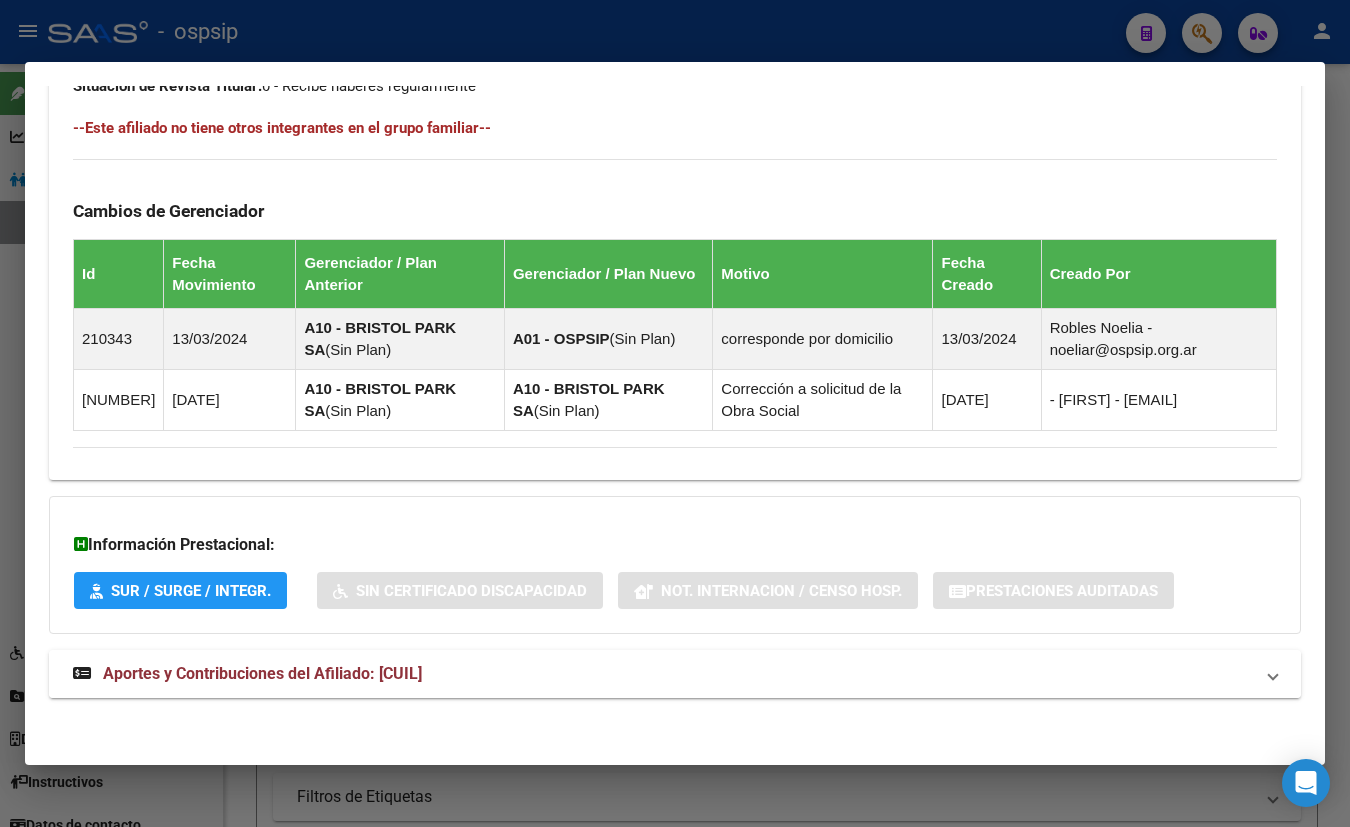 click on "Aportes y Contribuciones del Afiliado: [CUIL]" at bounding box center [262, 673] 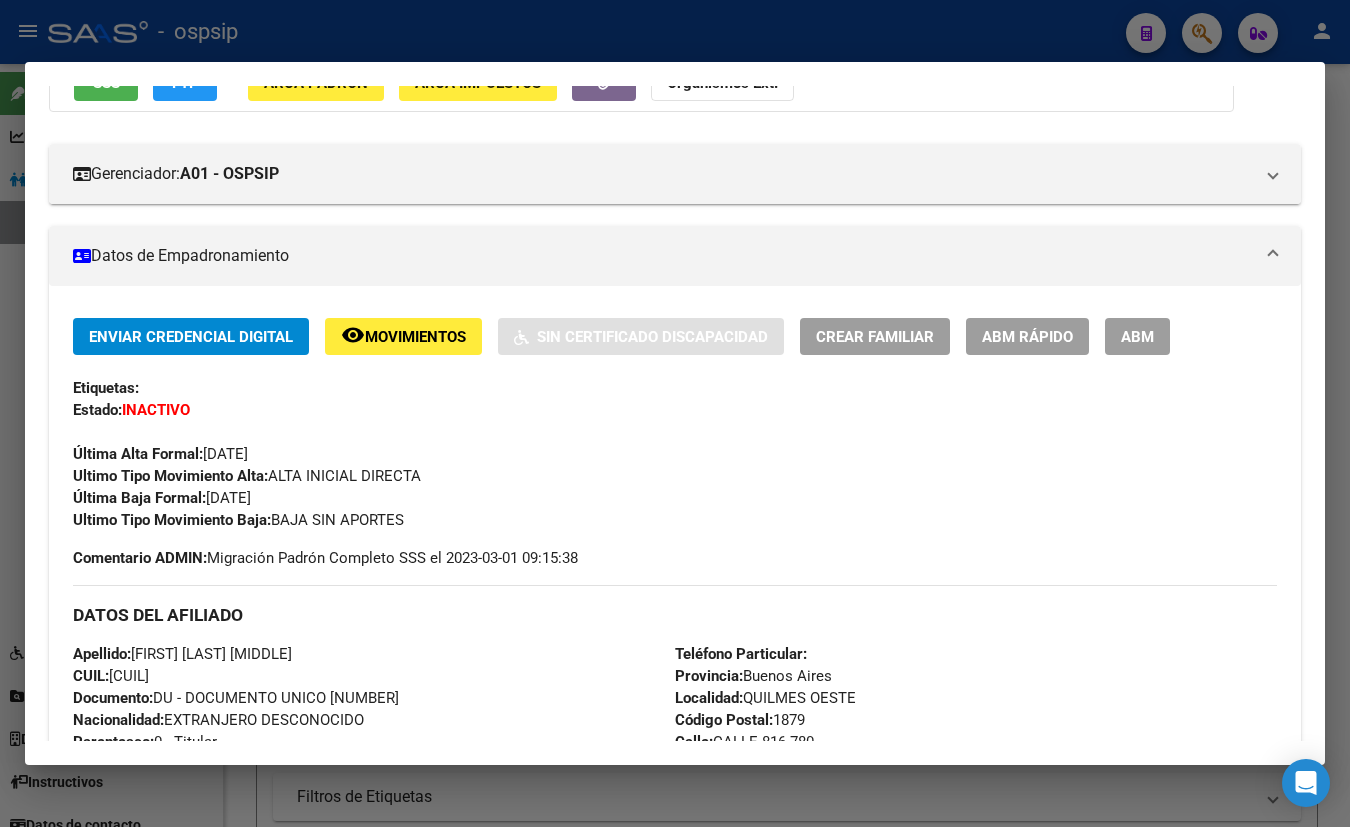 scroll, scrollTop: 0, scrollLeft: 0, axis: both 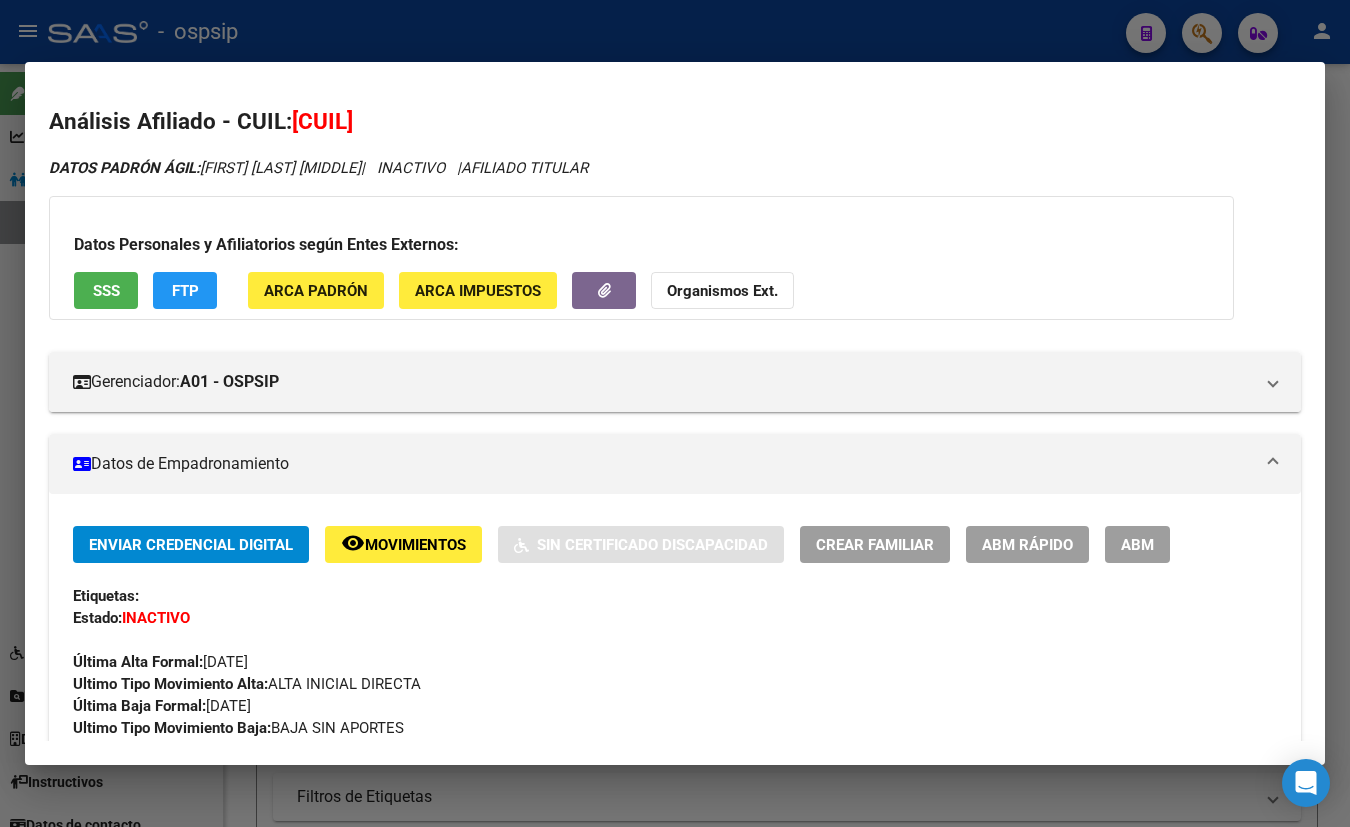 click on "SSS" at bounding box center [106, 291] 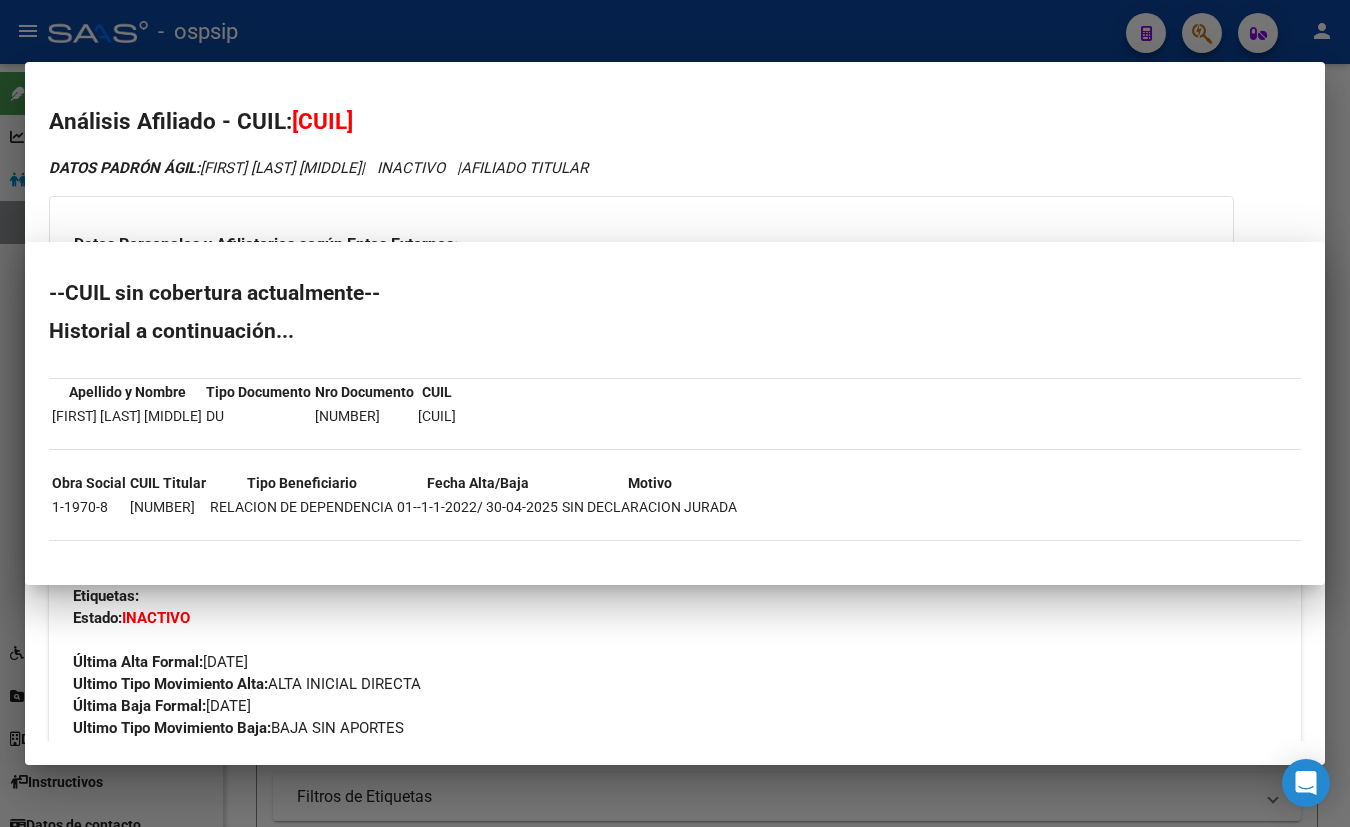 type 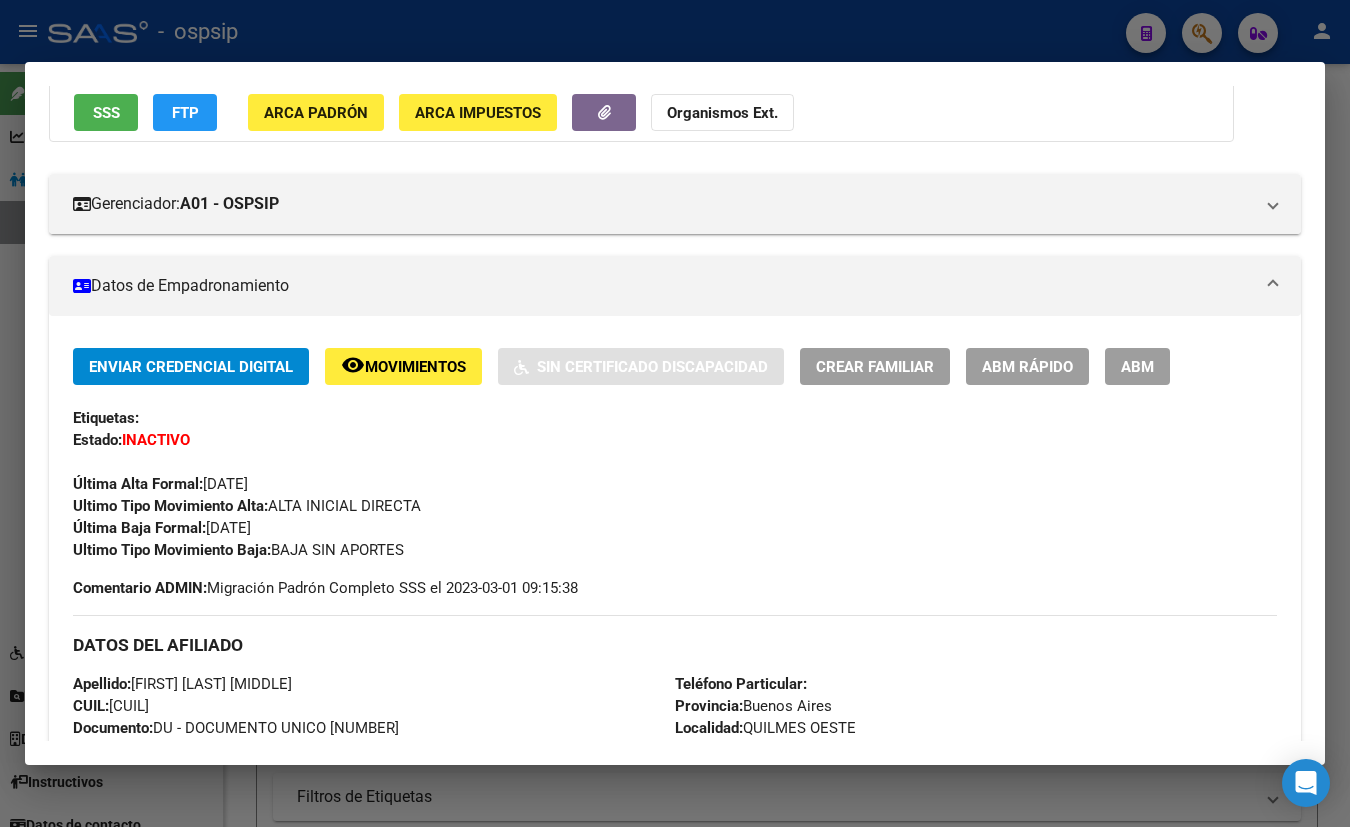 scroll, scrollTop: 181, scrollLeft: 0, axis: vertical 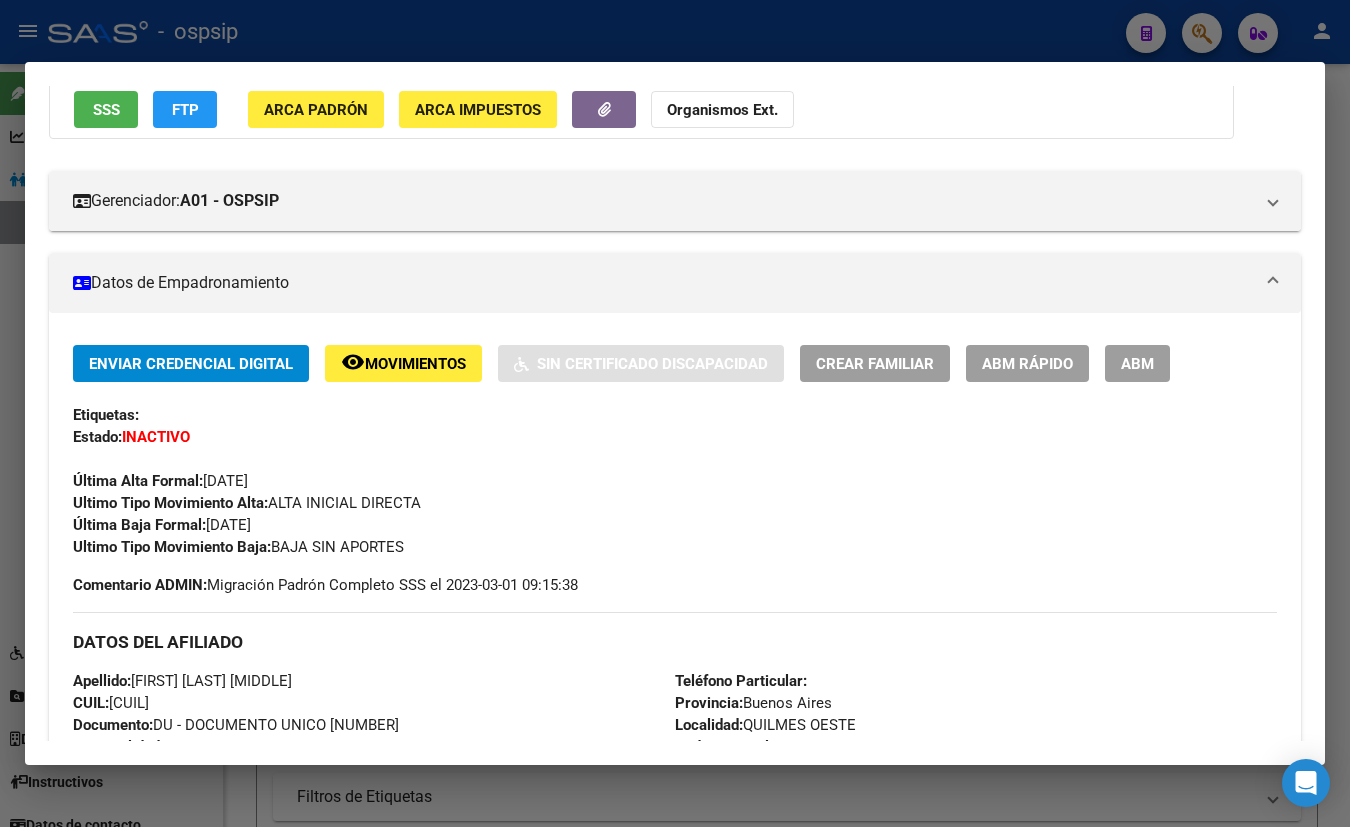 click on "DATOS PADRÓN ÁGIL:  [LAST] [FIRST] [MIDDLE]          |   INACTIVO   |     AFILIADO TITULAR  Datos Personales y Afiliatorios según Entes Externos: SSS FTP ARCA Padrón ARCA Impuestos Organismos Ext.    Gerenciador:      A01 - OSPSIP Atención telefónica: Atención emergencias: Otros Datos Útiles:    Datos de Empadronamiento  Enviar Credencial Digital remove_red_eye Movimientos    Sin Certificado Discapacidad Crear Familiar ABM Rápido ABM Etiquetas: Estado: INACTIVO Última Alta Formal:  02/07/2024 Ultimo Tipo Movimiento Alta:  ALTA INICIAL DIRECTA Última Baja Formal:  13/02/2025 Ultimo Tipo Movimiento Baja:  BAJA SIN APORTES Comentario ADMIN:  Migración Padrón Completo SSS el 2023-03-01 09:15:38 DATOS DEL AFILIADO Apellido:   [LAST] [FIRST] [MIDDLE]       CUIL:  20190945570 Documento:  DU - DOCUMENTO UNICO 19094557  Nacionalidad:  EXTRANJERO DESCONOCIDO Parentesco:  0 - Titular Estado Civil:  Soltero Discapacitado:    NO (00) Sexo:  M Nacimiento:  22/08/1996 Edad:  28  Provincia:  1879 |" at bounding box center [675, 1308] 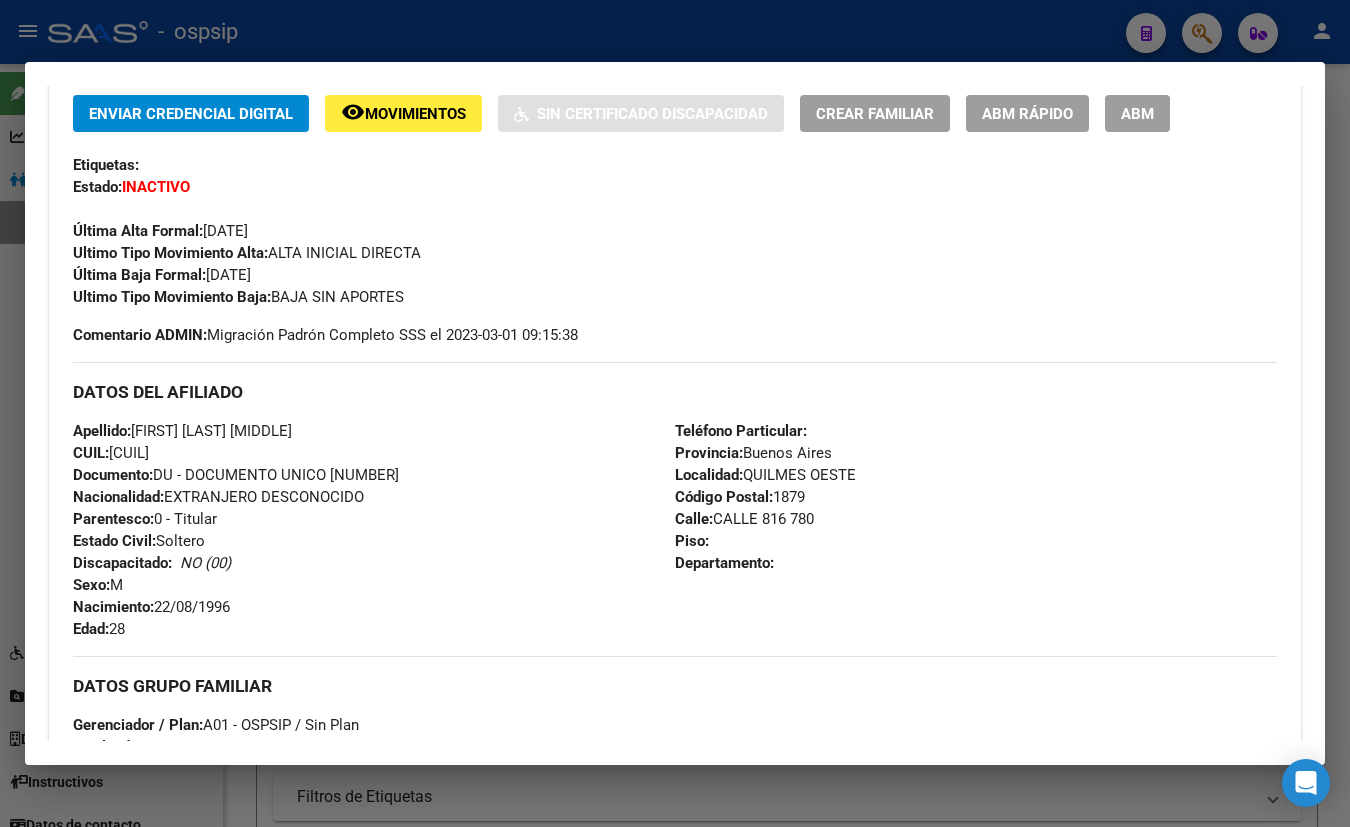 scroll, scrollTop: 181, scrollLeft: 0, axis: vertical 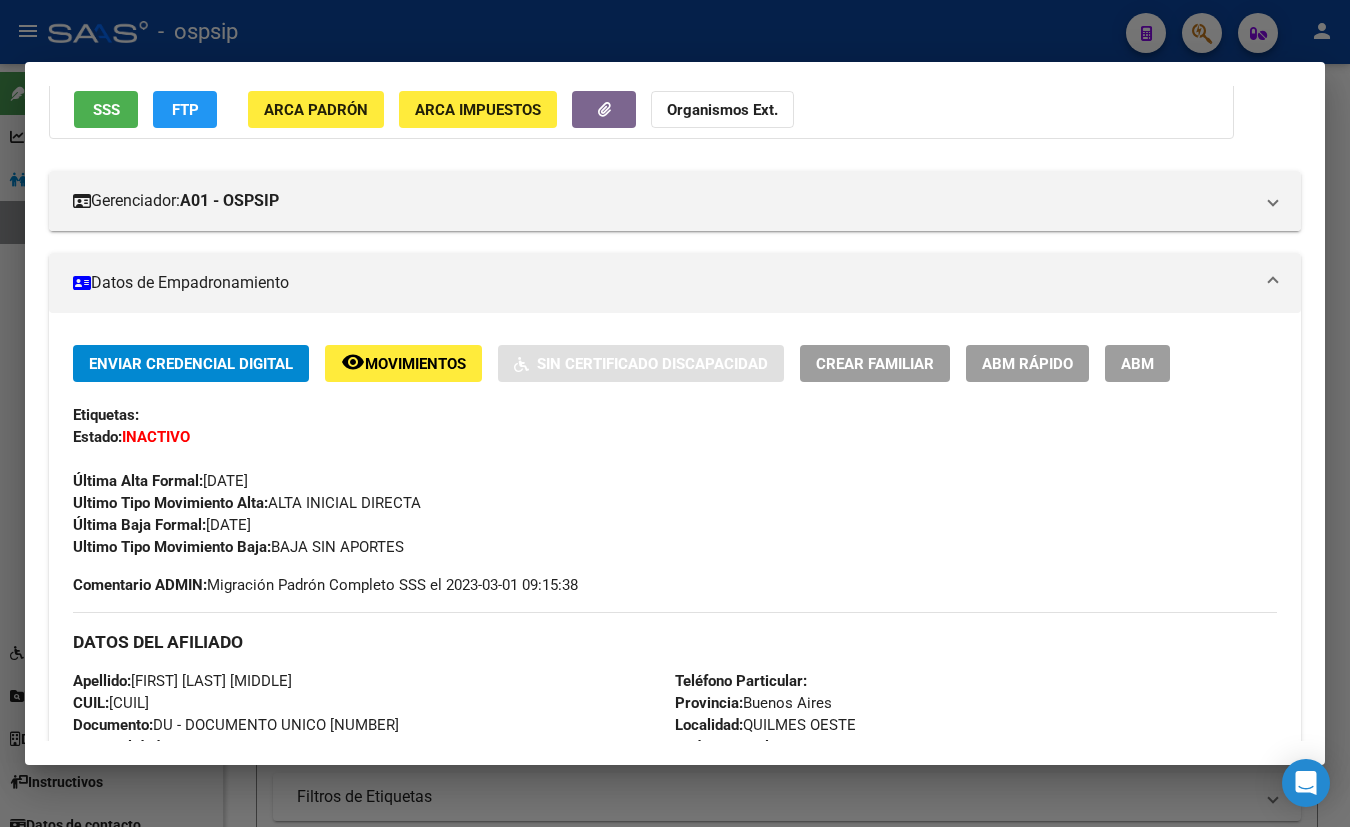 click on "ABM" at bounding box center [1137, 364] 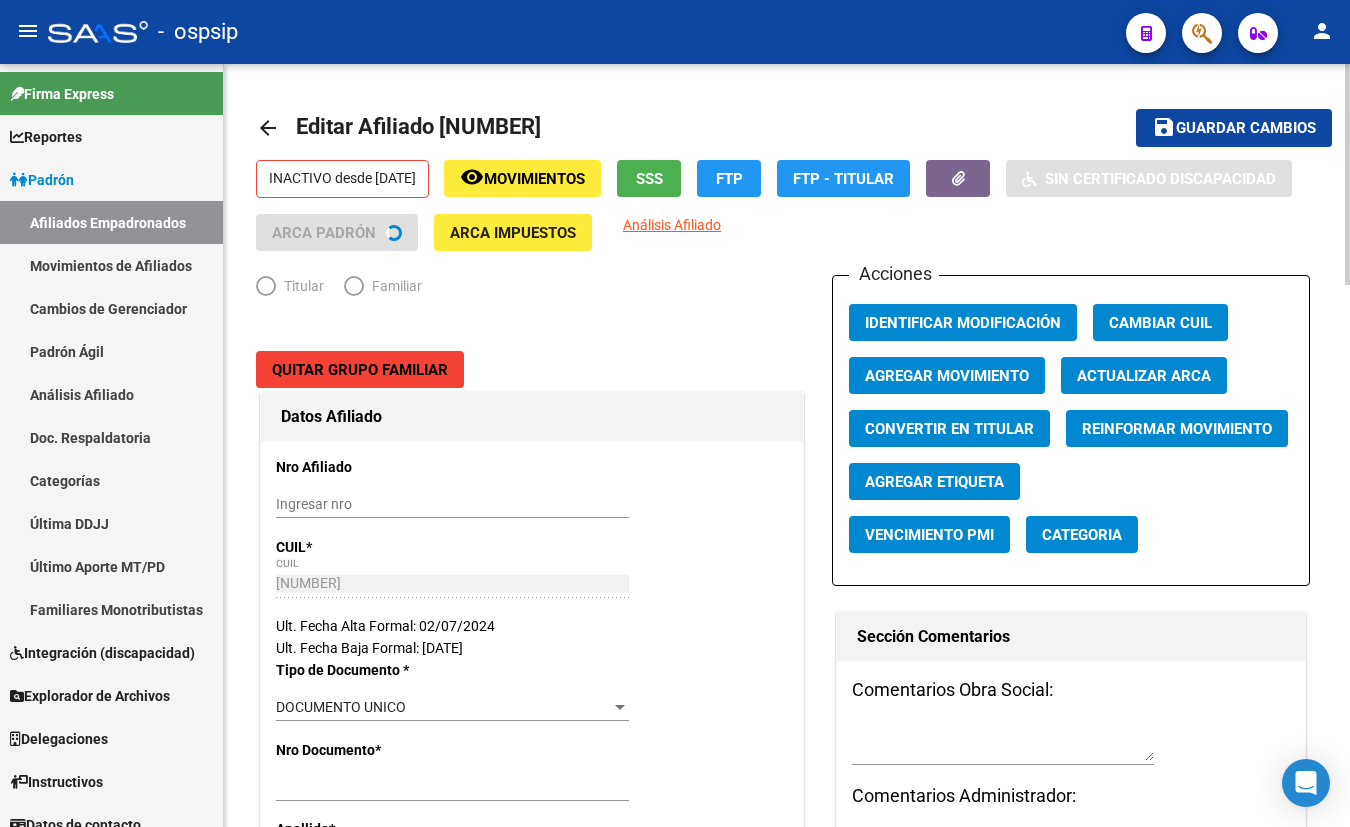 radio on "true" 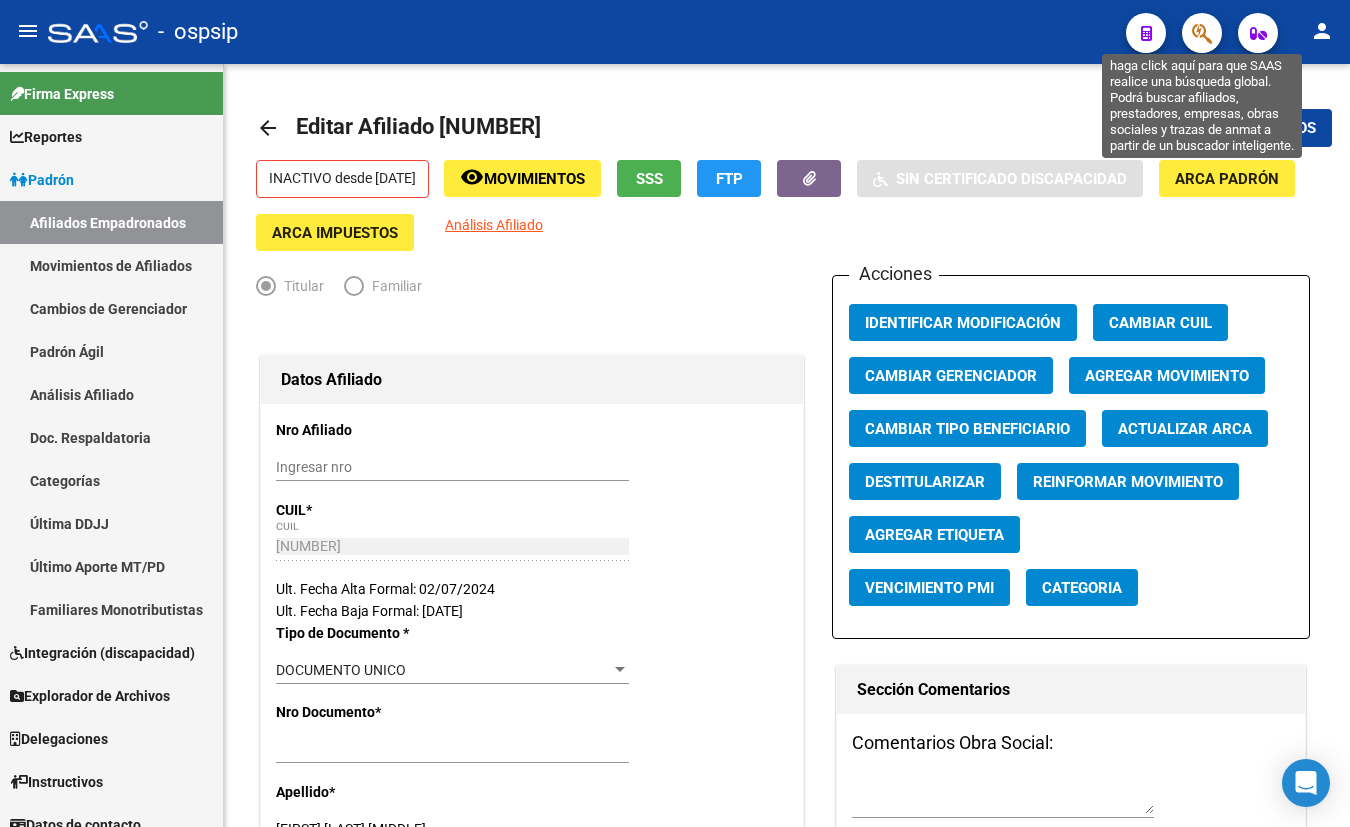 click 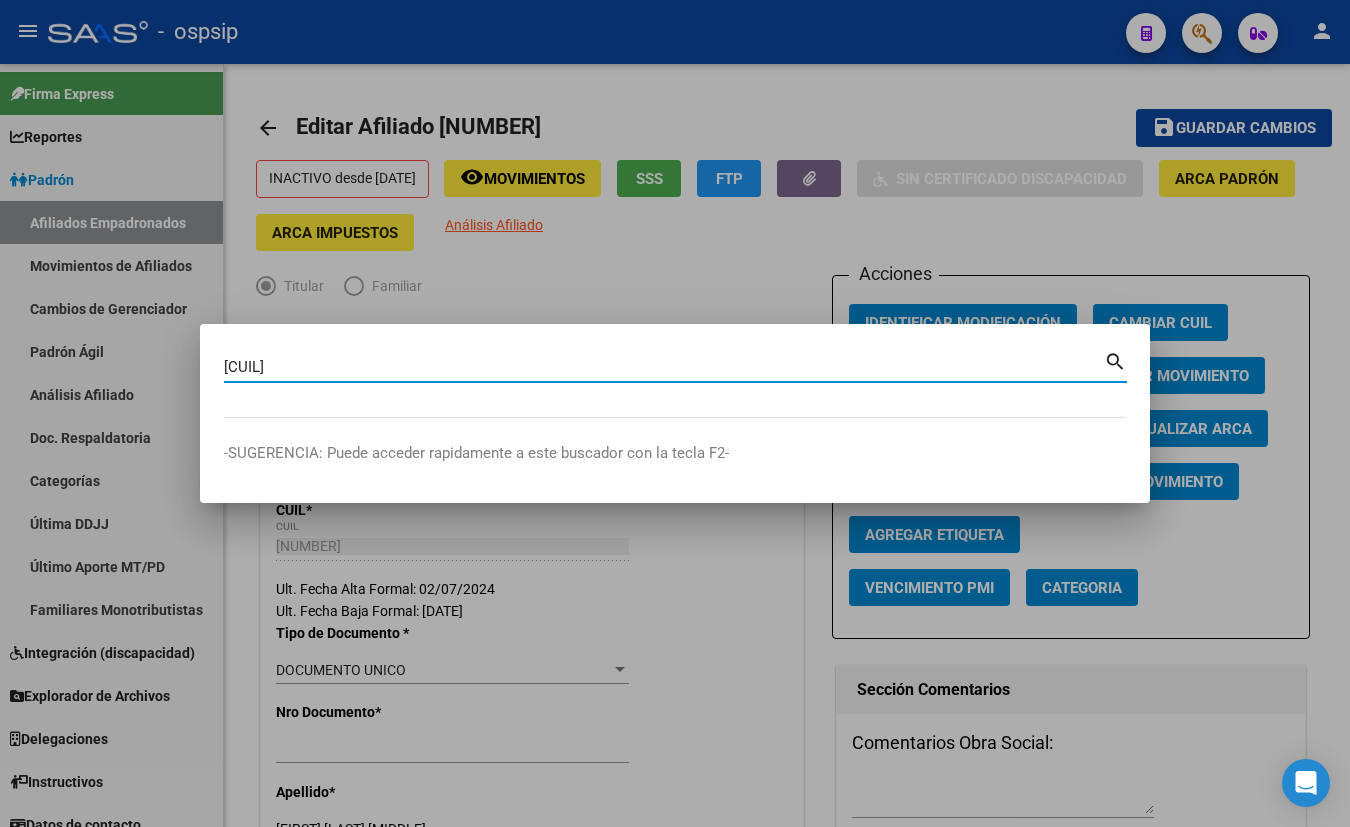 type on "[CUIL]" 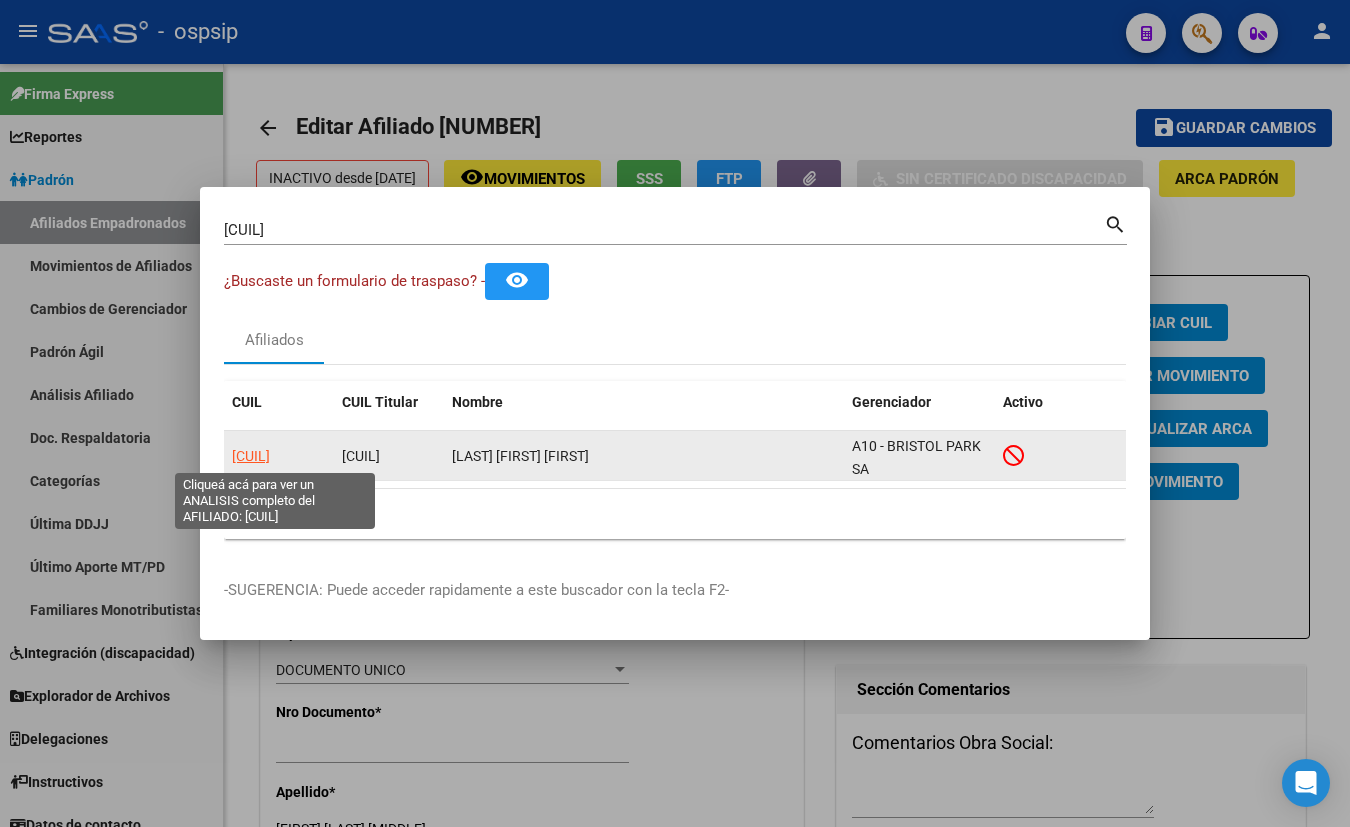 click on "[CUIL]" 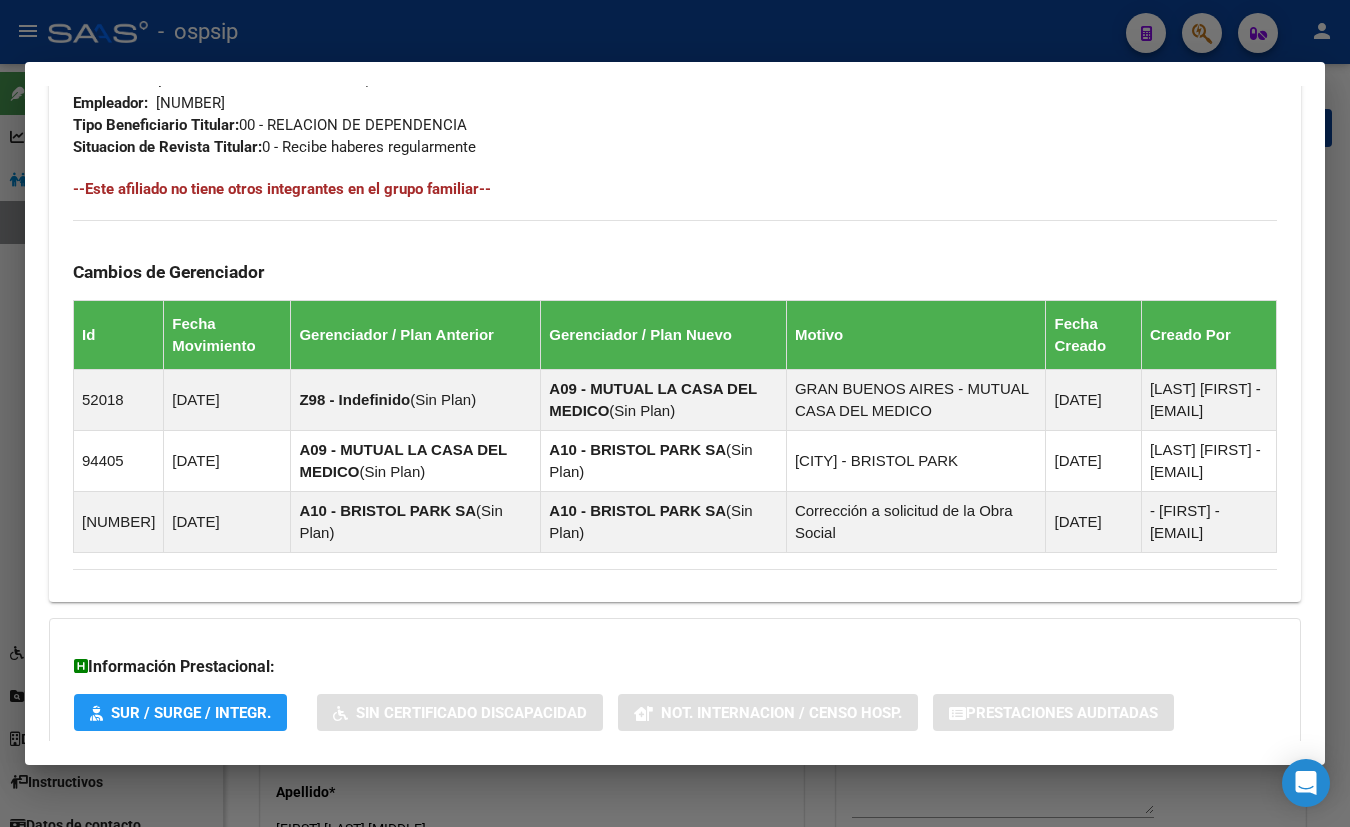 scroll, scrollTop: 1152, scrollLeft: 0, axis: vertical 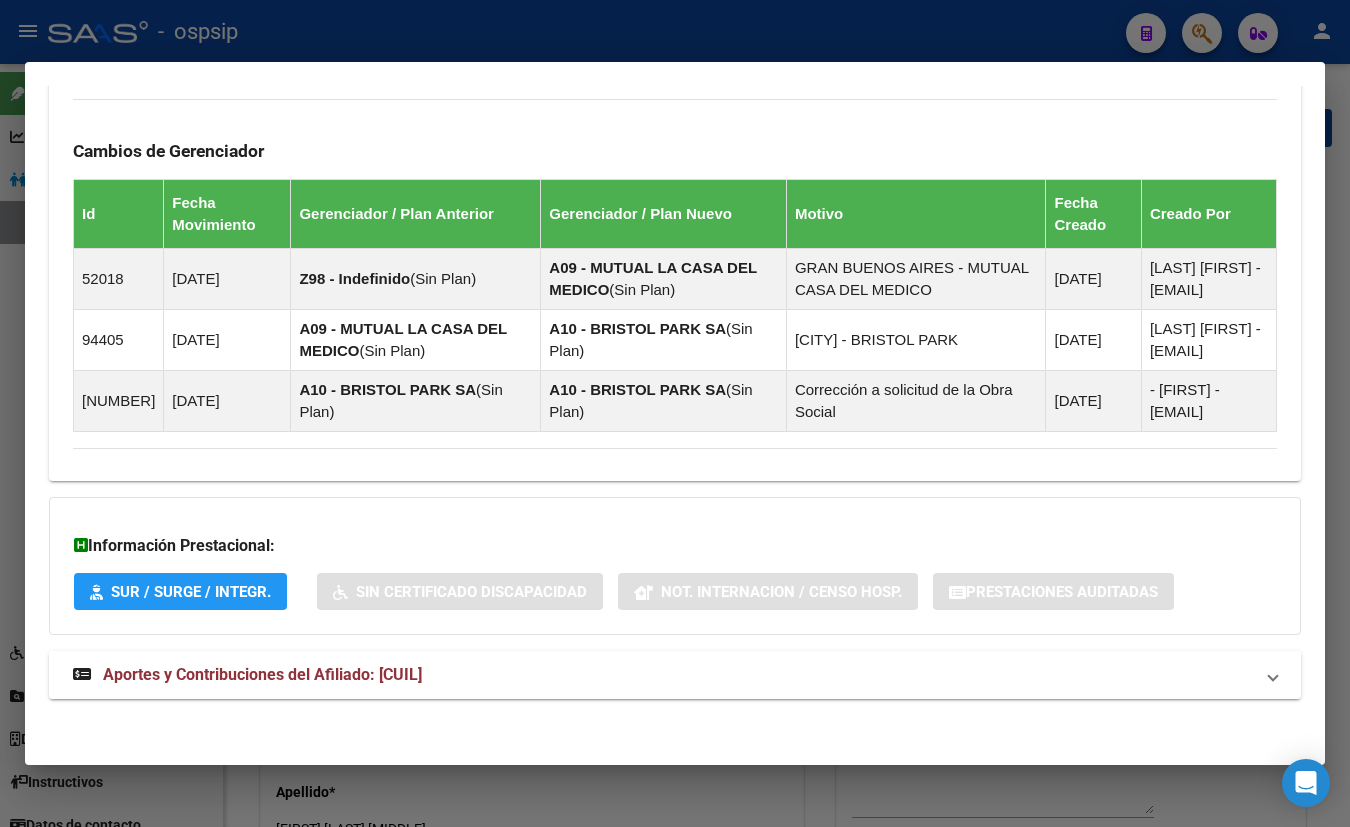 click on "Aportes y Contribuciones del Afiliado: [CUIL]" at bounding box center (262, 674) 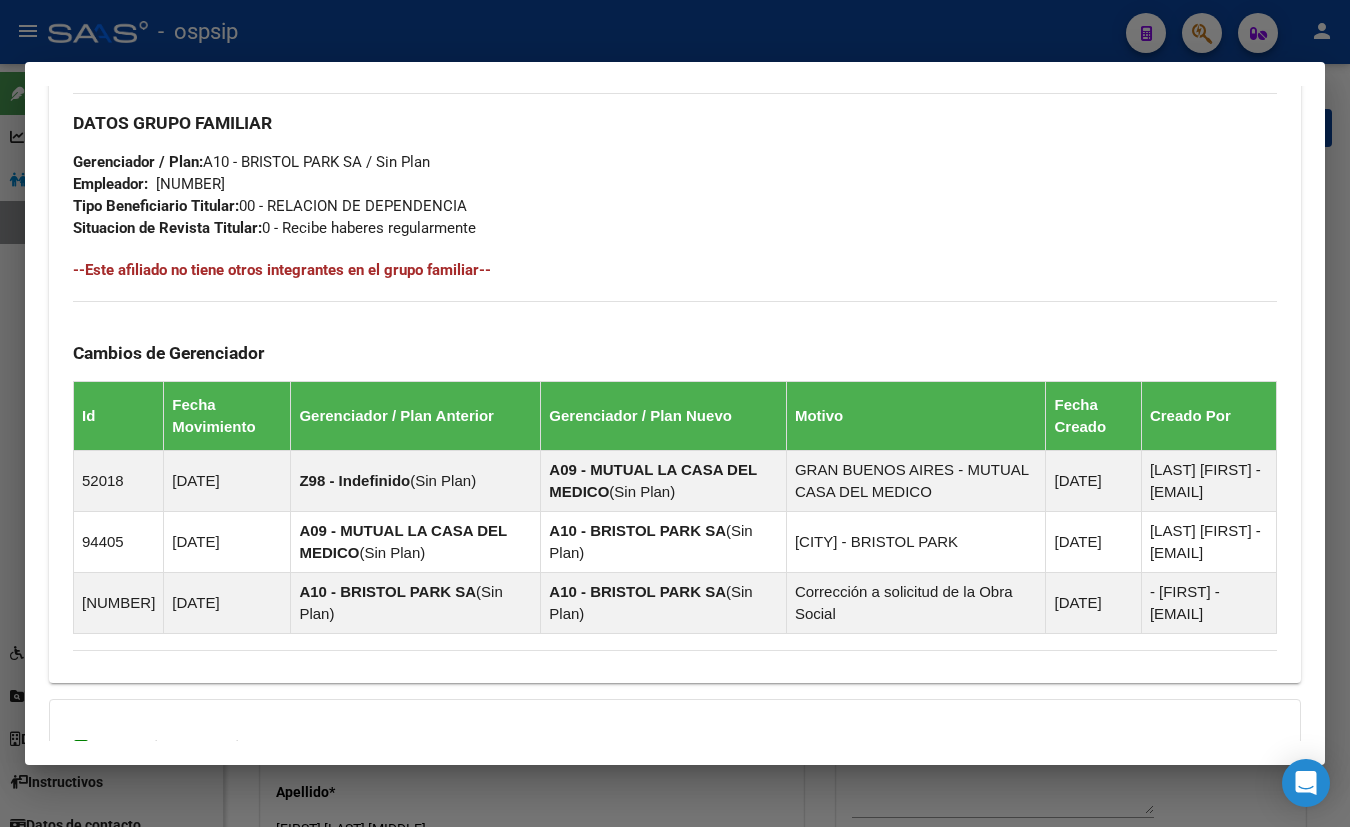 scroll, scrollTop: 607, scrollLeft: 0, axis: vertical 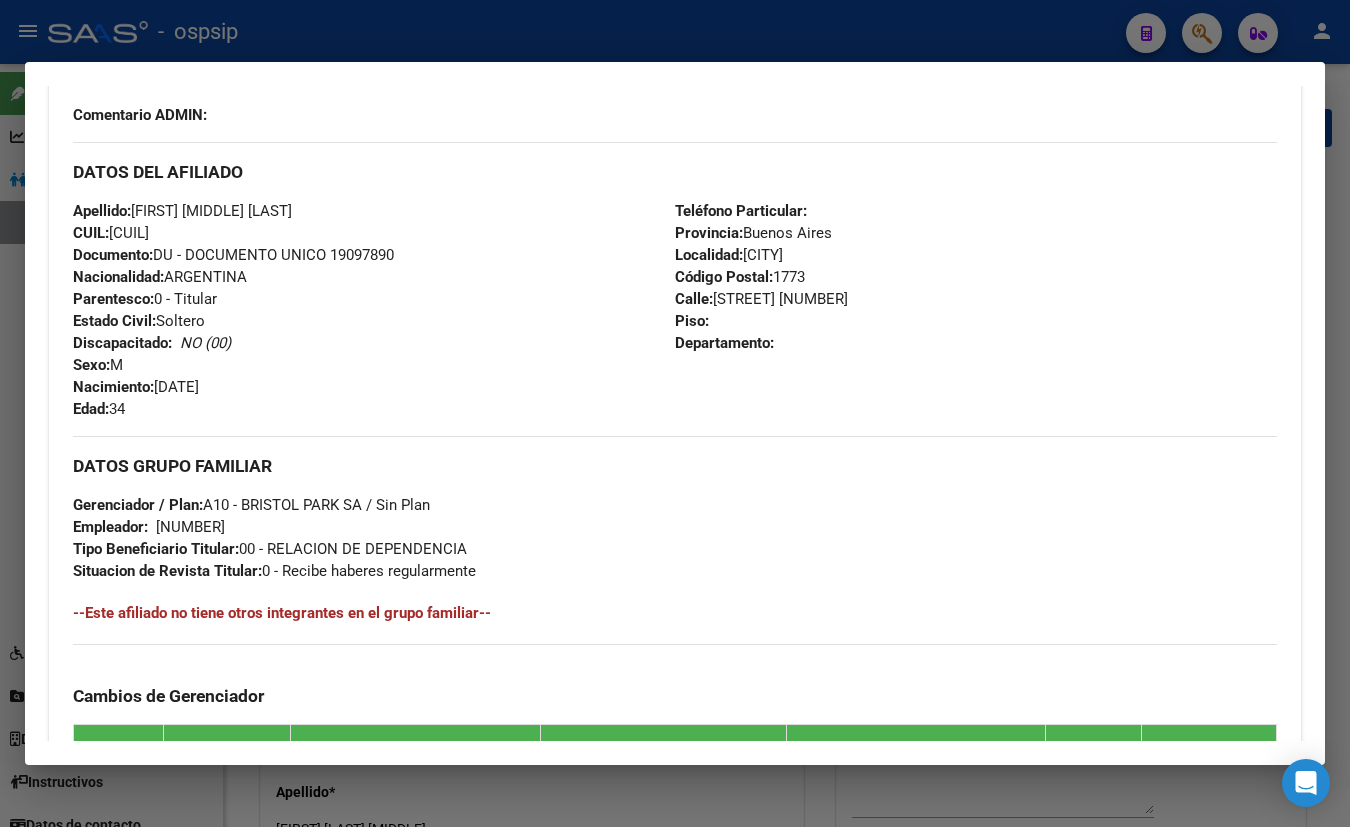 click on "DATOS DEL AFILIADO" at bounding box center (675, 172) 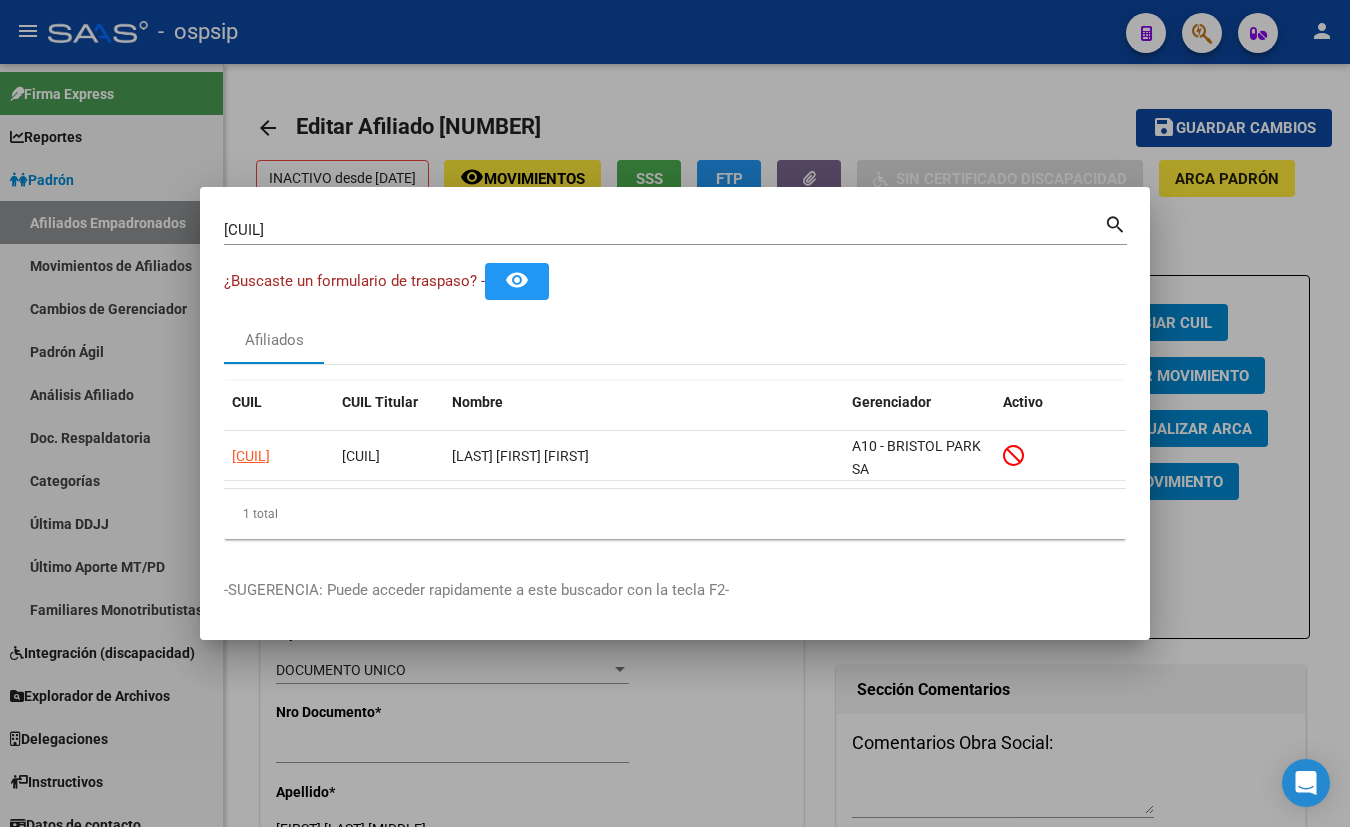 type 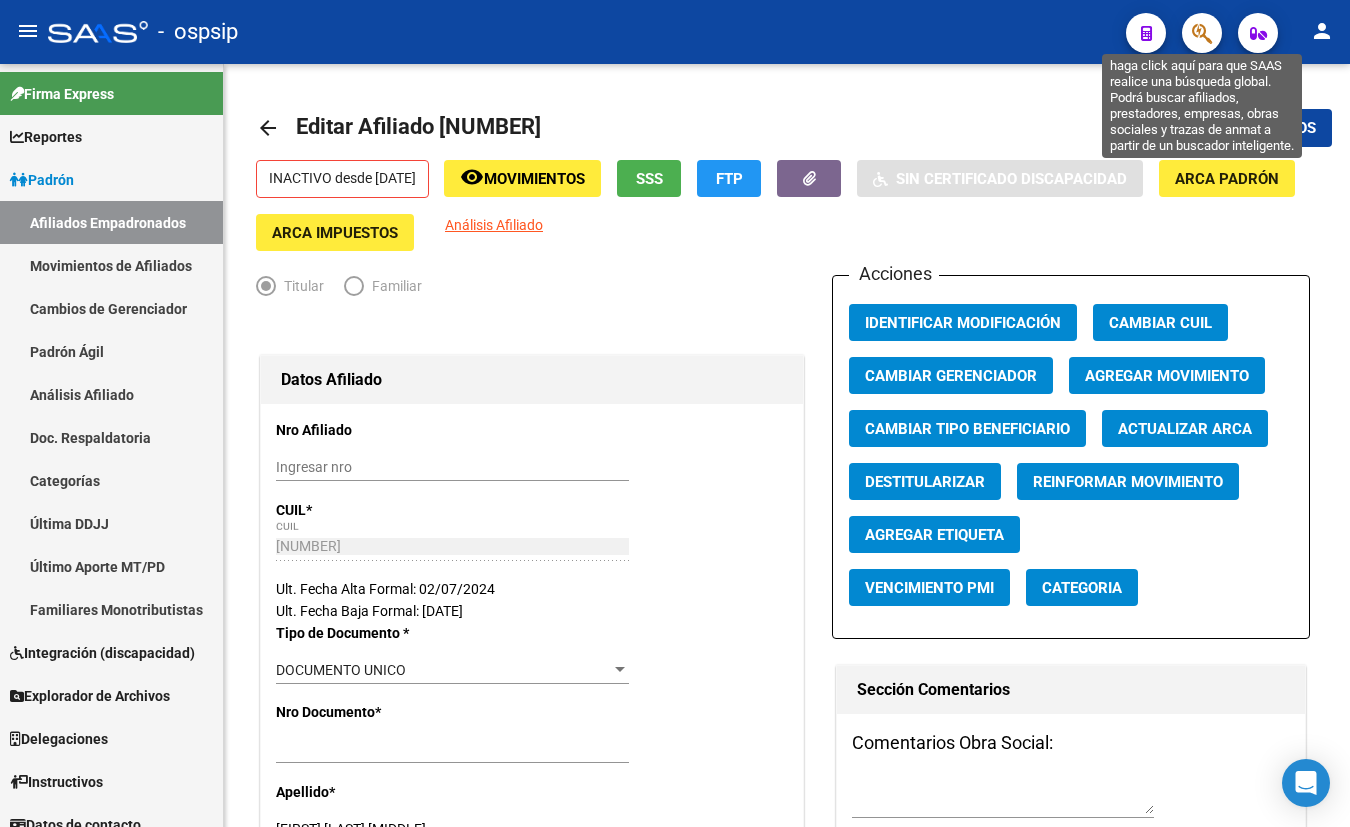 click 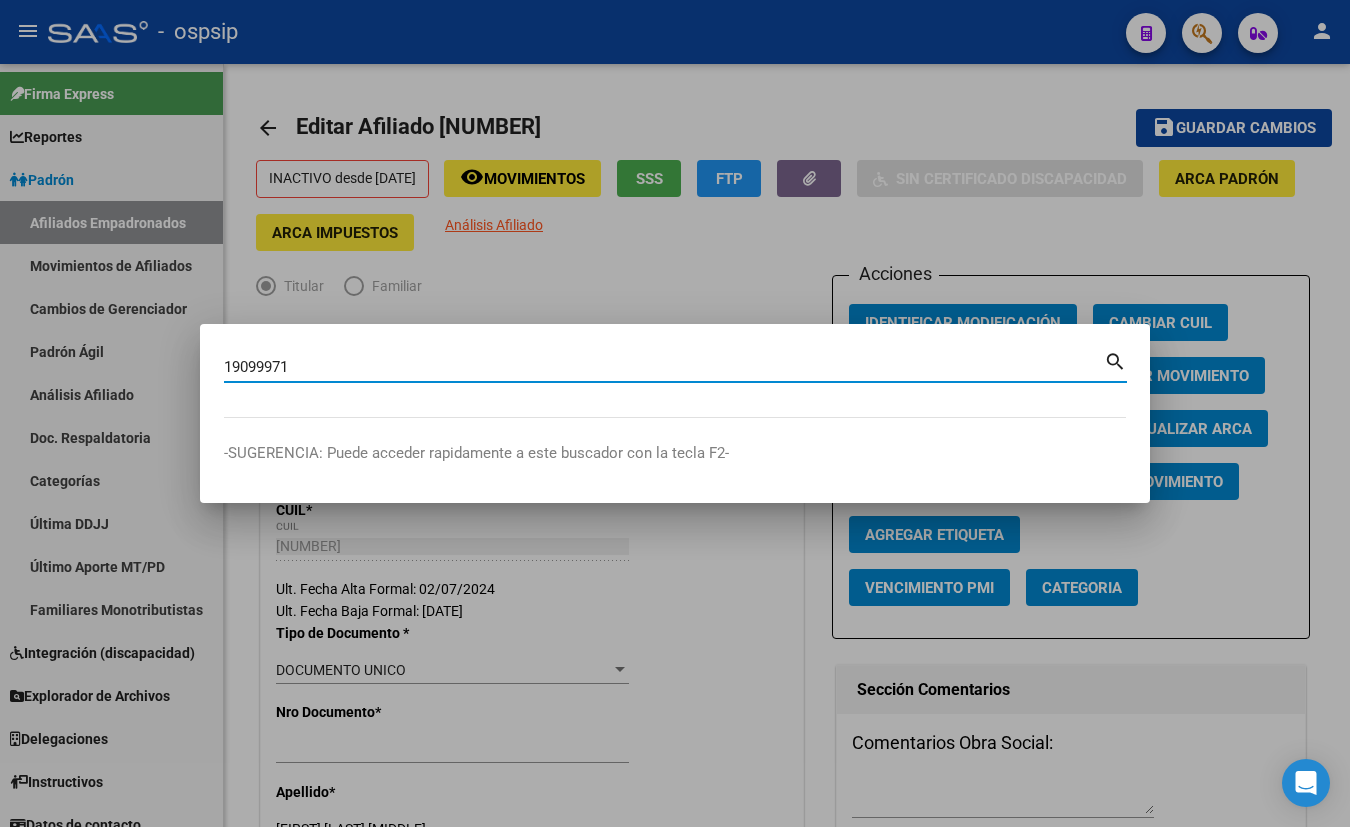 type on "19099971" 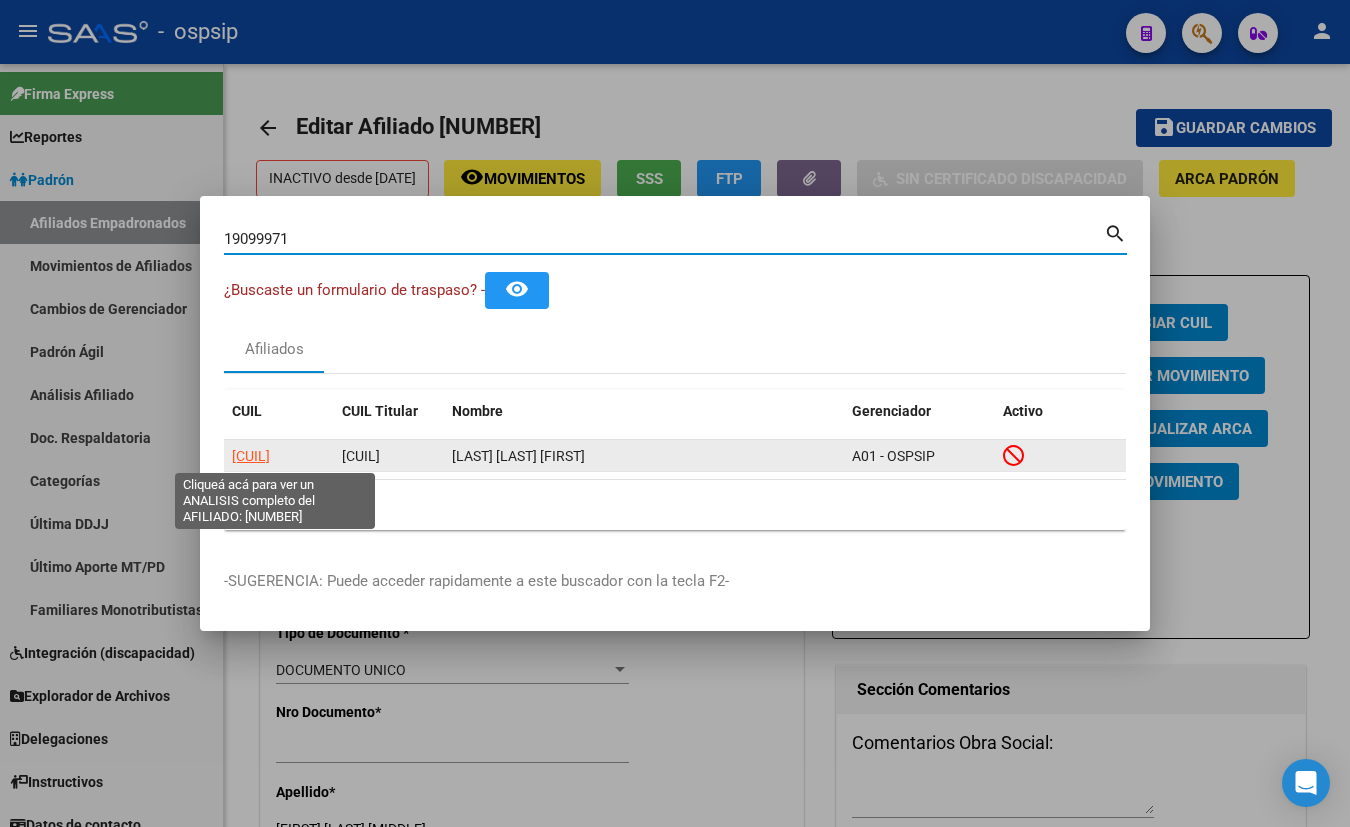 click on "[CUIL]" 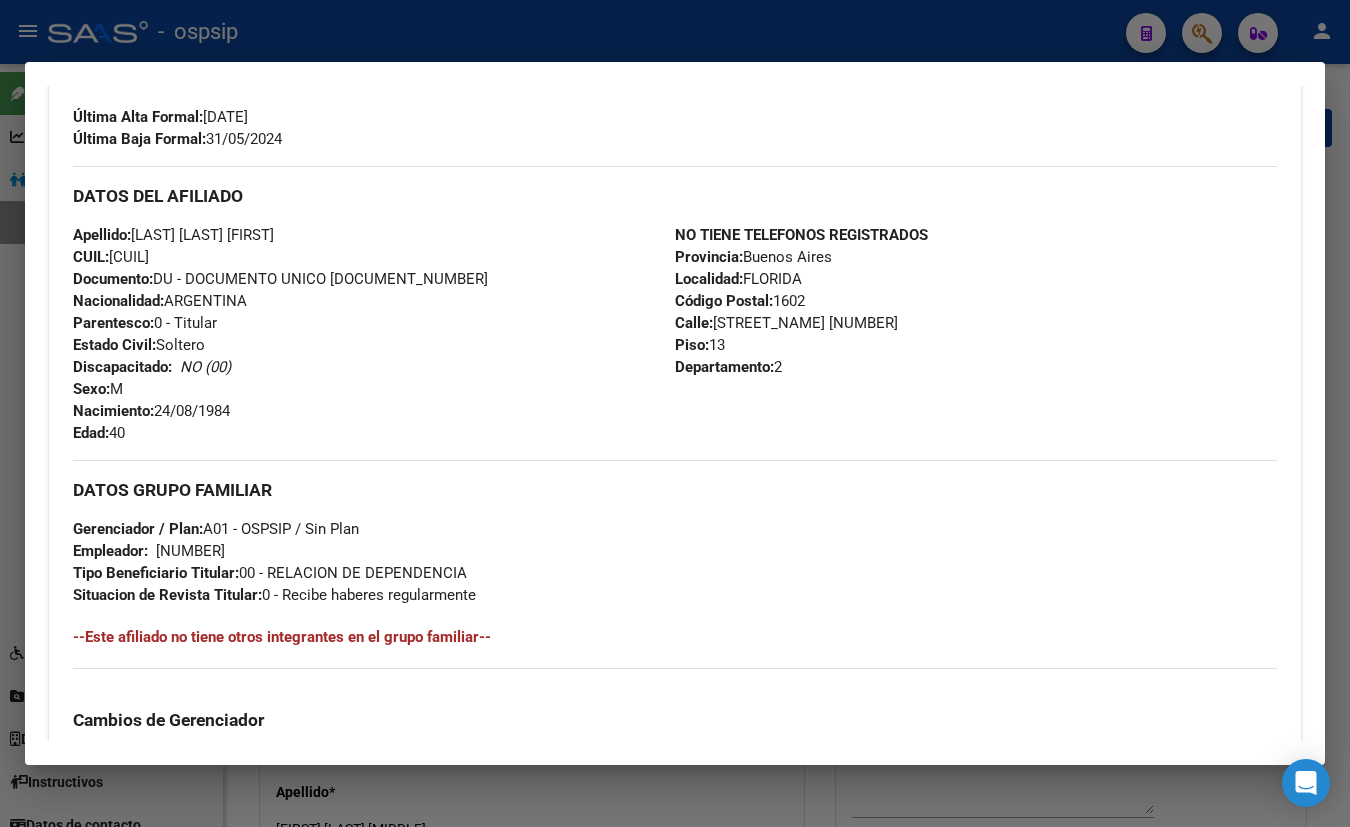 scroll, scrollTop: 949, scrollLeft: 0, axis: vertical 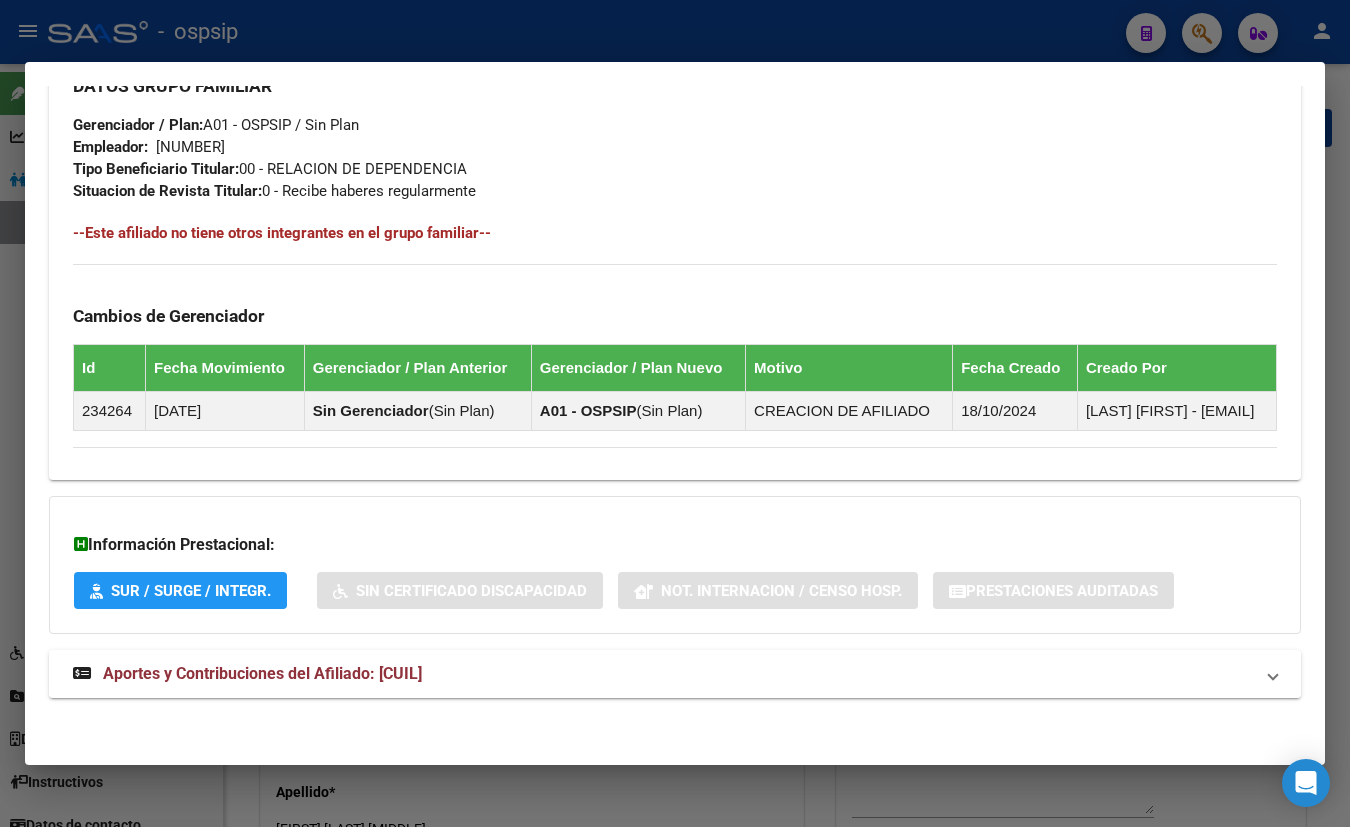 drag, startPoint x: 375, startPoint y: 670, endPoint x: 411, endPoint y: 678, distance: 36.878178 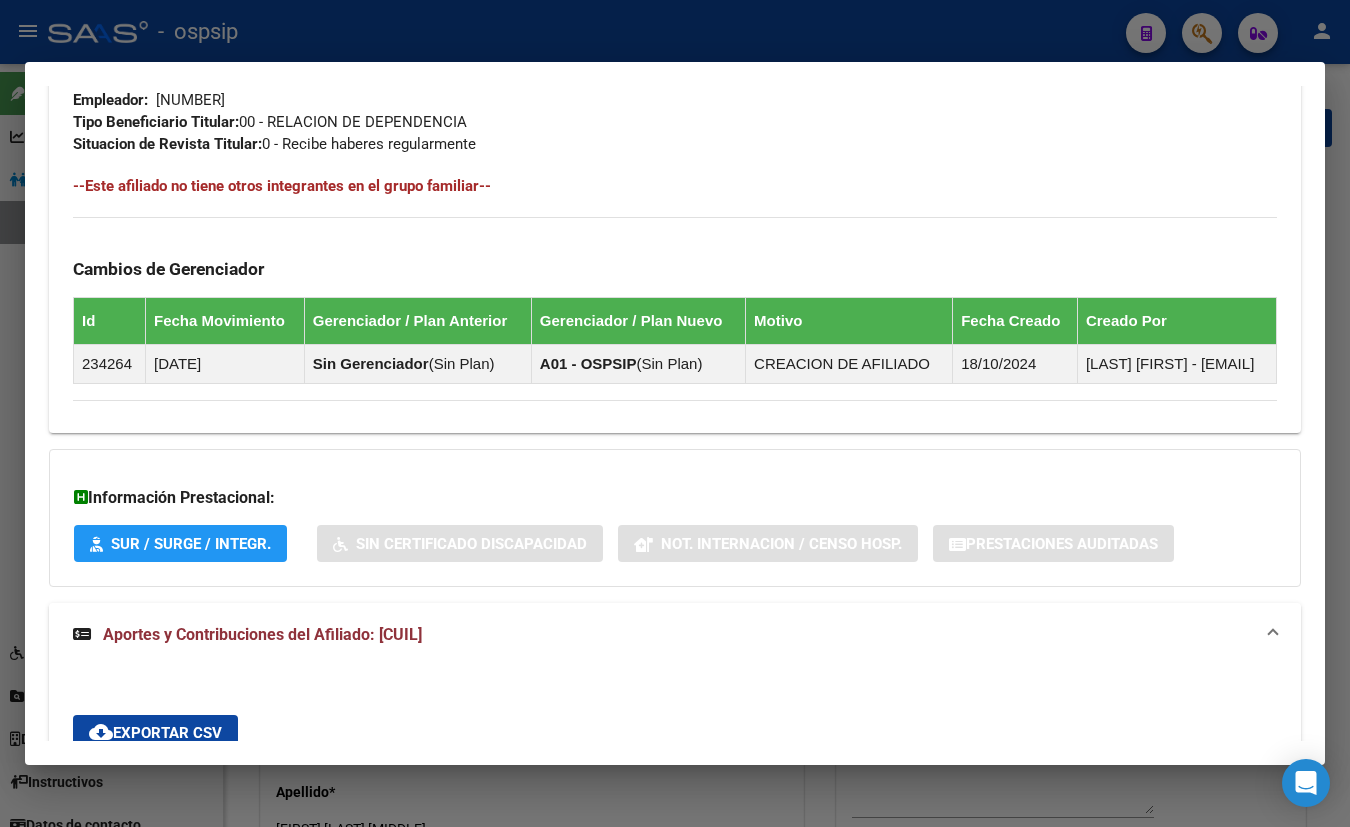 scroll, scrollTop: 450, scrollLeft: 0, axis: vertical 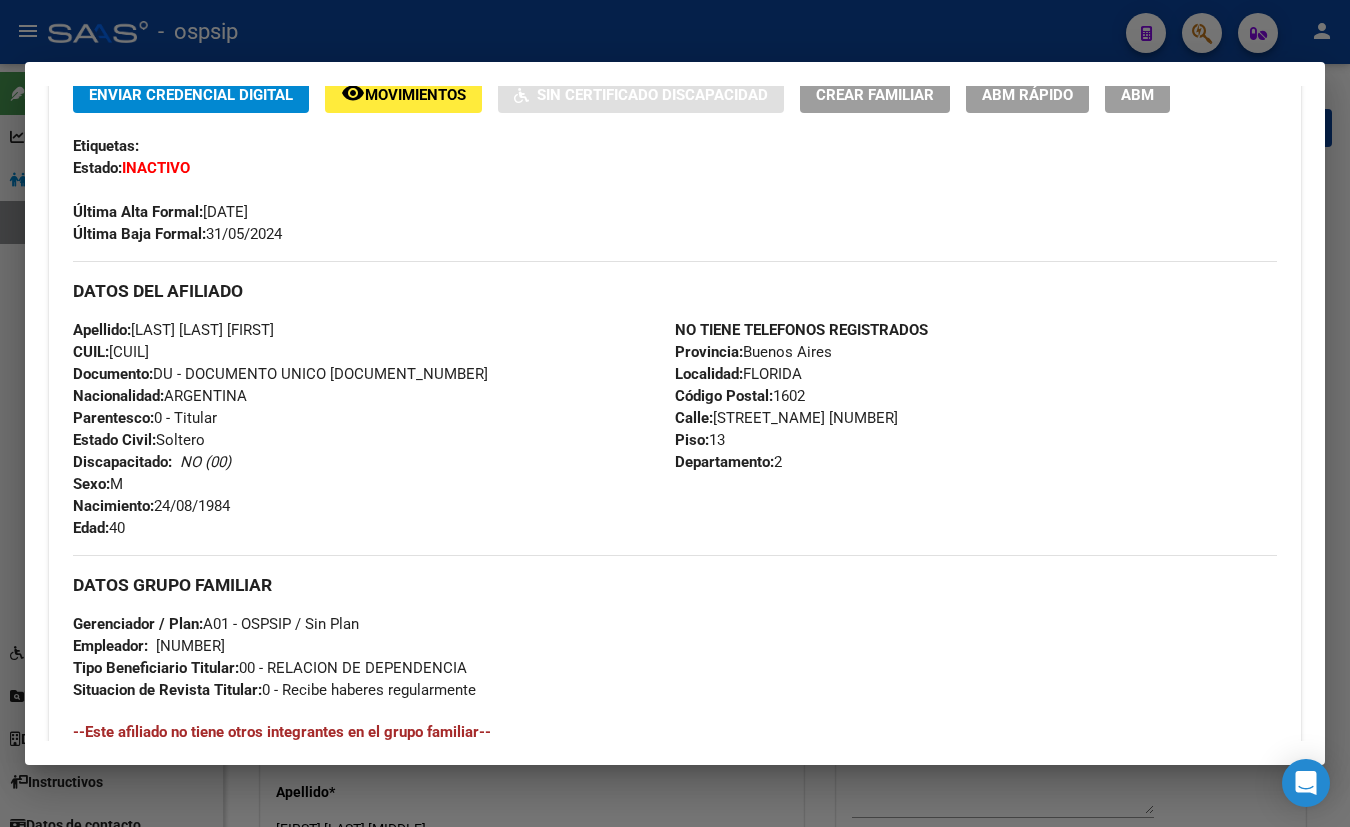drag, startPoint x: 352, startPoint y: 188, endPoint x: 370, endPoint y: 187, distance: 18.027756 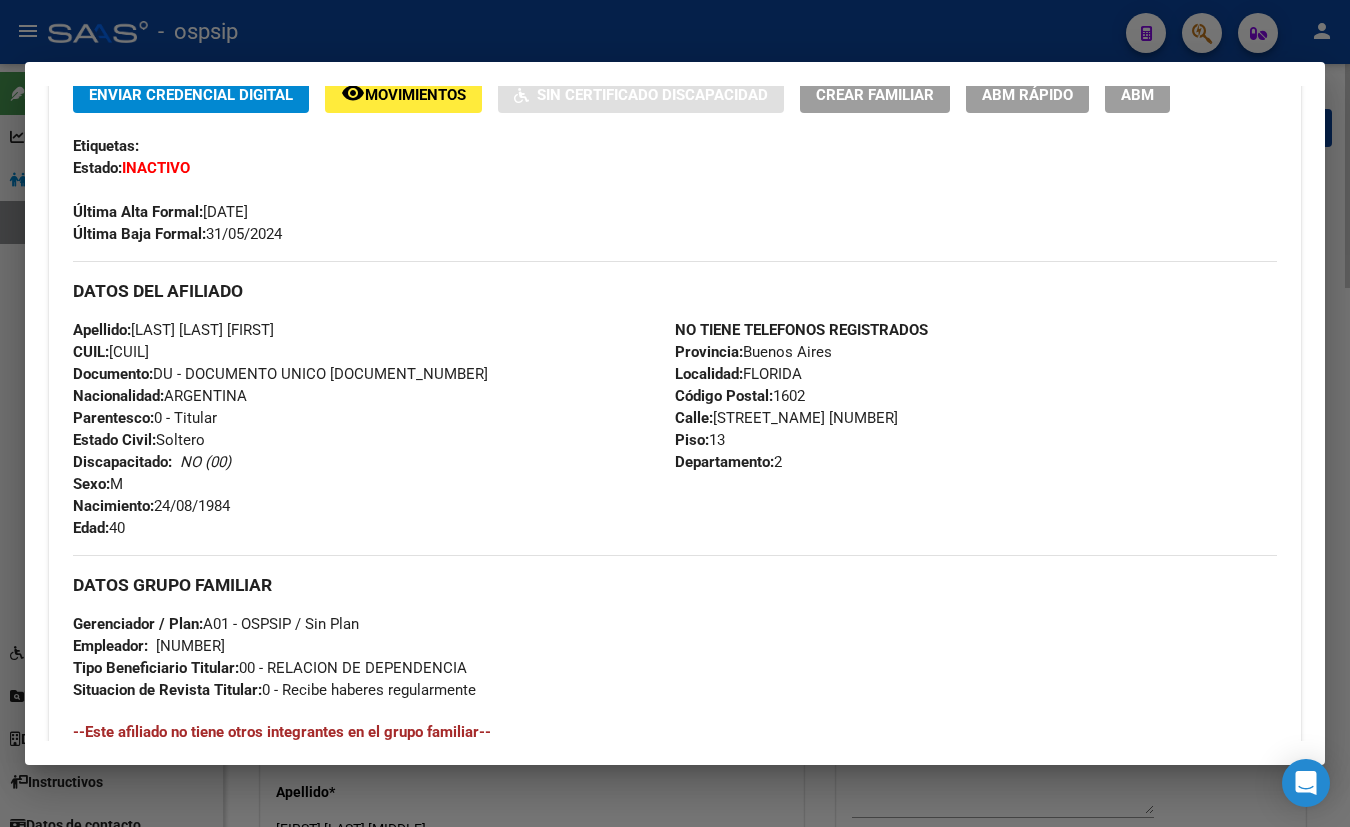 type 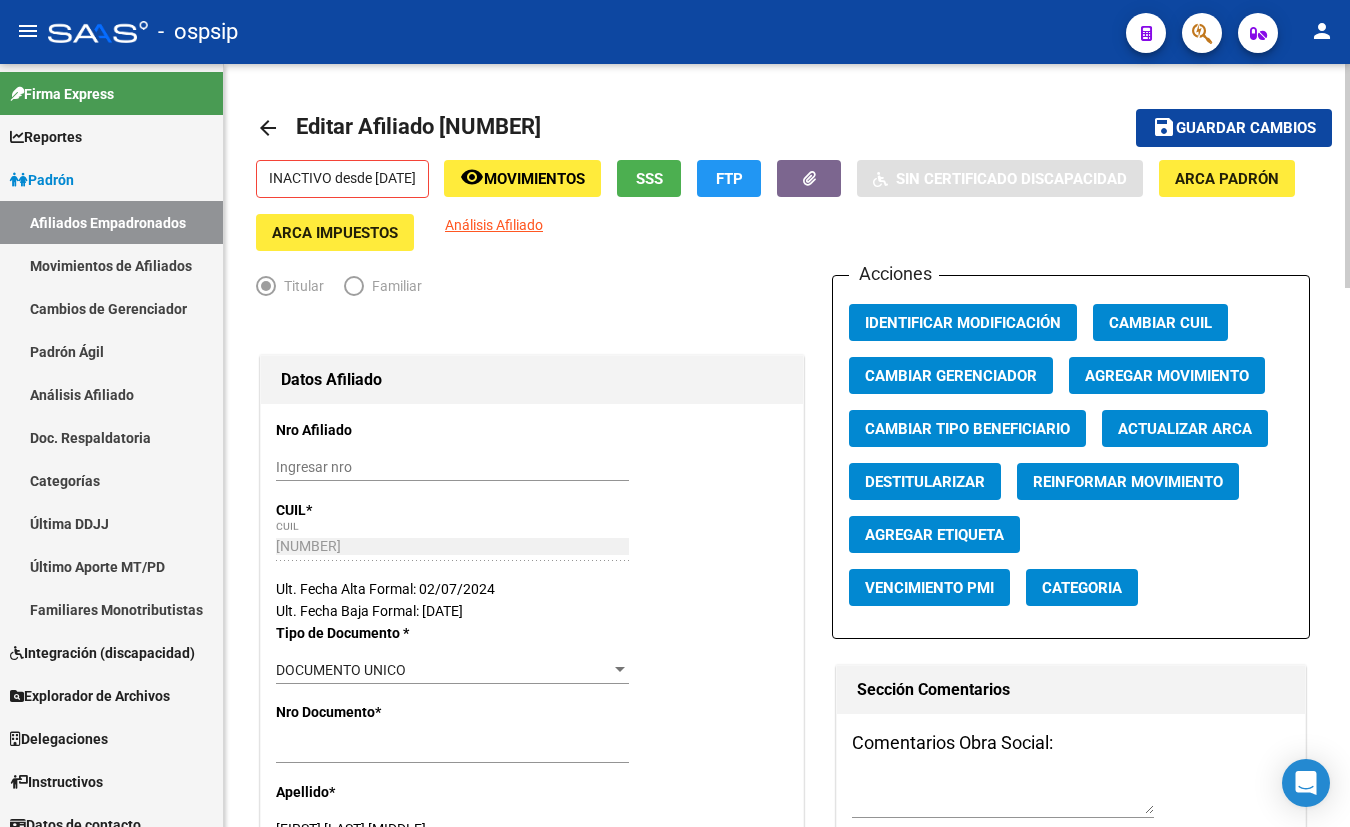 click on "Datos Afiliado Nro Afiliado    Ingresar nro  CUIL  *   [CUIL] CUIL  ARCA Padrón  Ult. Fecha Alta Formal: [DATE]  Ult. Fecha Baja Formal: [DATE]  Tipo de Documento * DOCUMENTO UNICO Seleccionar tipo Nro Documento  *   [NUMBER] Ingresar nro  Apellido  *   [LAST] [FIRST] [LAST] Ingresar apellido  Nombre  *   Ingresar nombre  Fecha de nacimiento  *   [DATE] Ingresar fecha   Parentesco * Titular Seleccionar parentesco  Estado Civil * Soltero Seleccionar tipo  Sexo * Masculino Seleccionar sexo  Nacionalidad * Seleccionar tipo Seleccionar tipo  Discapacitado * No discapacitado Seleccionar tipo Vencimiento Certificado Estudio    Ingresar fecha   Tipo domicilio * Domicilio Completo Seleccionar tipo domicilio  Provincia * Buenos Aires Seleccionar provincia Localidad  *   QUILMES OESTE Ingresar el nombre  Codigo Postal  *   [POSTAL_CODE] Ingresar el codigo  Calle  *   CALLE 816 780 Ingresar calle  Numero  *   Ingresar nro  Piso    Ingresar piso  Departamento    Ingresar depto  Teléfono celular" 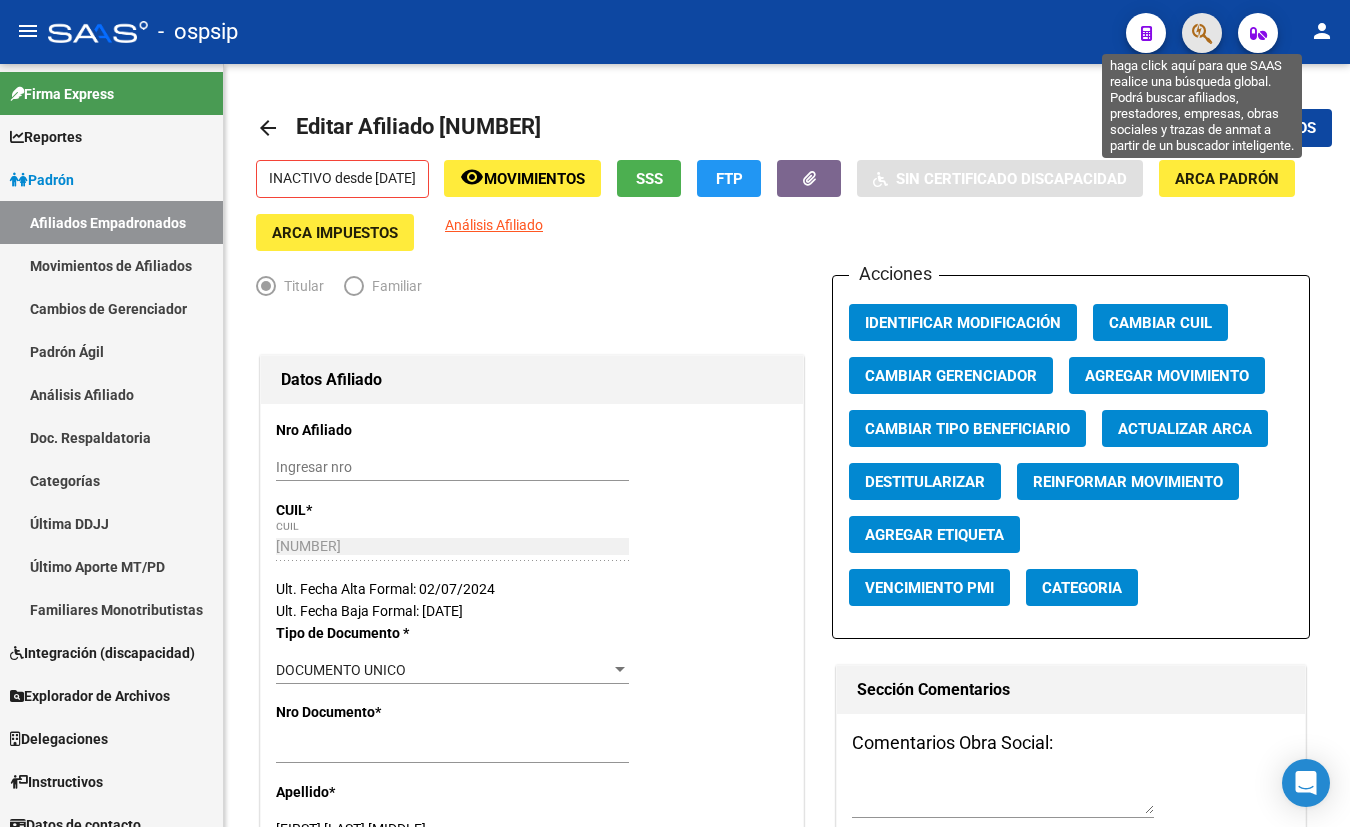click 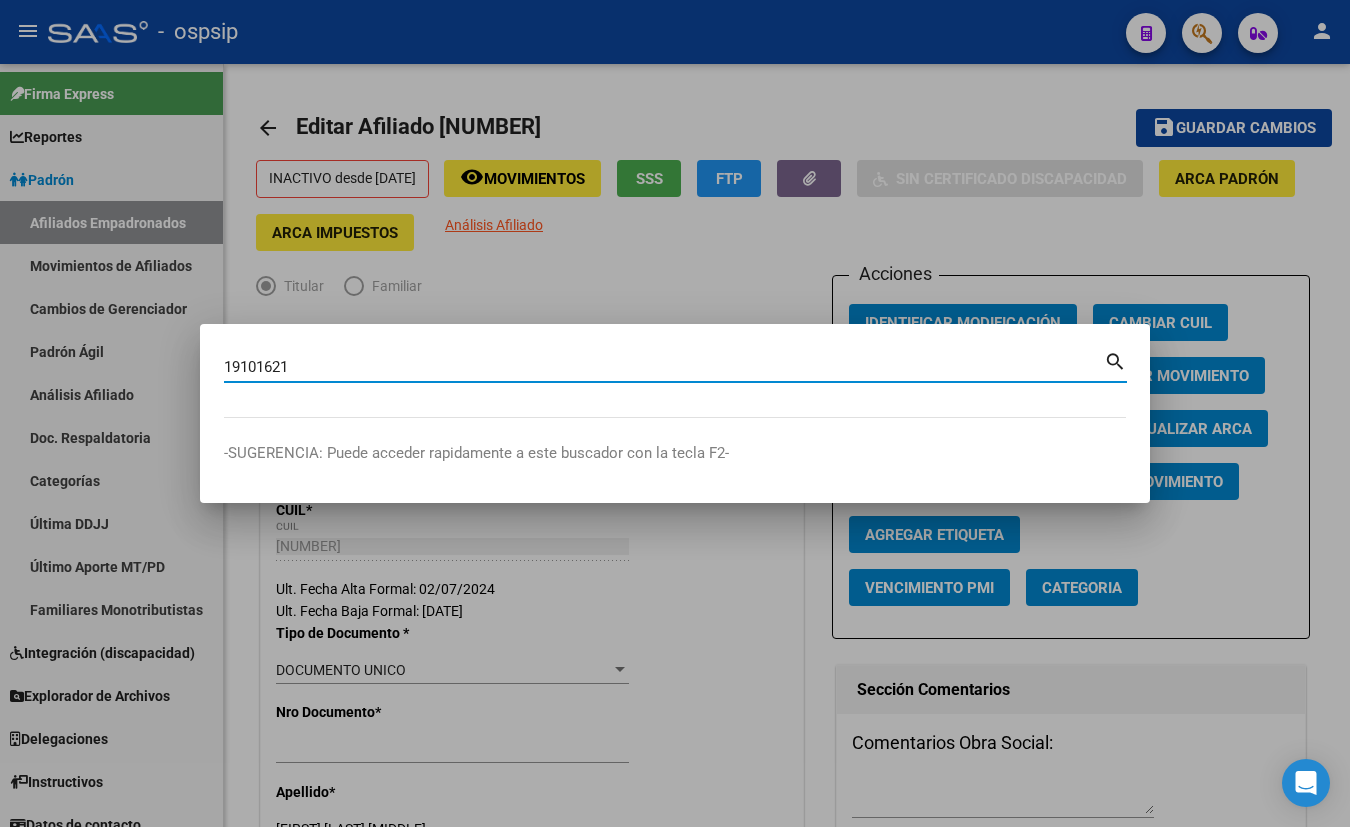 type on "19101621" 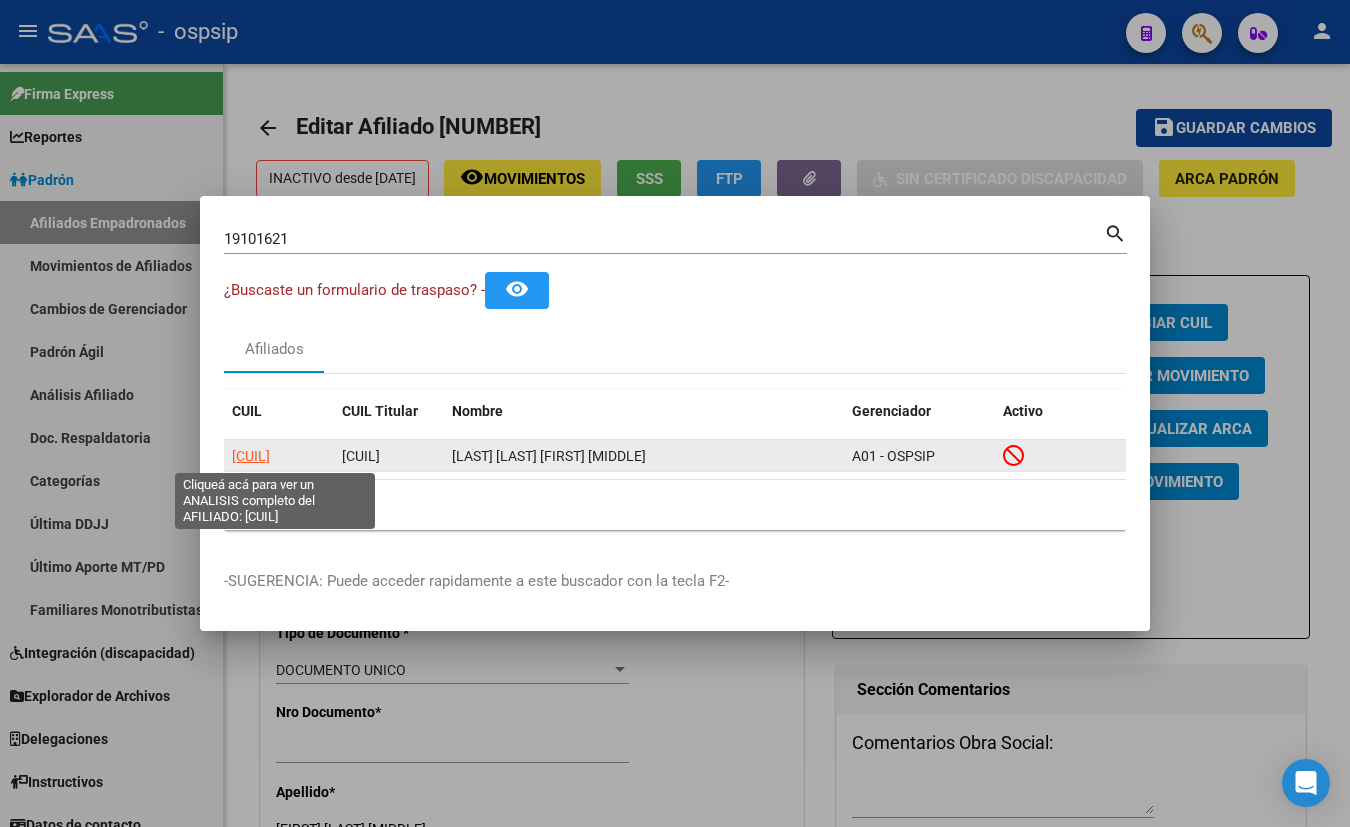 click on "[CUIL]" 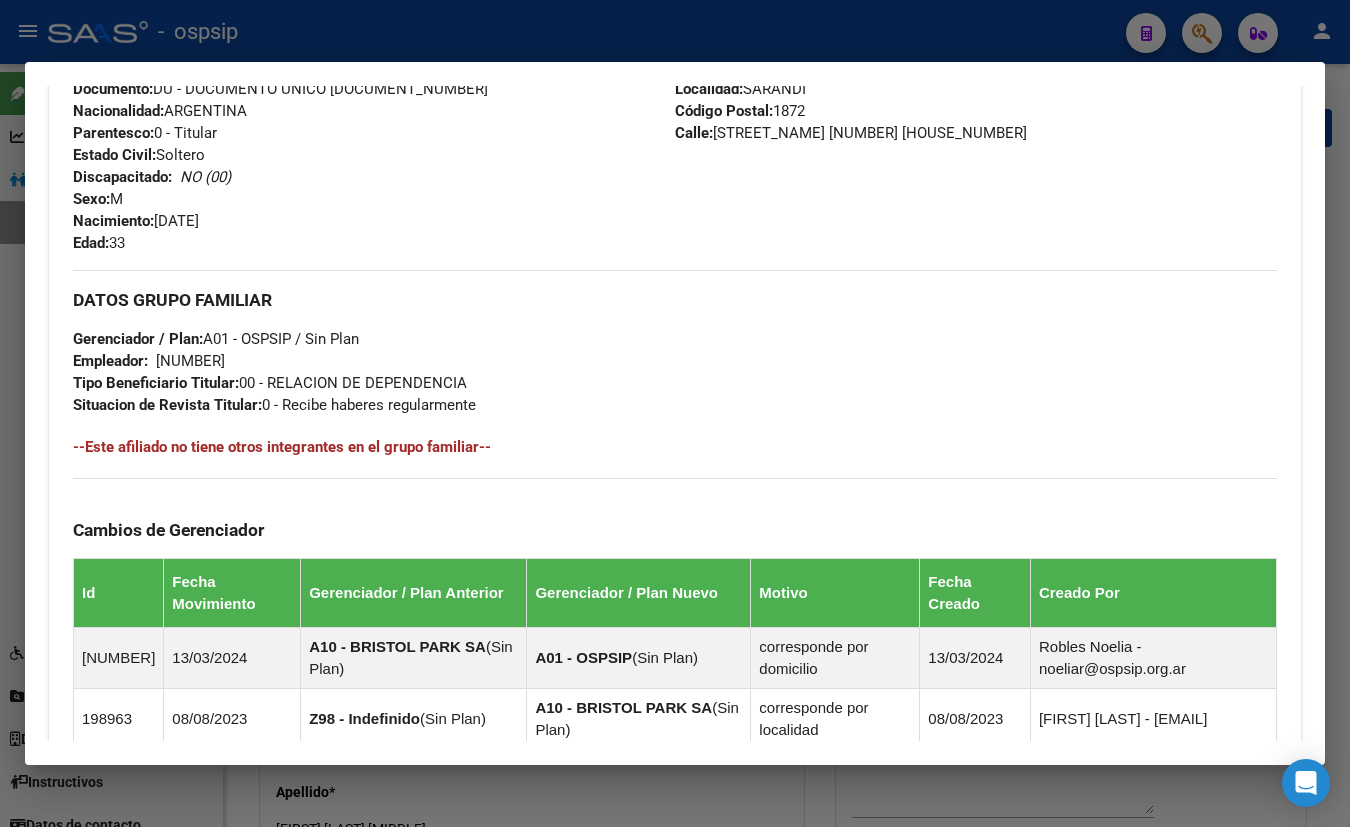 scroll, scrollTop: 1053, scrollLeft: 0, axis: vertical 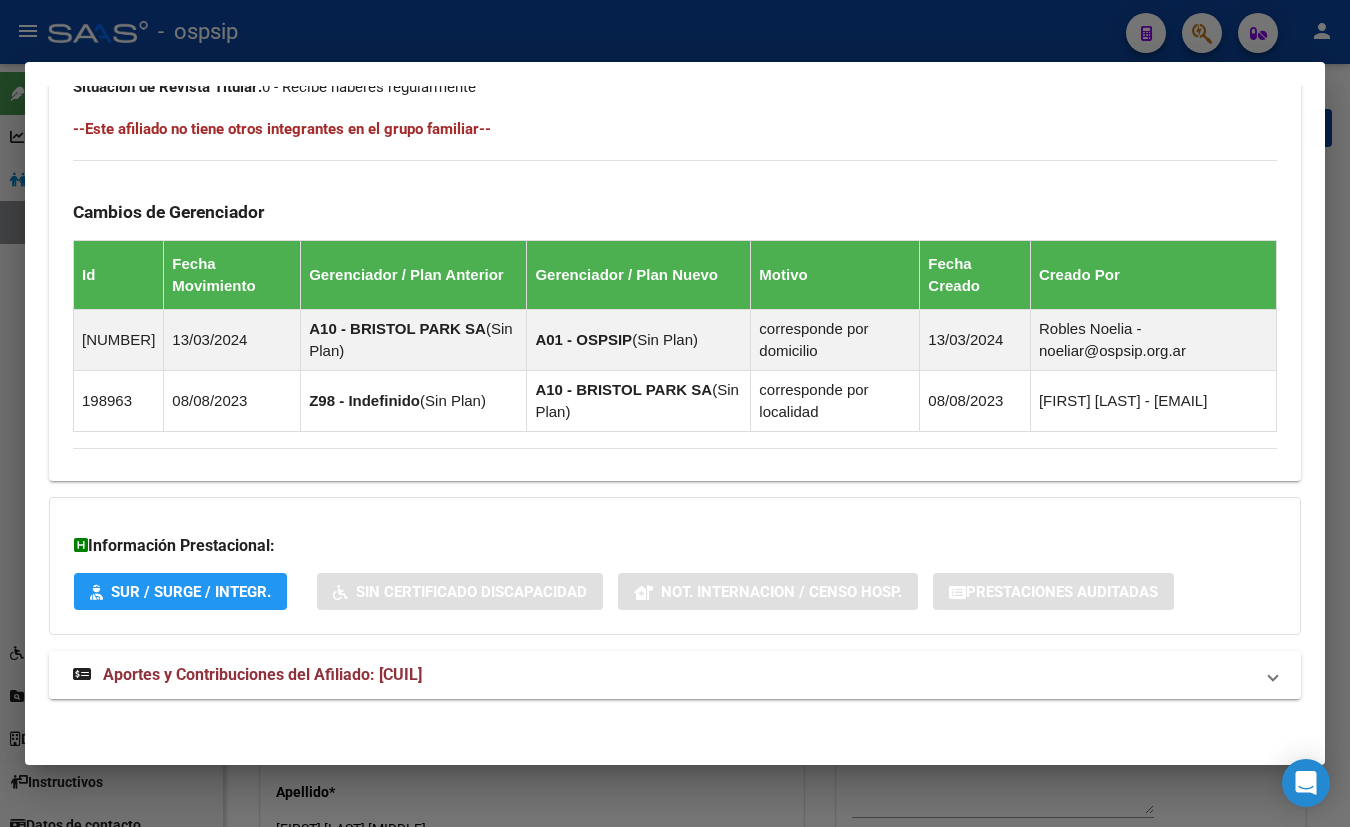 click on "Aportes y Contribuciones del Afiliado: [CUIL]" at bounding box center (262, 674) 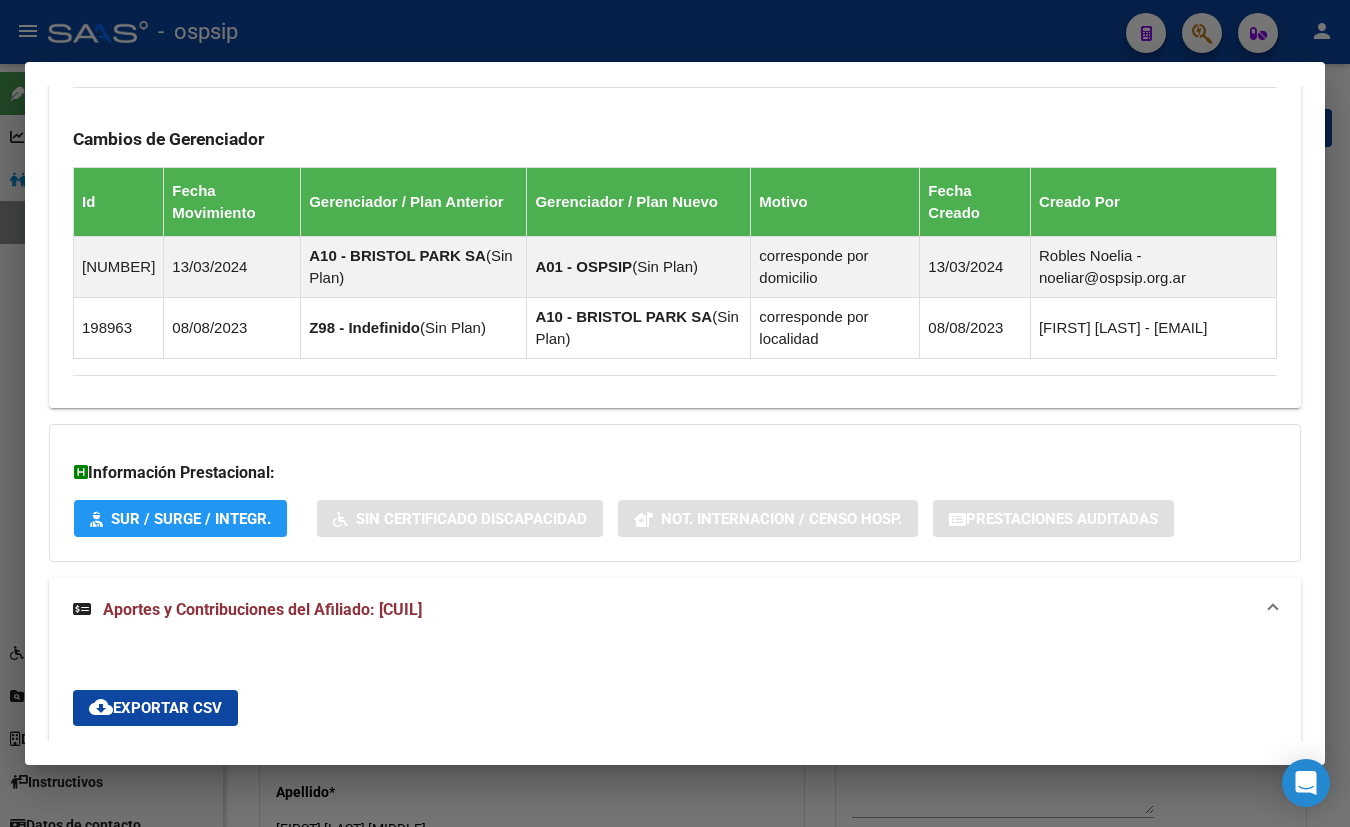 scroll, scrollTop: 490, scrollLeft: 0, axis: vertical 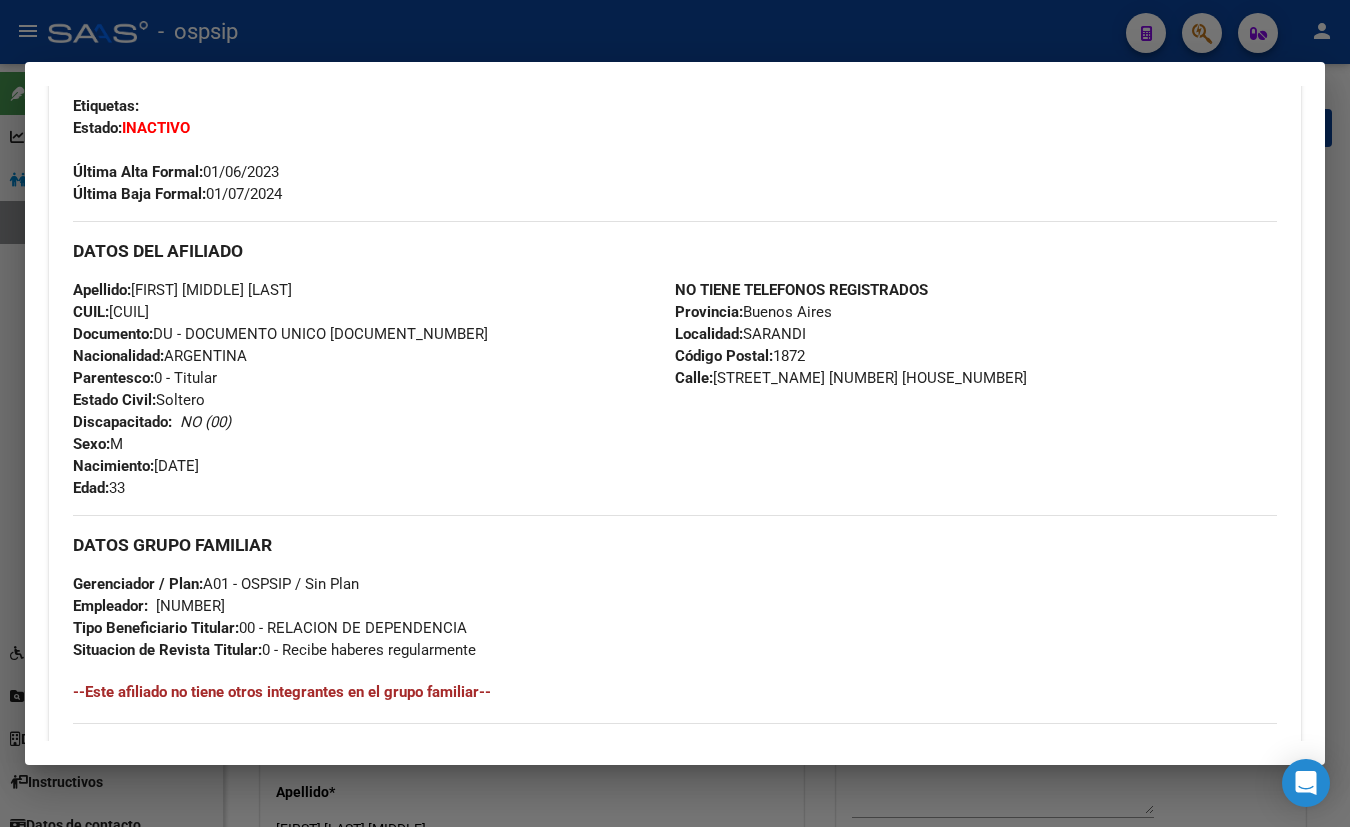 drag, startPoint x: 309, startPoint y: 120, endPoint x: 458, endPoint y: 206, distance: 172.03778 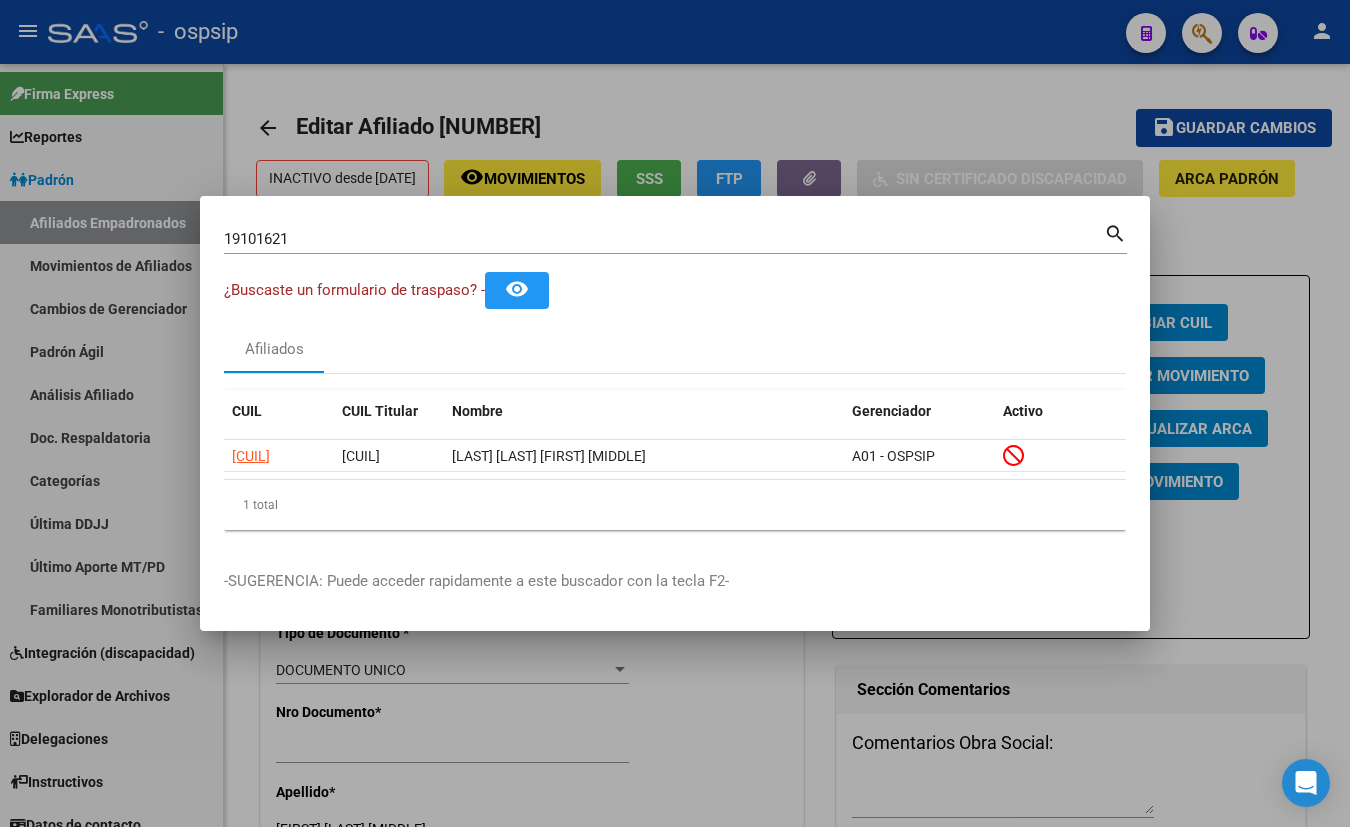 type 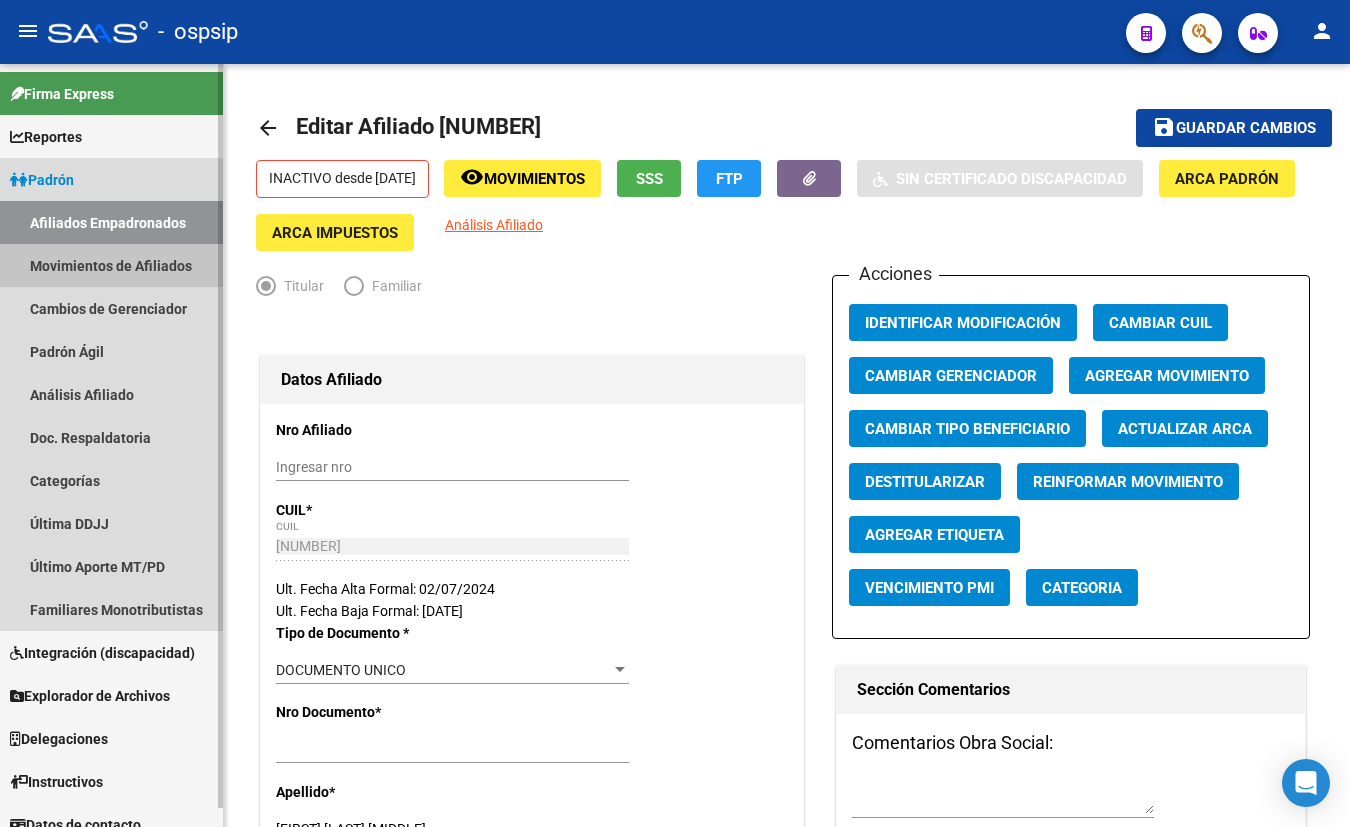 click on "Movimientos de Afiliados" at bounding box center [111, 265] 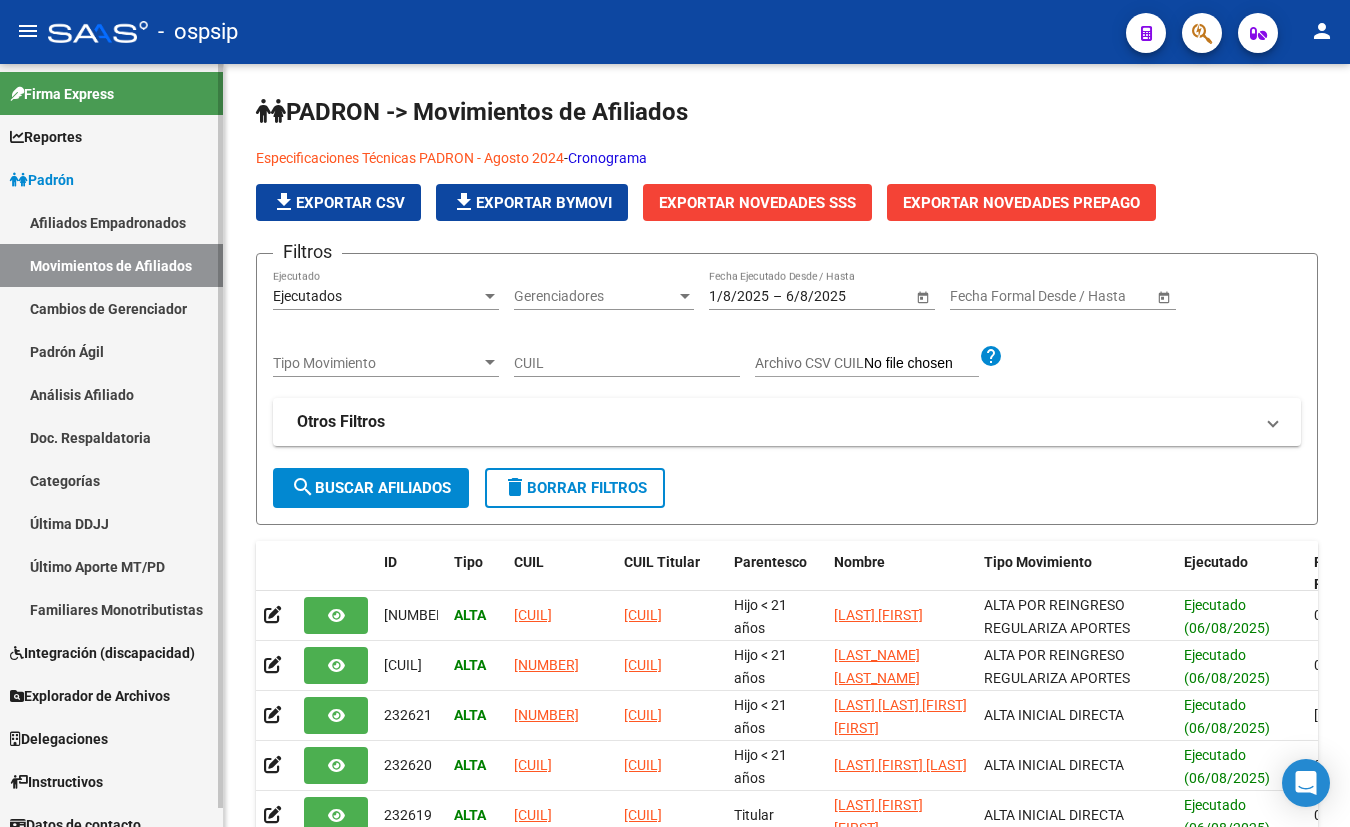 click on "Cambios de Gerenciador" at bounding box center (111, 308) 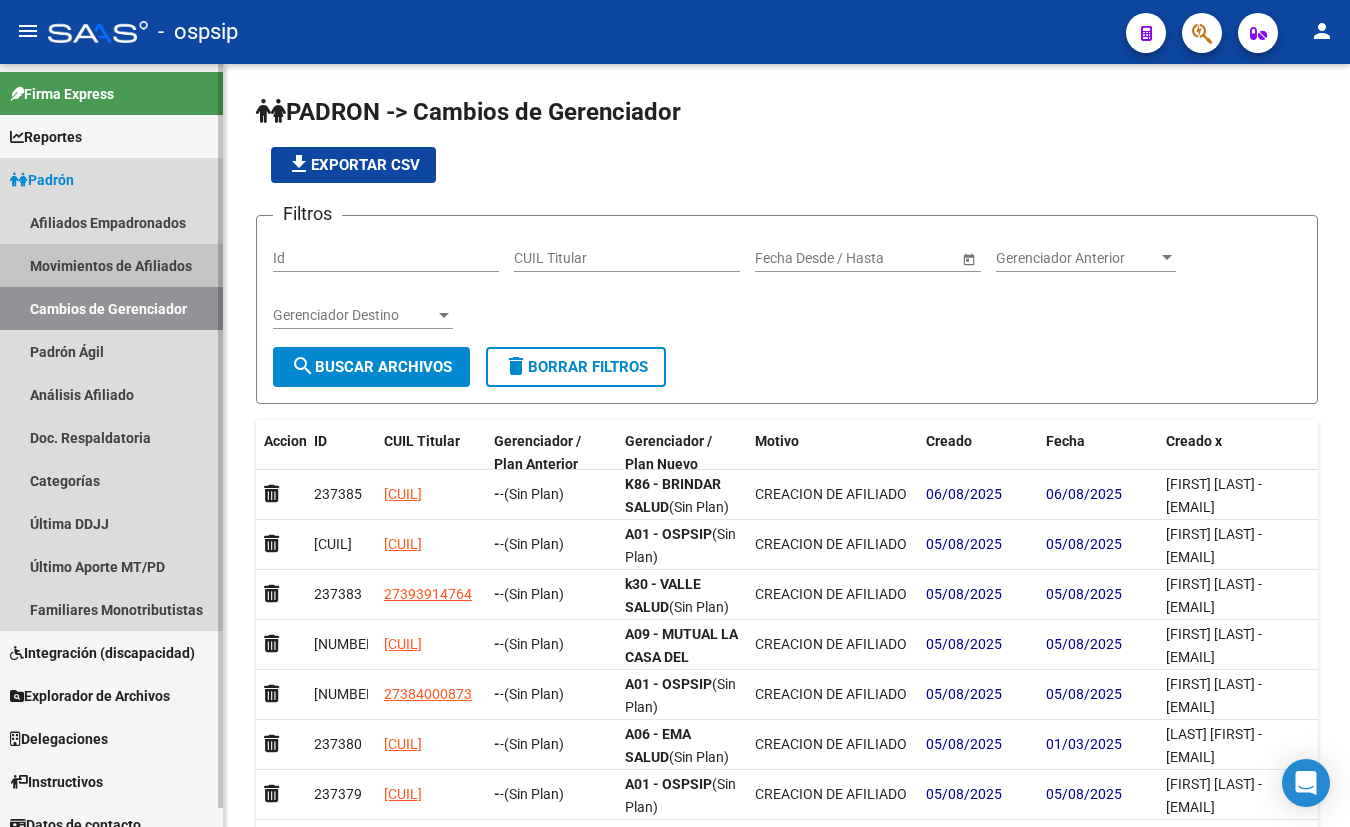 click on "Movimientos de Afiliados" at bounding box center (111, 265) 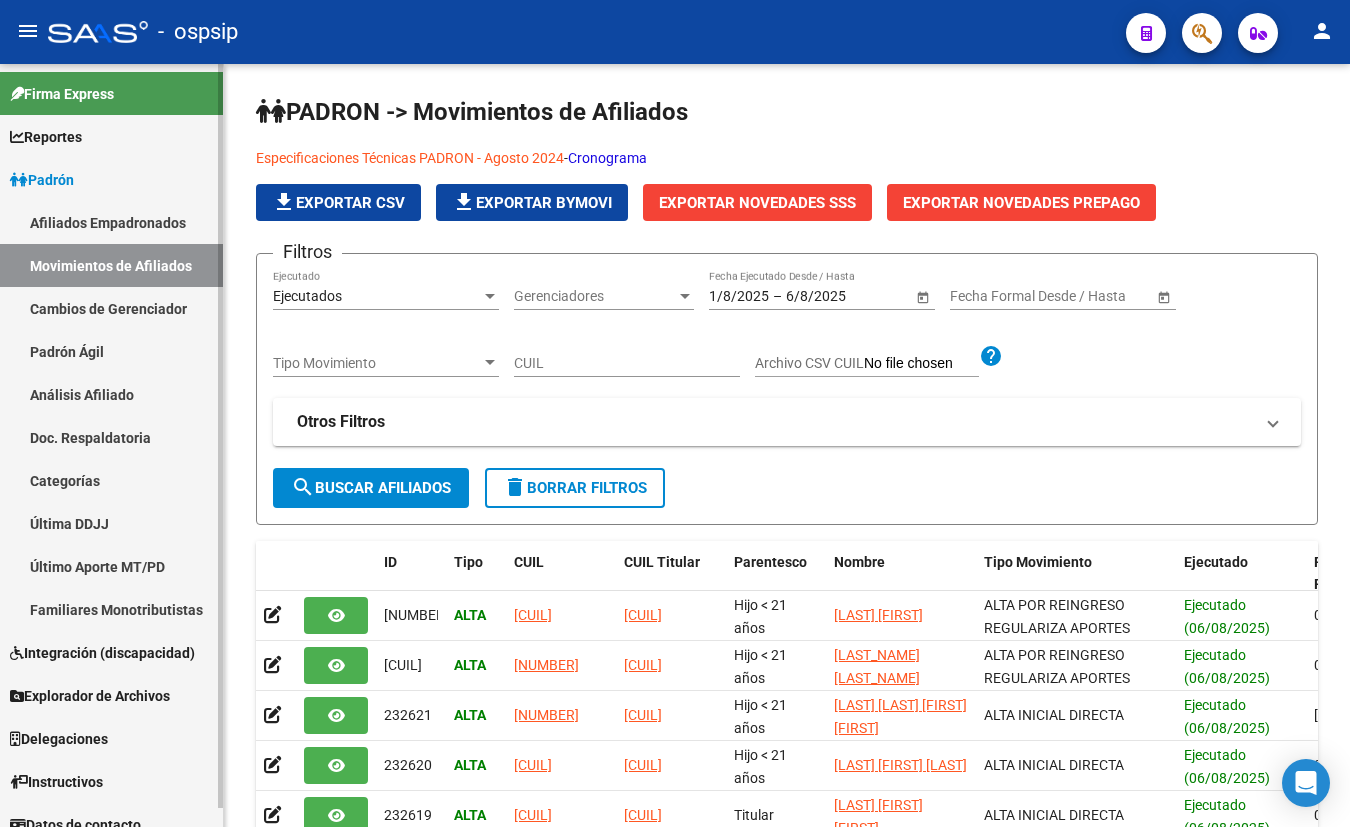 click on "Afiliados Empadronados" at bounding box center (111, 222) 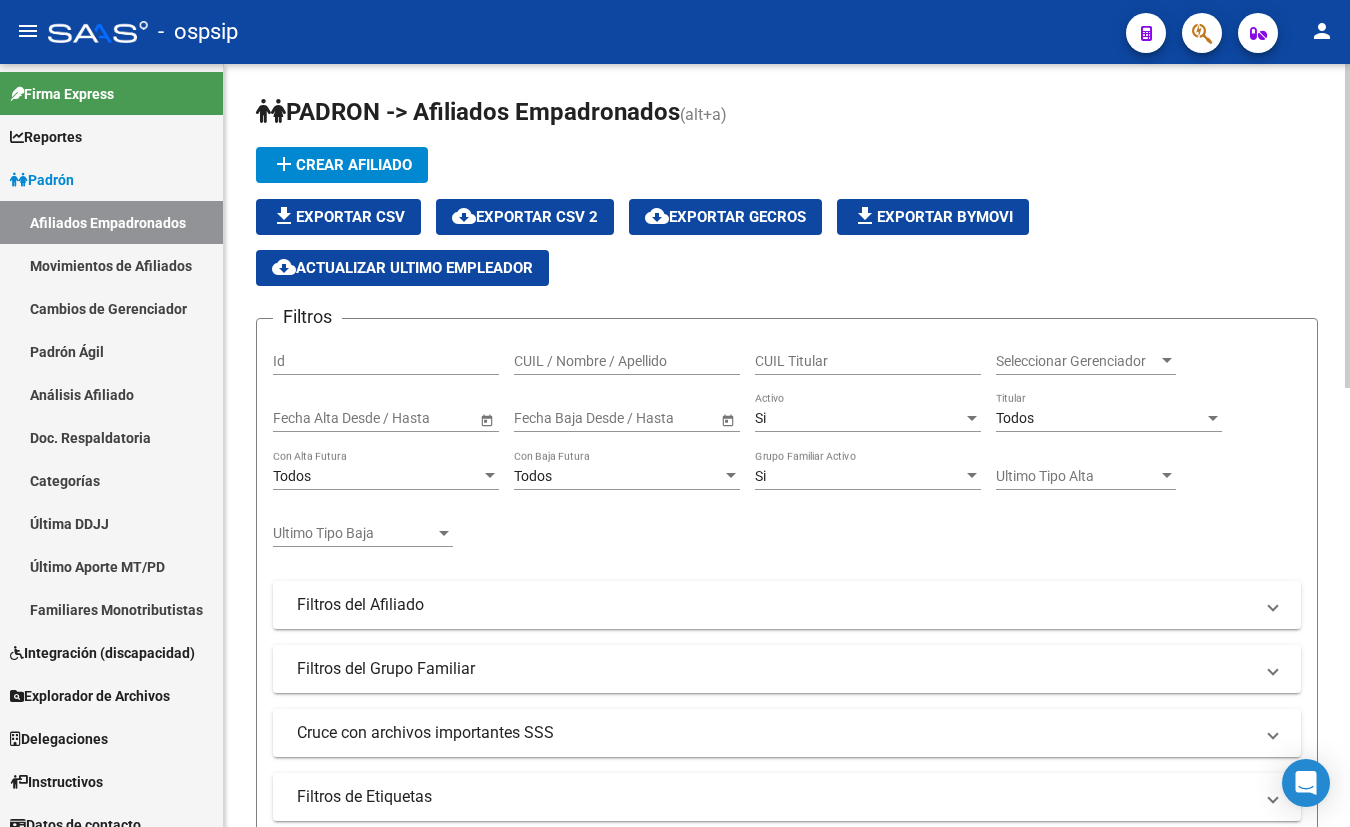 click on "Seleccionar Gerenciador" at bounding box center [1077, 361] 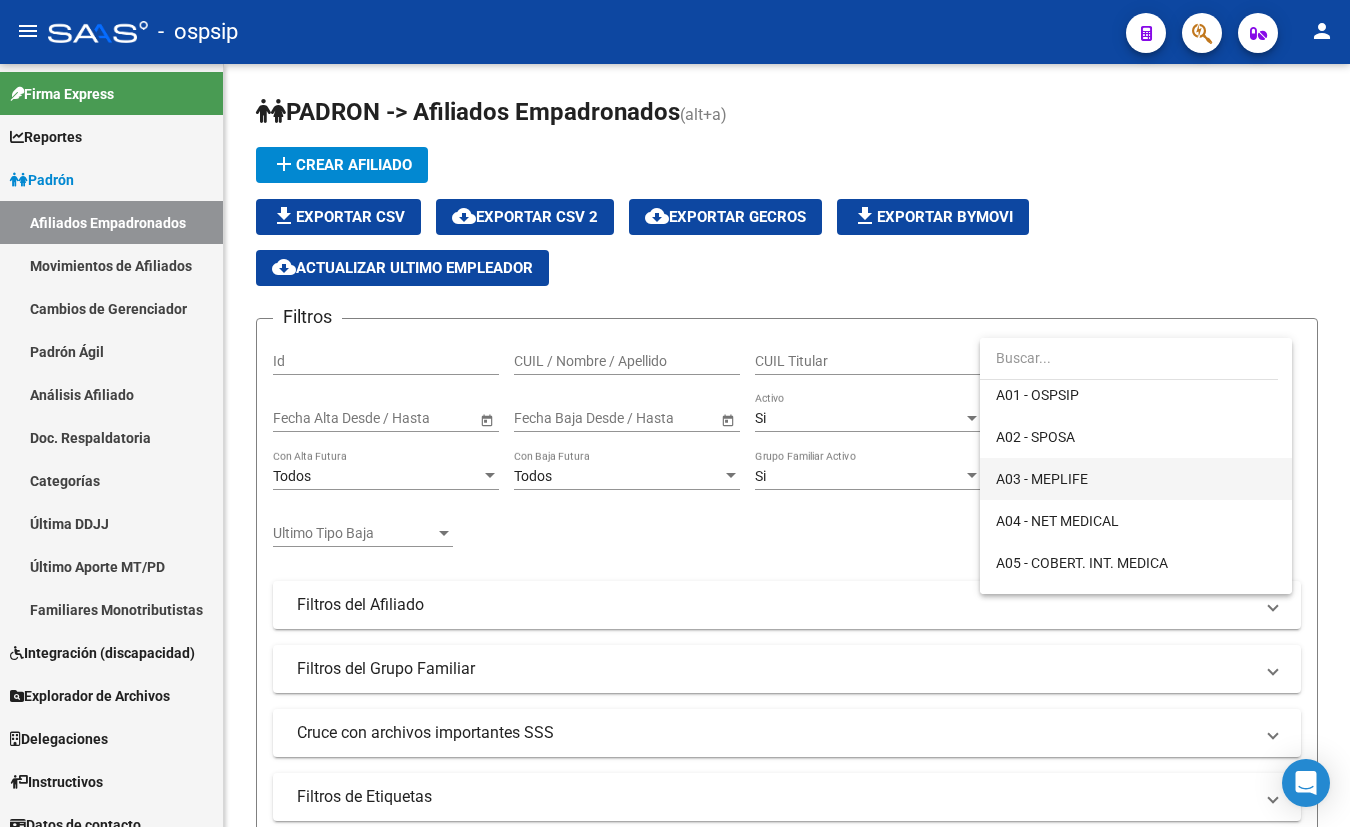 scroll, scrollTop: 181, scrollLeft: 0, axis: vertical 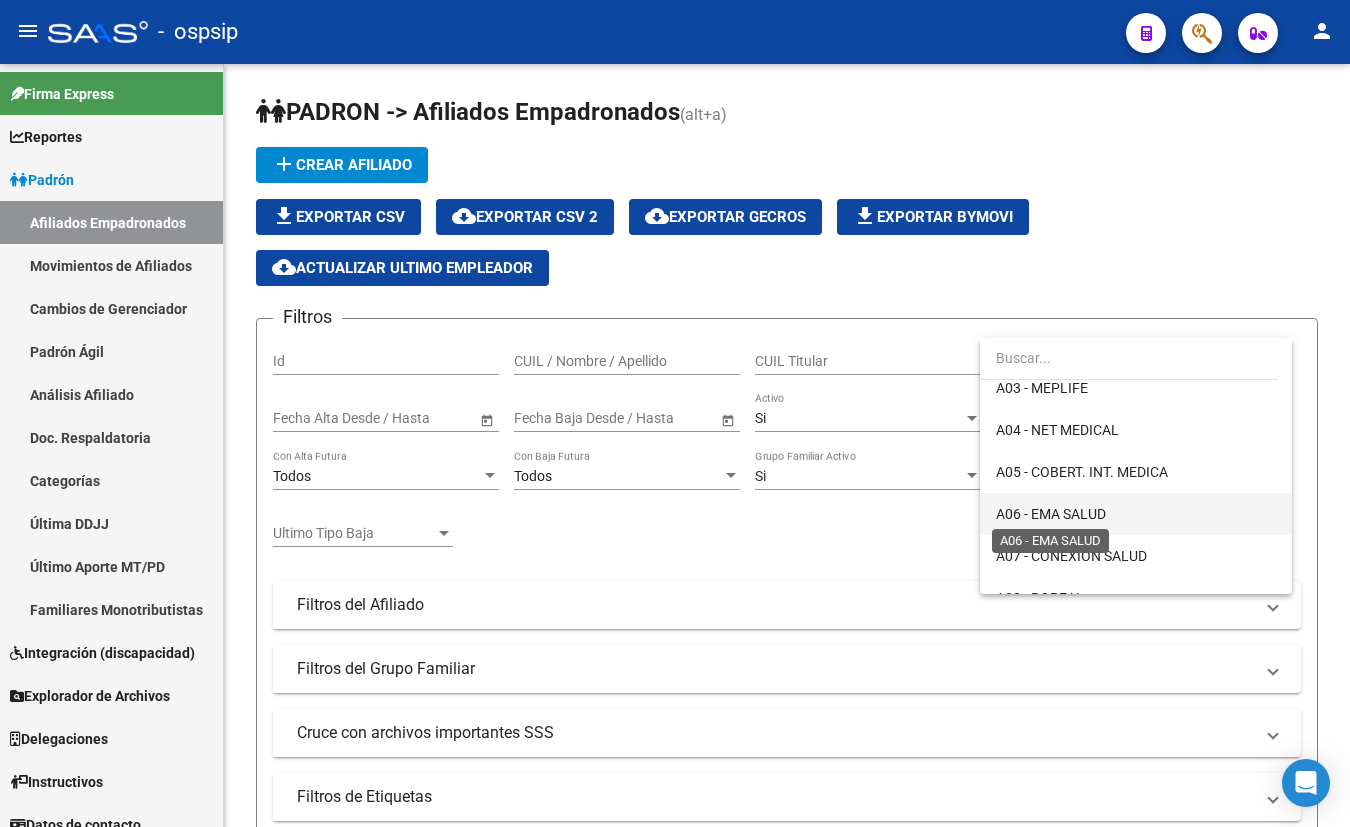 click on "A06 - EMA SALUD" at bounding box center [1051, 514] 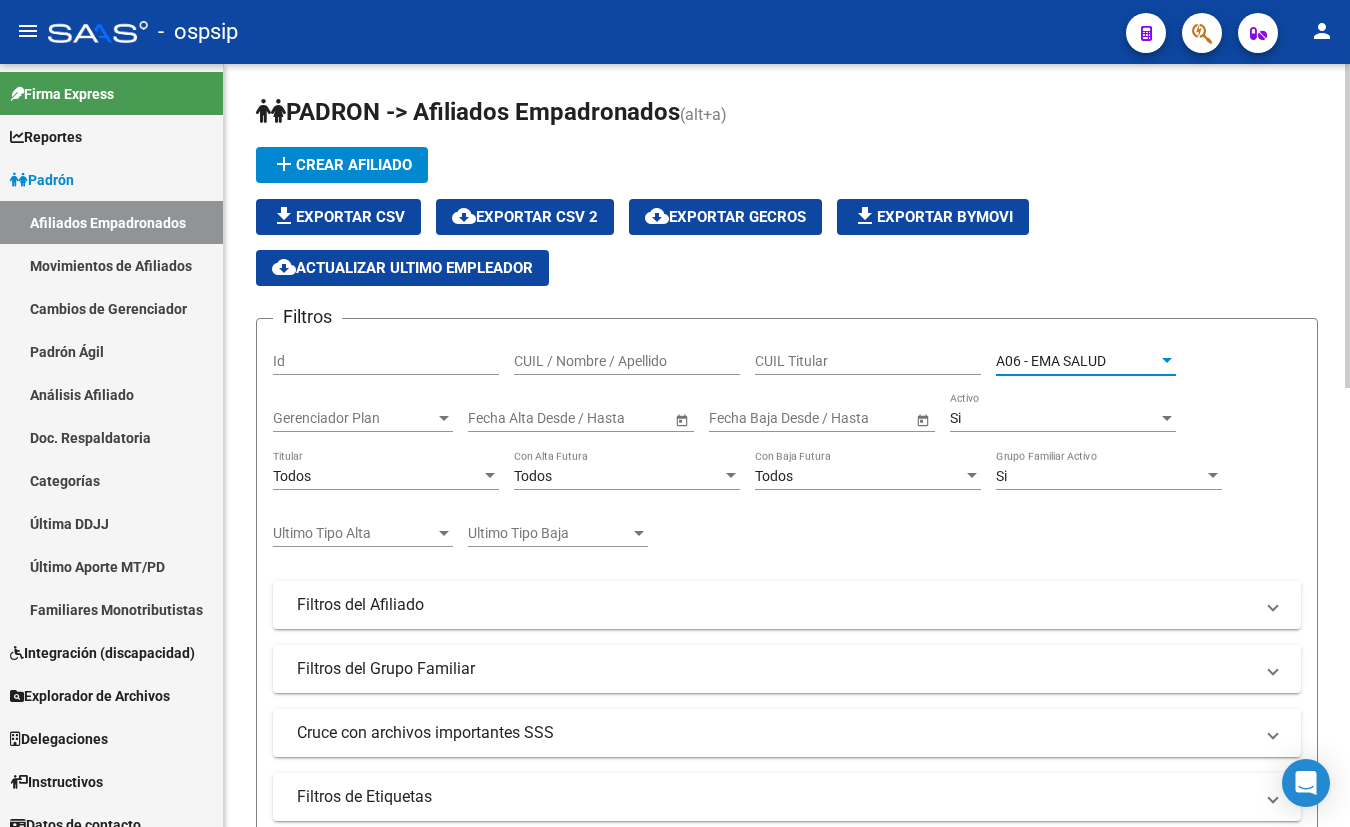 scroll, scrollTop: 90, scrollLeft: 0, axis: vertical 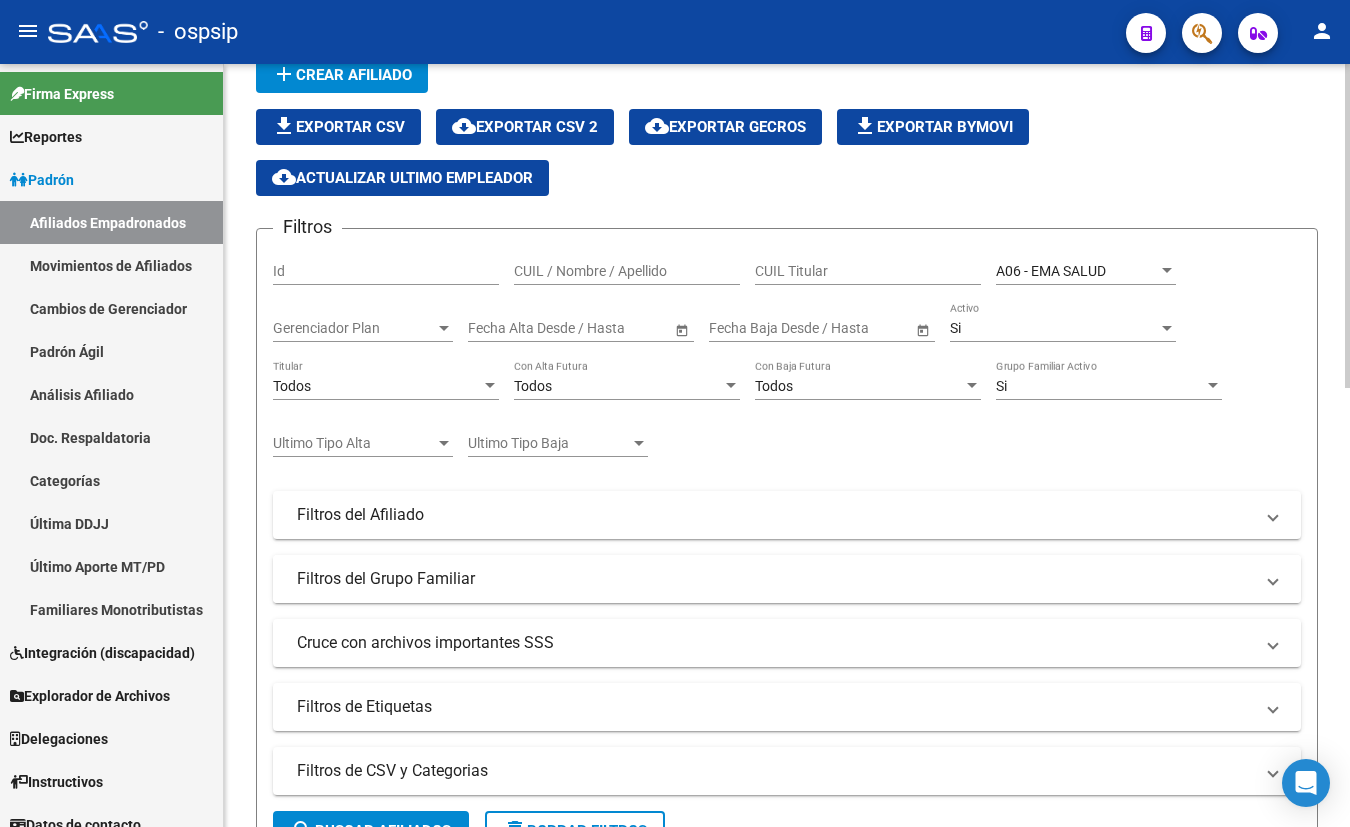 click on "Filtros del Grupo Familiar" at bounding box center [787, 579] 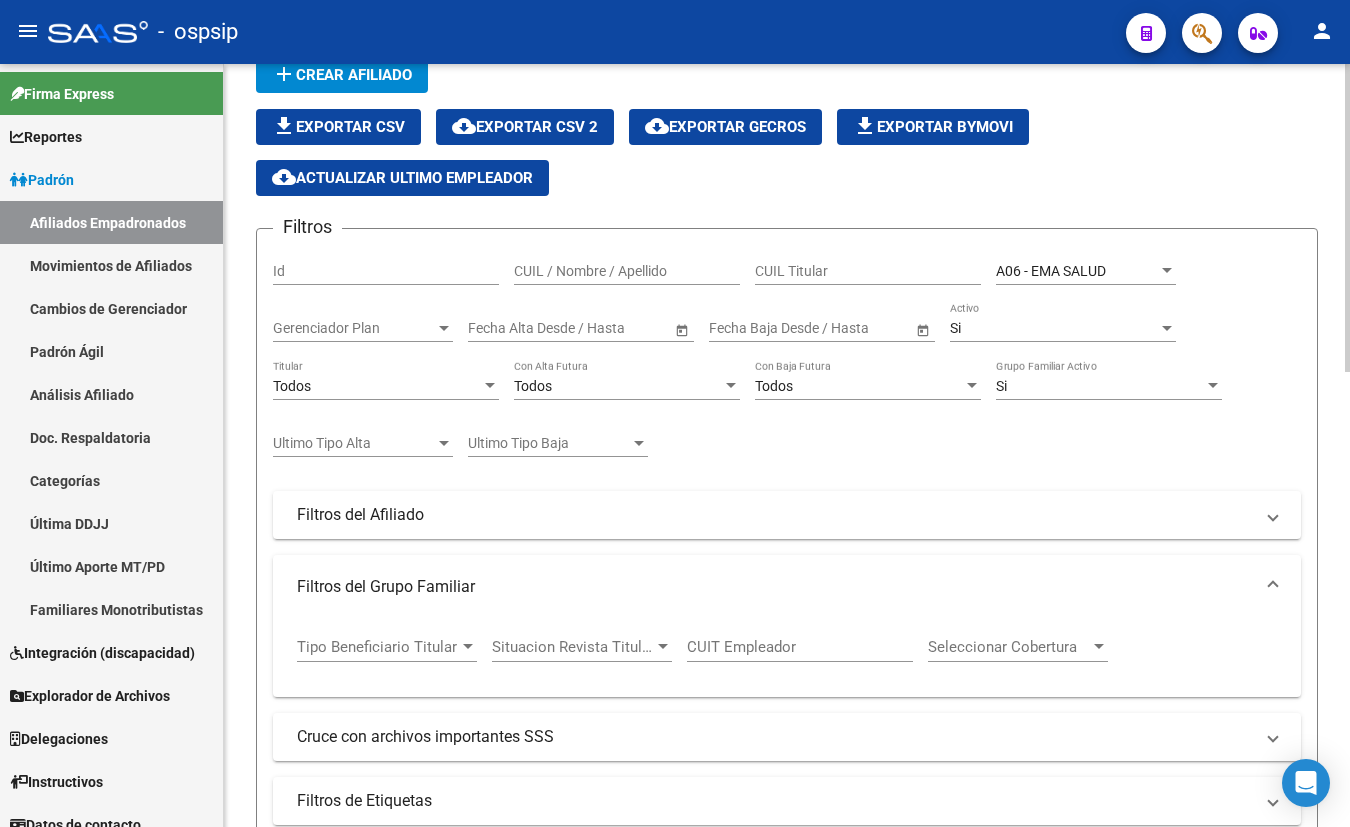 click on "Situacion Revista Titular" at bounding box center (573, 647) 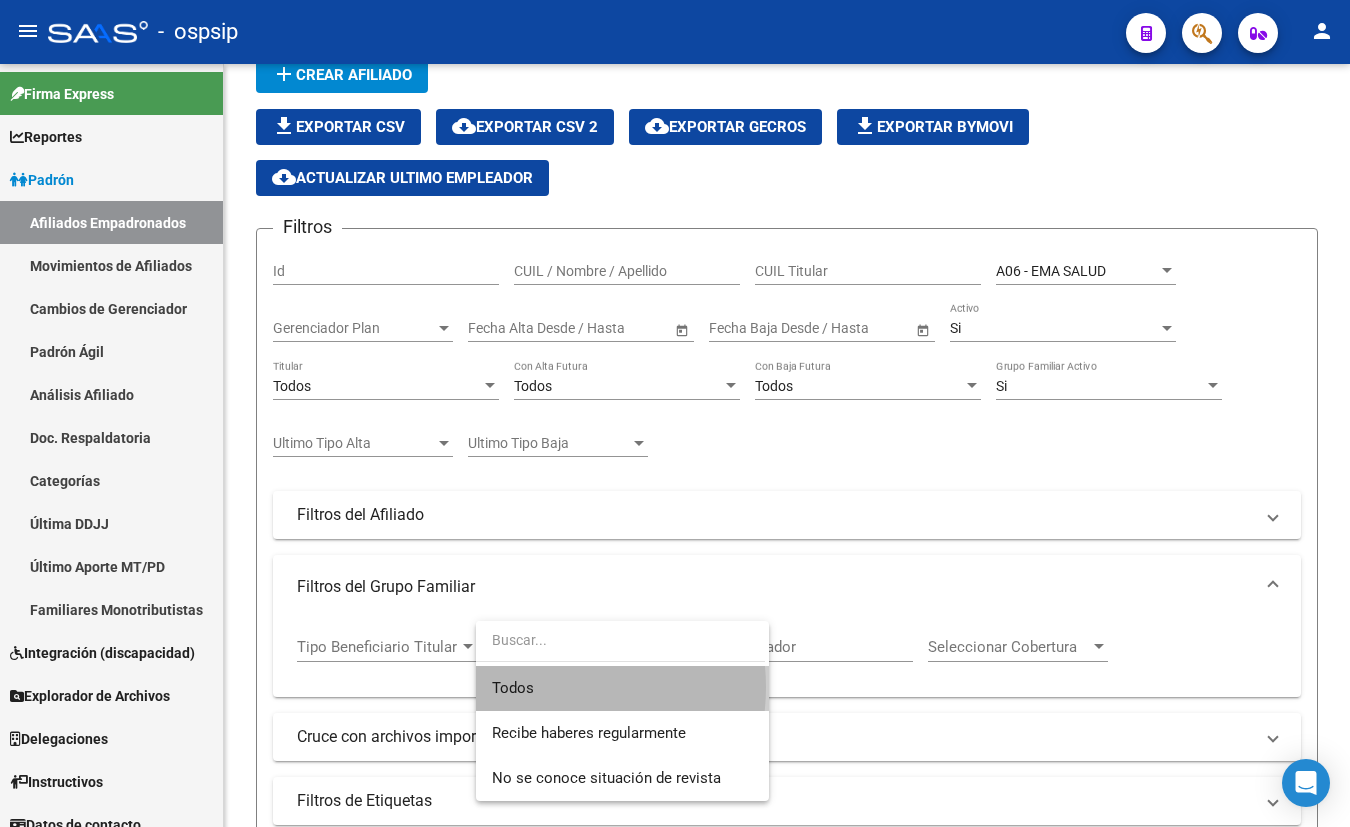 click on "Todos" at bounding box center (622, 688) 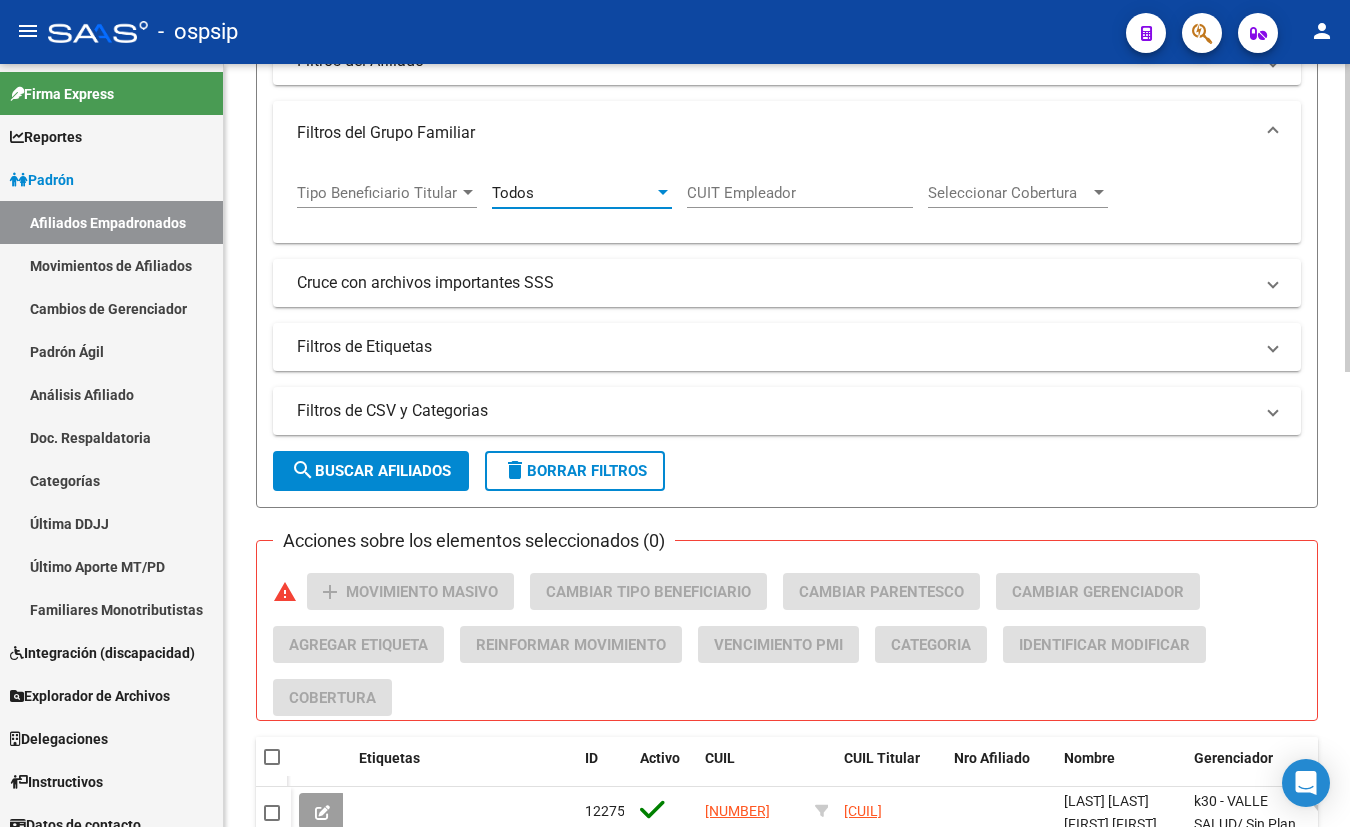 scroll, scrollTop: 545, scrollLeft: 0, axis: vertical 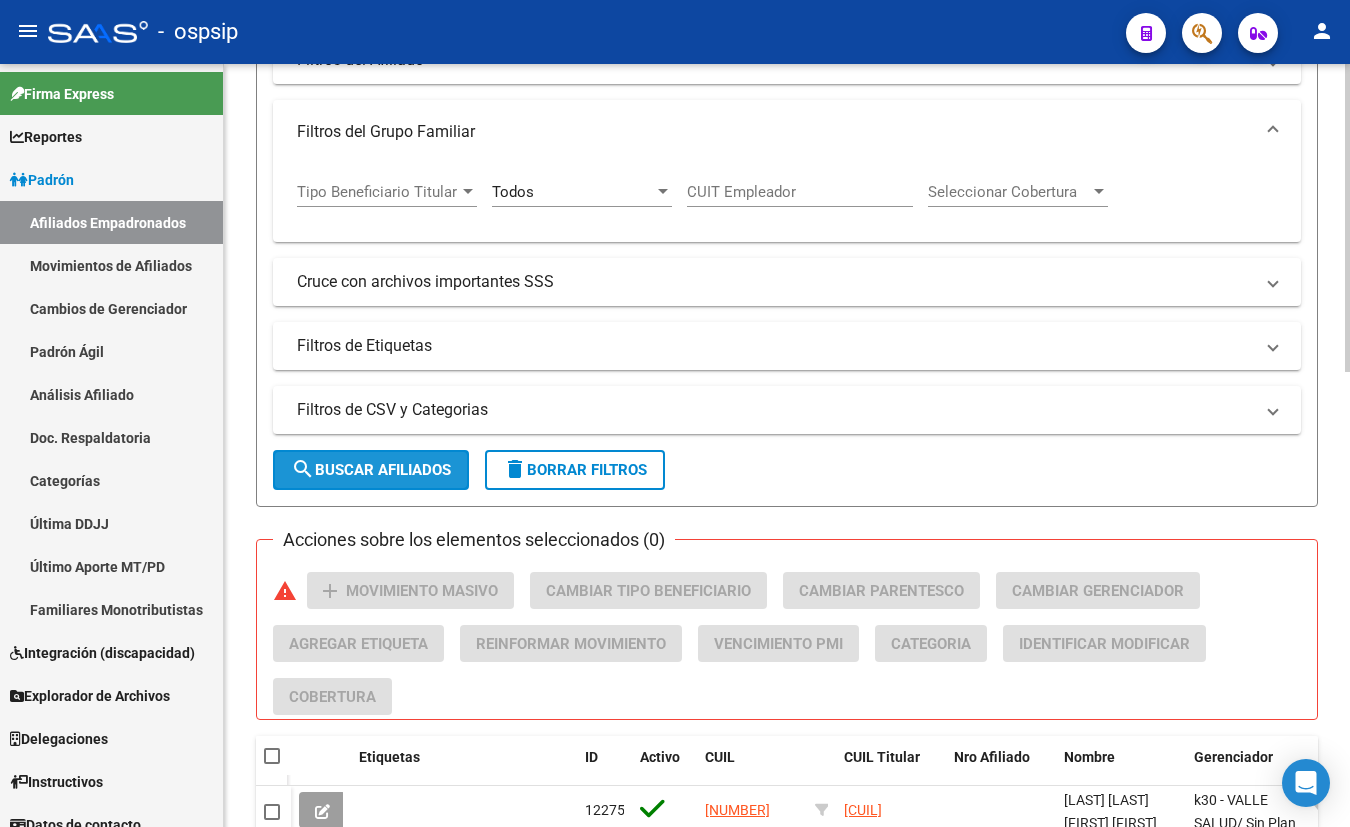click on "search  Buscar Afiliados" 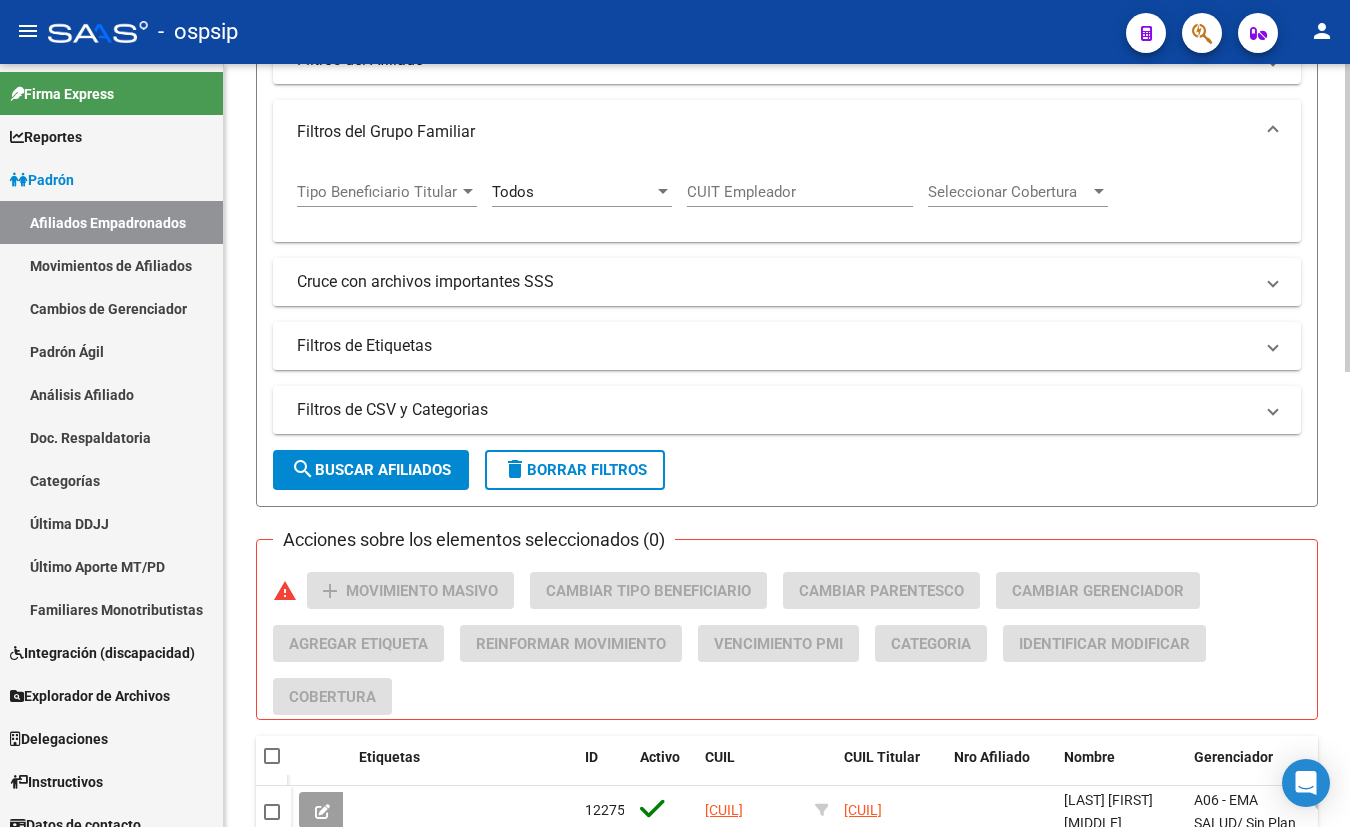 click at bounding box center [272, 756] 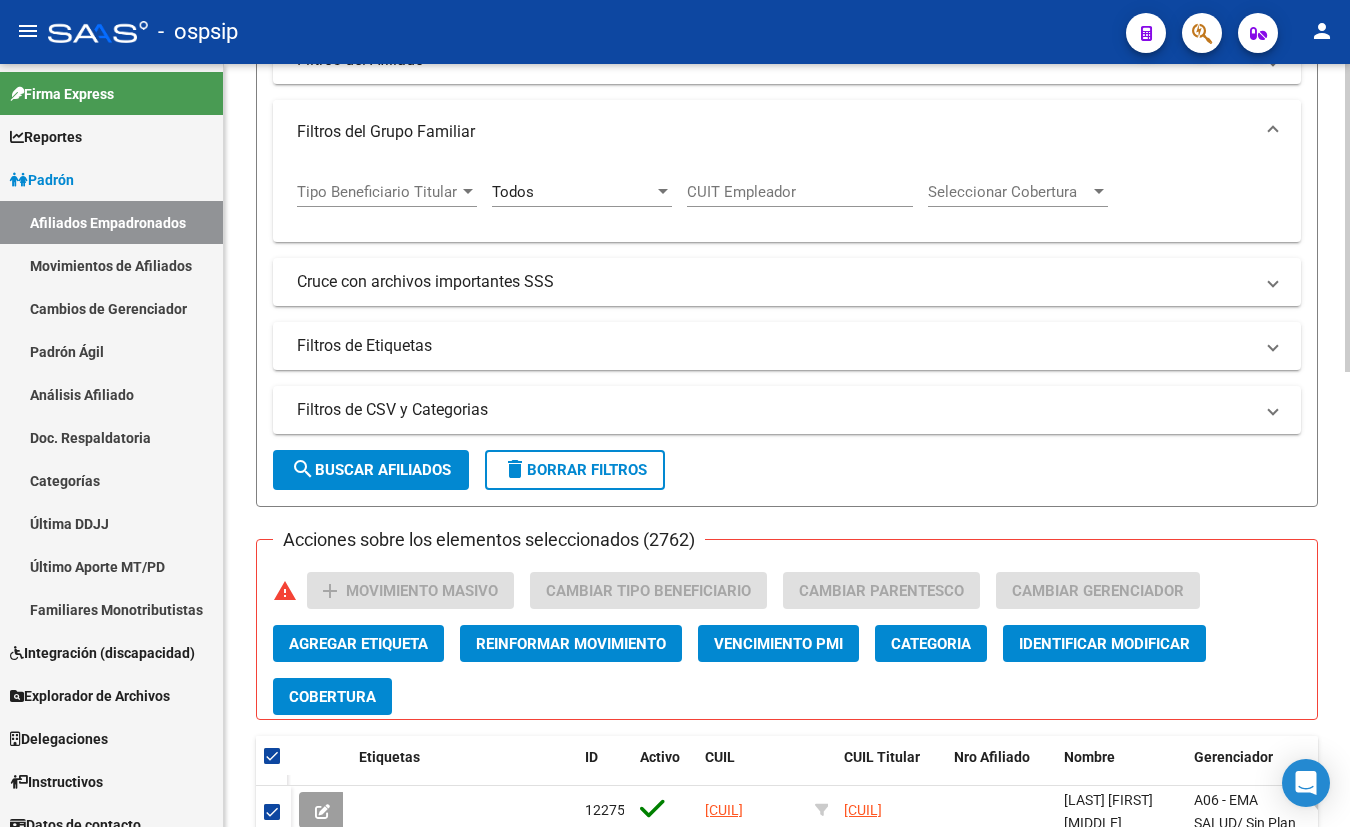 drag, startPoint x: 313, startPoint y: 36, endPoint x: 498, endPoint y: 125, distance: 205.2949 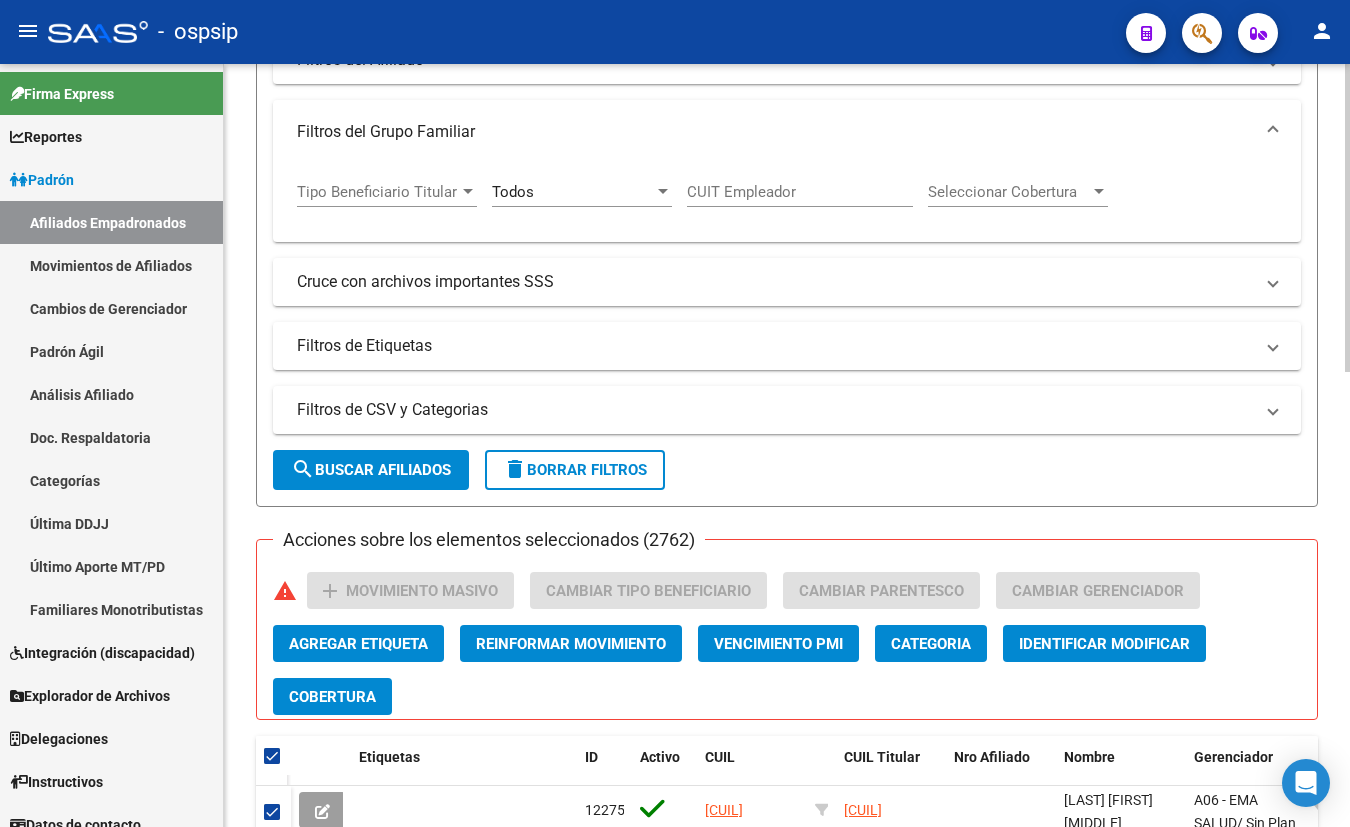 click on "Acciones sobre los elementos seleccionados (2762)  warning  add Movimiento Masivo Cambiar Tipo Beneficiario Cambiar Parentesco Cambiar Gerenciador Agregar Etiqueta Reinformar Movimiento Vencimiento PMI Categoria Identificar Modificar Cobertura" 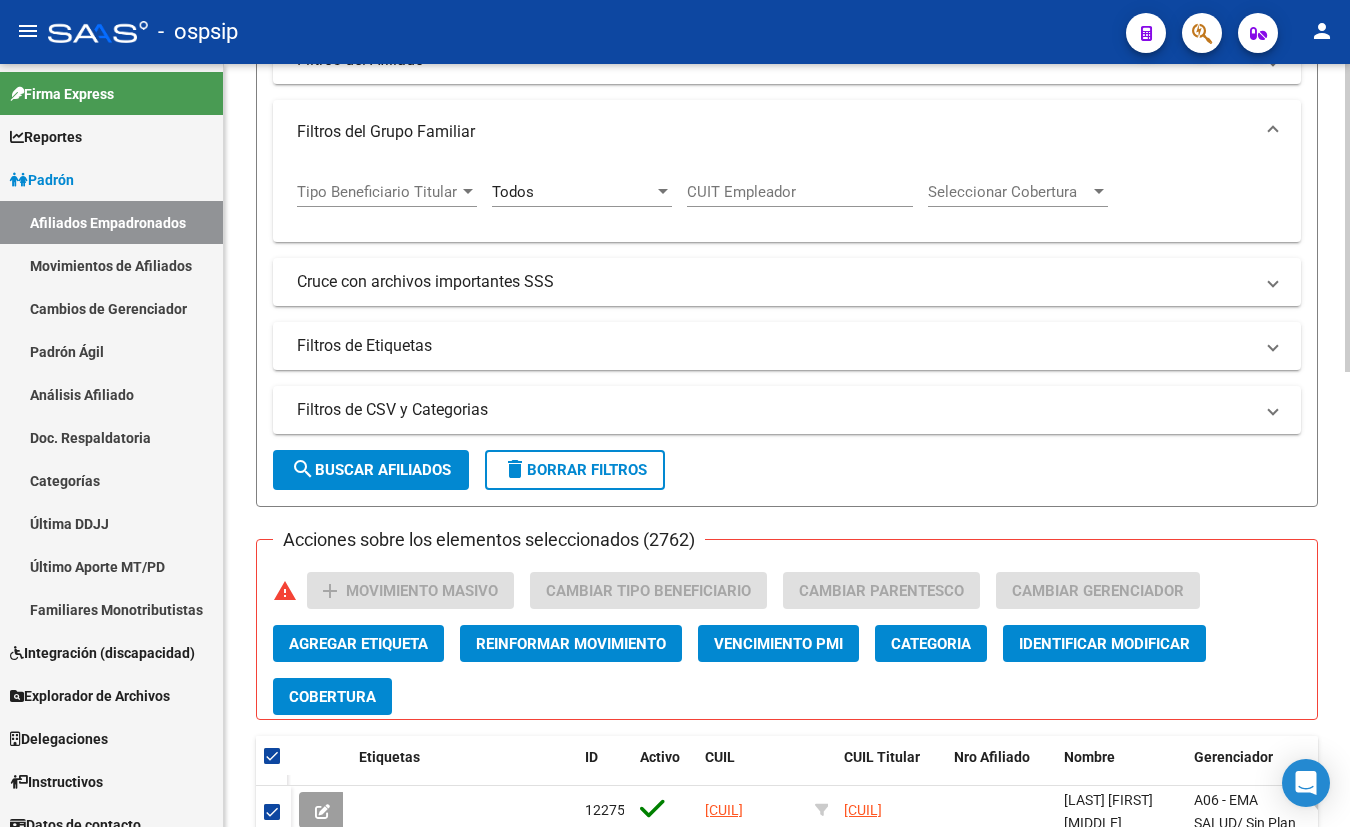click on "Acciones sobre los elementos seleccionados (2762)  warning  add Movimiento Masivo Cambiar Tipo Beneficiario Cambiar Parentesco Cambiar Gerenciador Agregar Etiqueta Reinformar Movimiento Vencimiento PMI Categoria Identificar Modificar Cobertura" 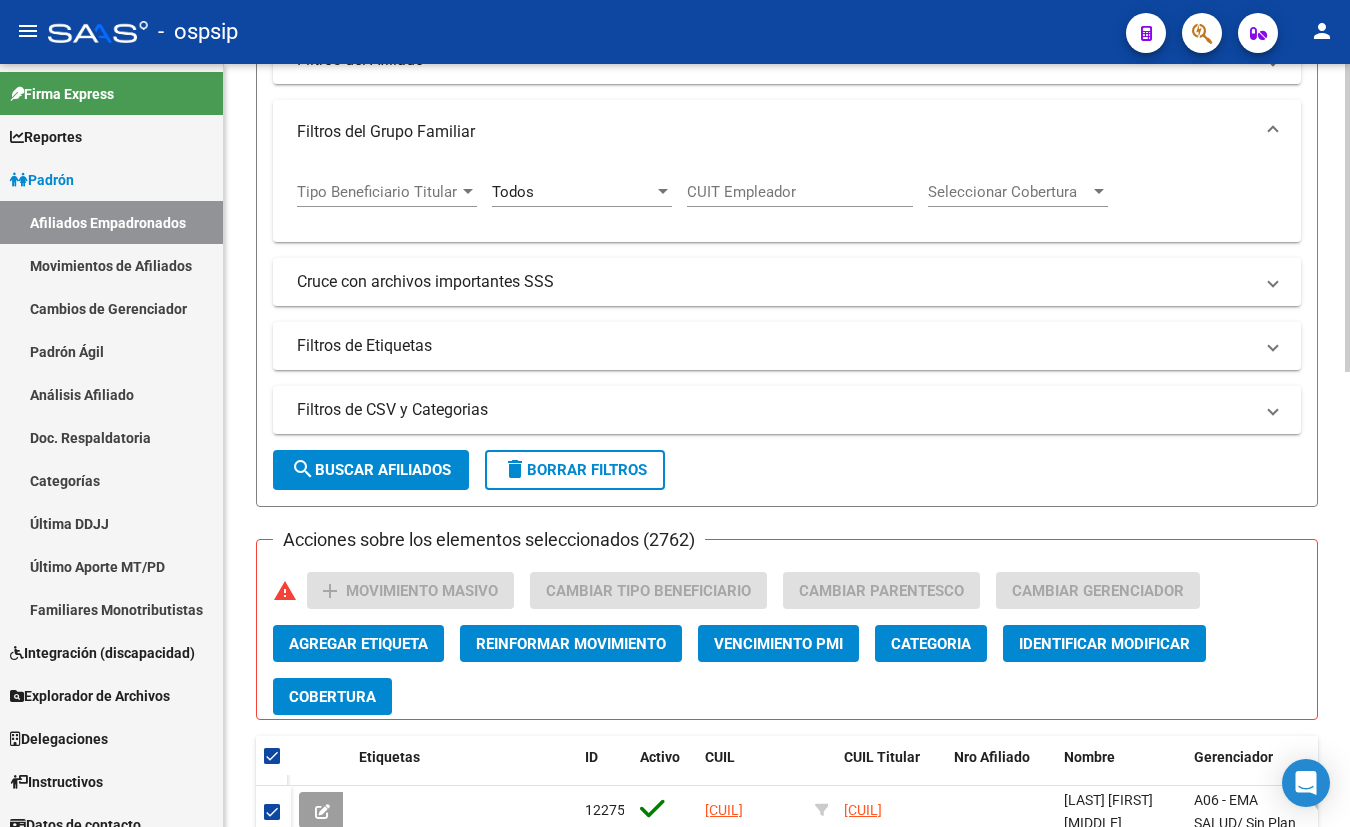 click on "Filtros del Grupo Familiar" at bounding box center (787, 132) 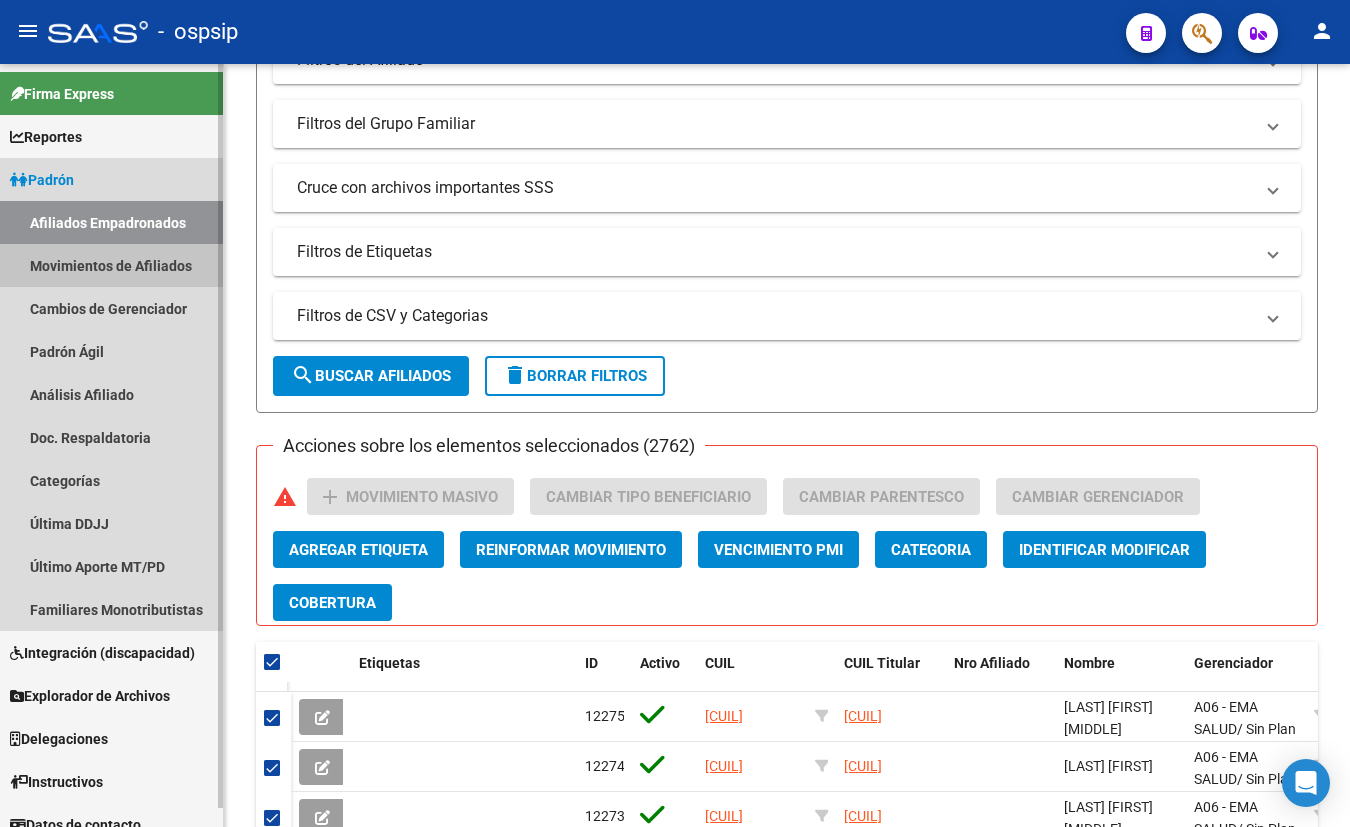 click on "Movimientos de Afiliados" at bounding box center [111, 265] 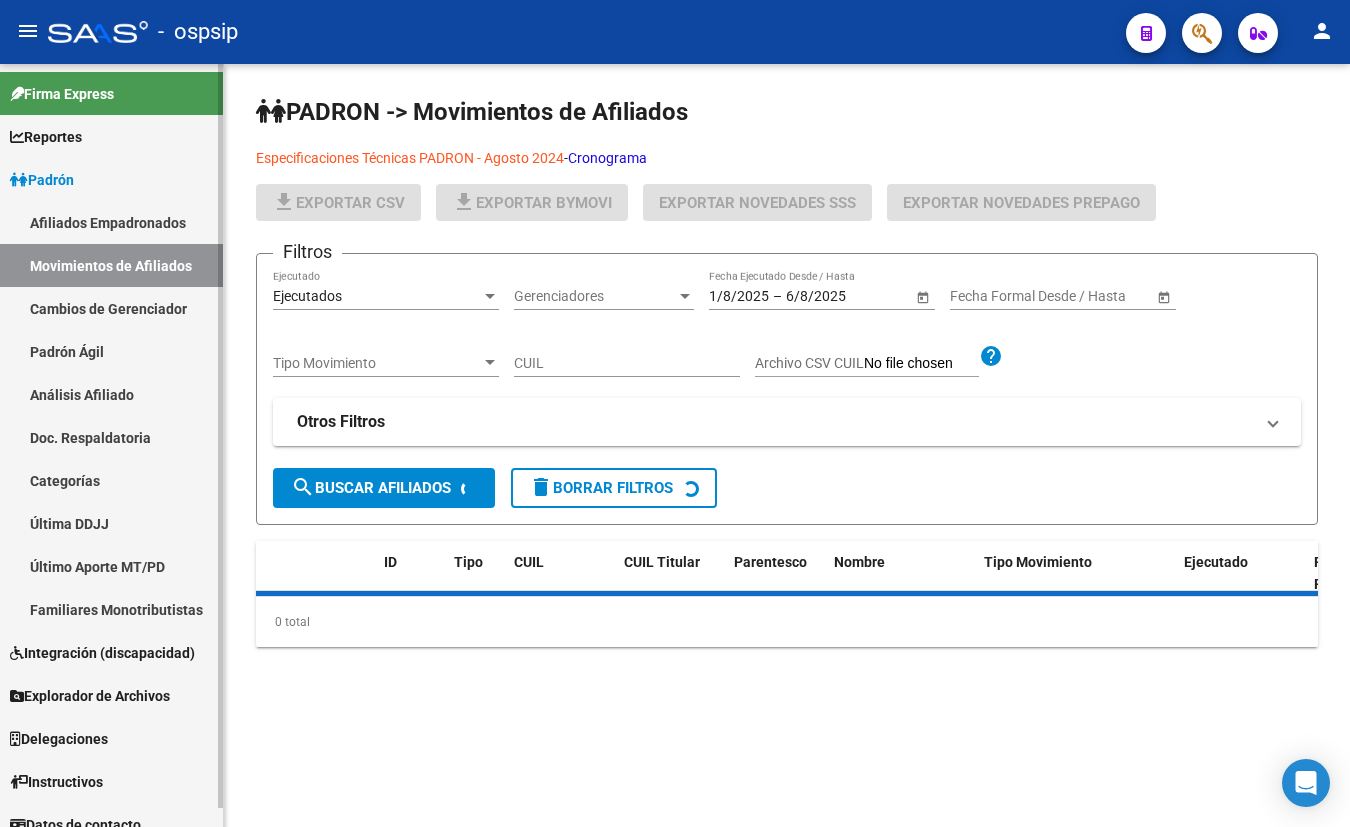 click on "Cambios de Gerenciador" at bounding box center (111, 308) 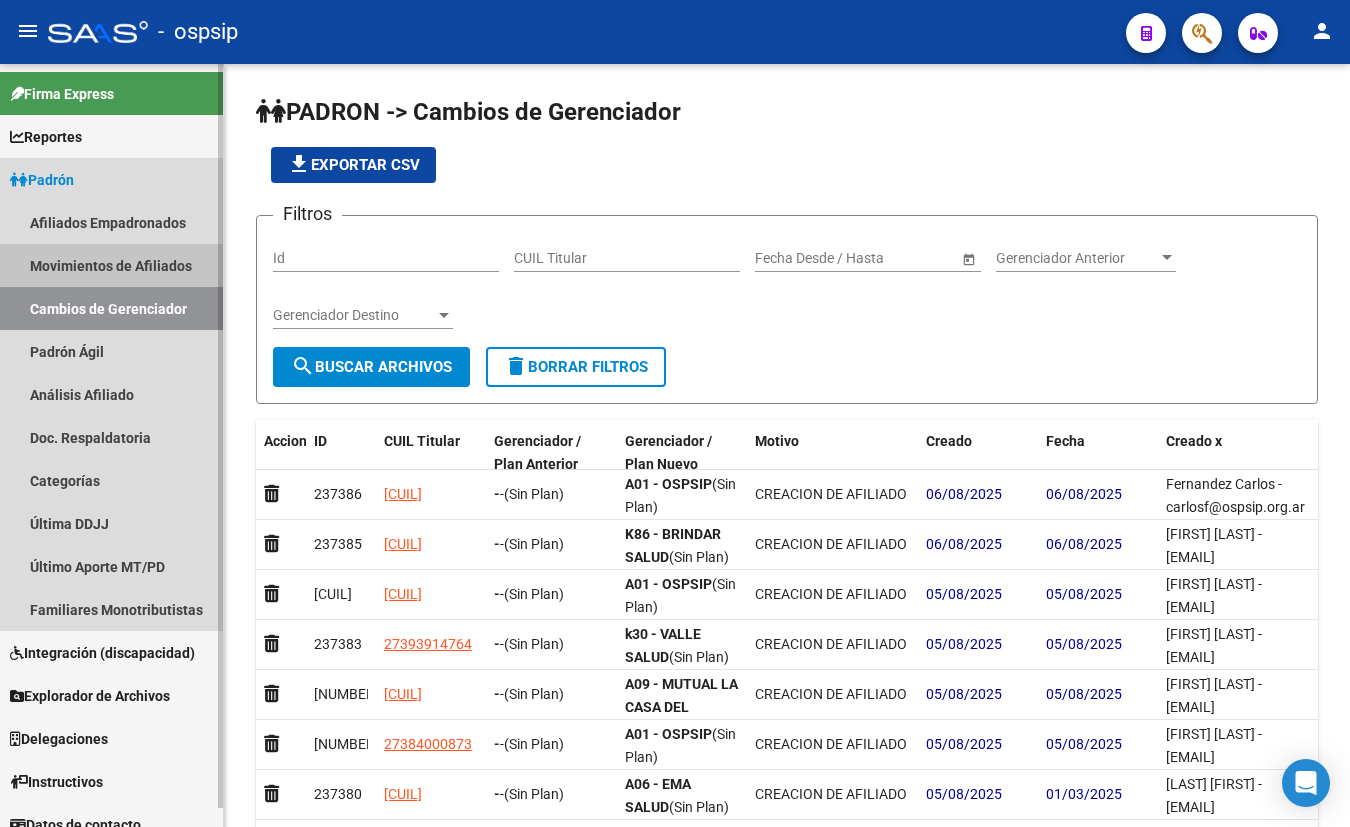 click on "Movimientos de Afiliados" at bounding box center [111, 265] 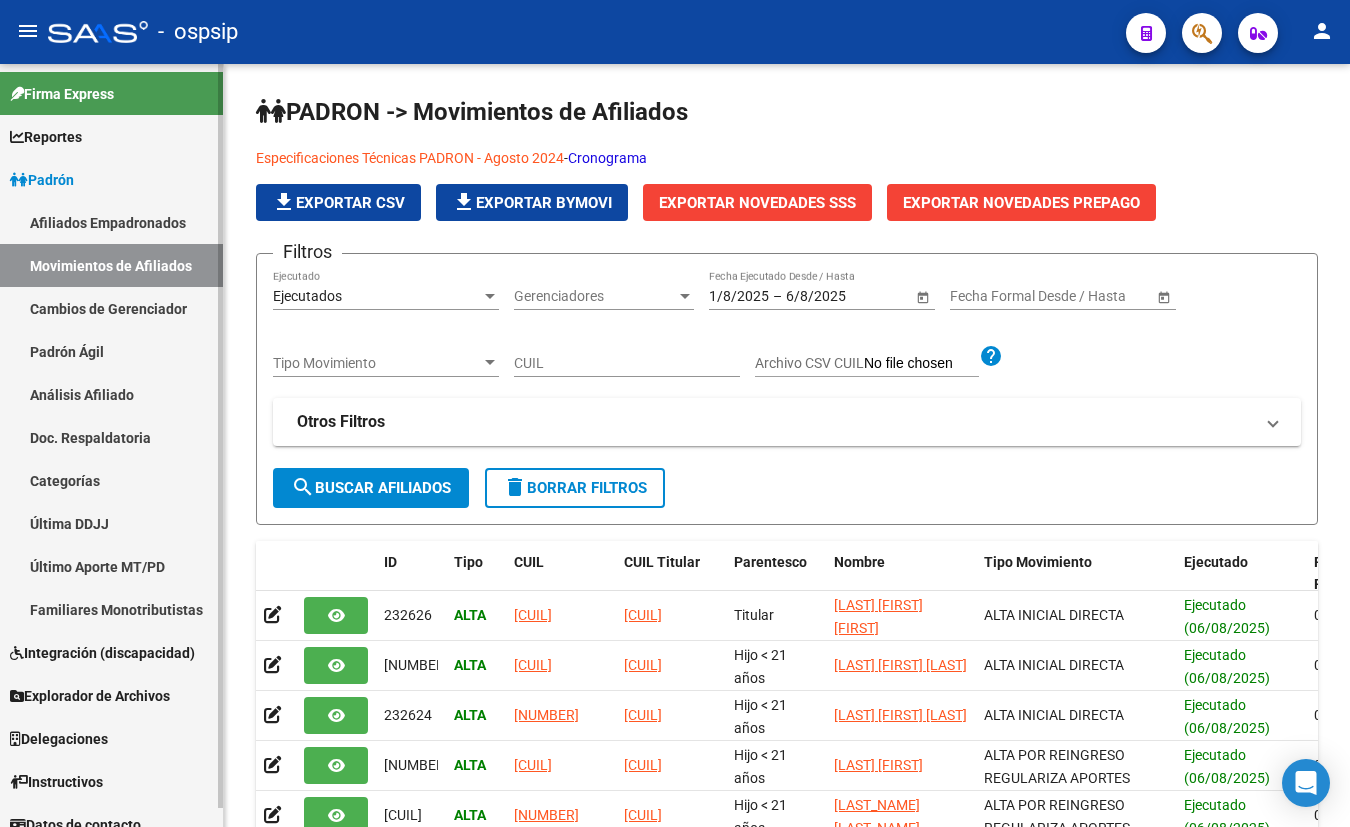 click on "Afiliados Empadronados" at bounding box center [111, 222] 